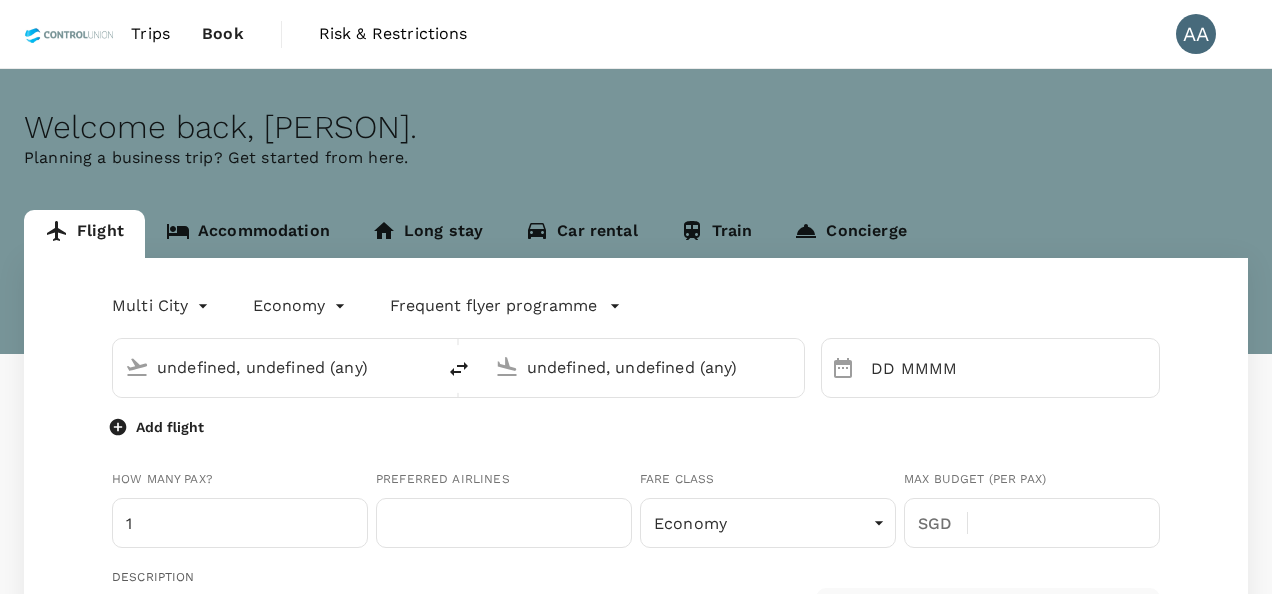 type 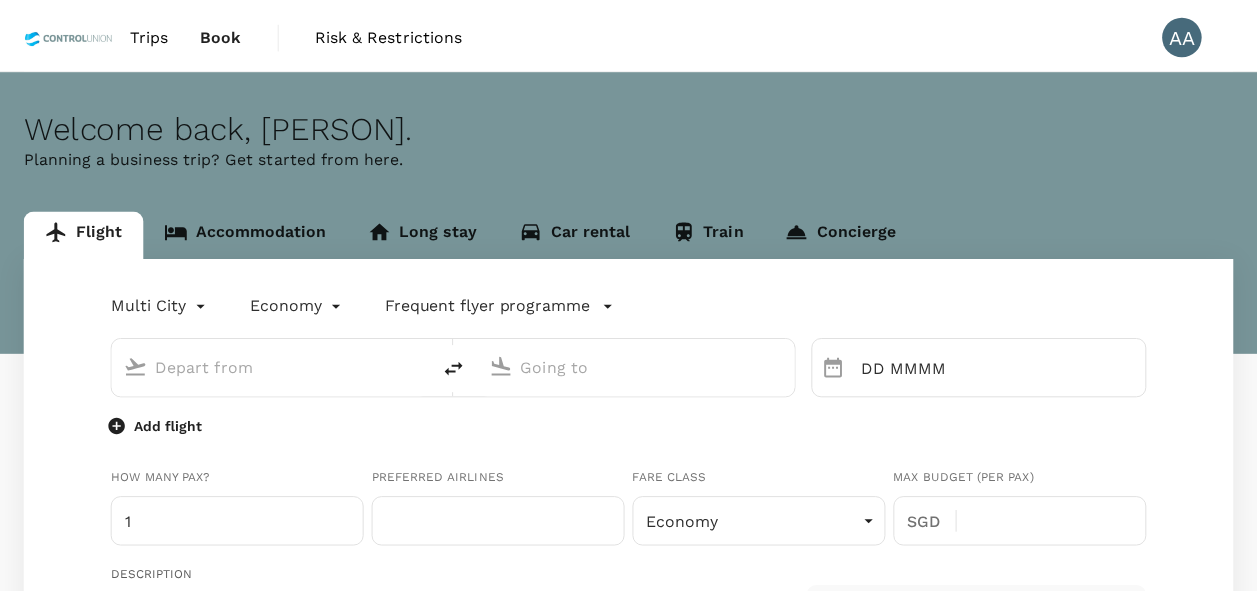 scroll, scrollTop: 0, scrollLeft: 0, axis: both 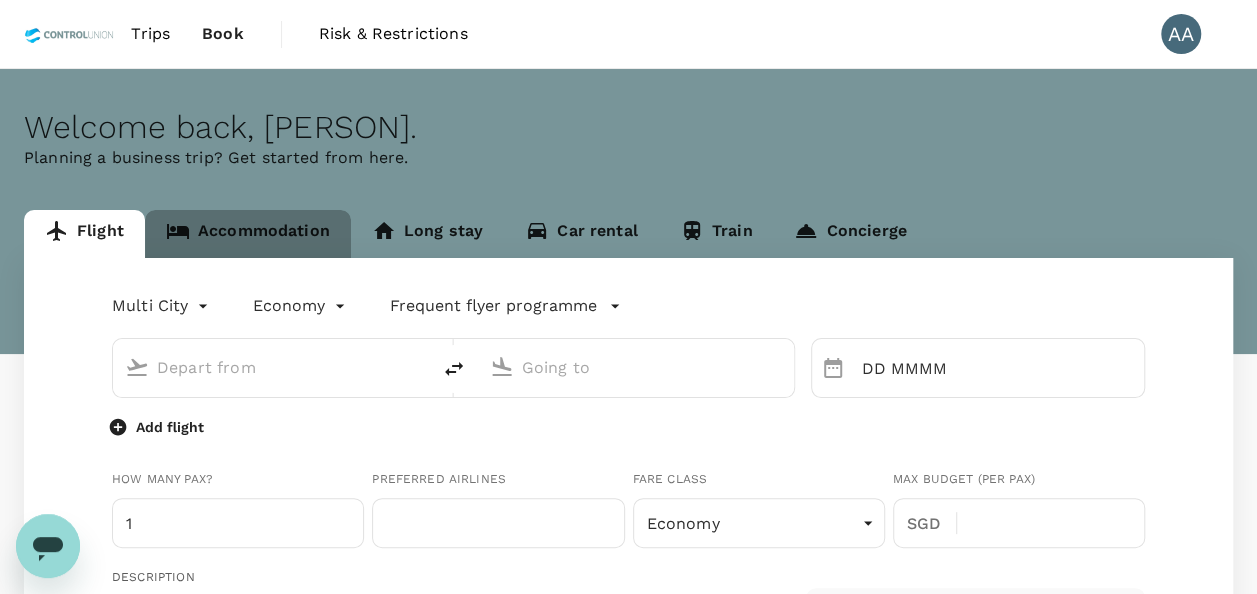 click on "Accommodation" at bounding box center [248, 234] 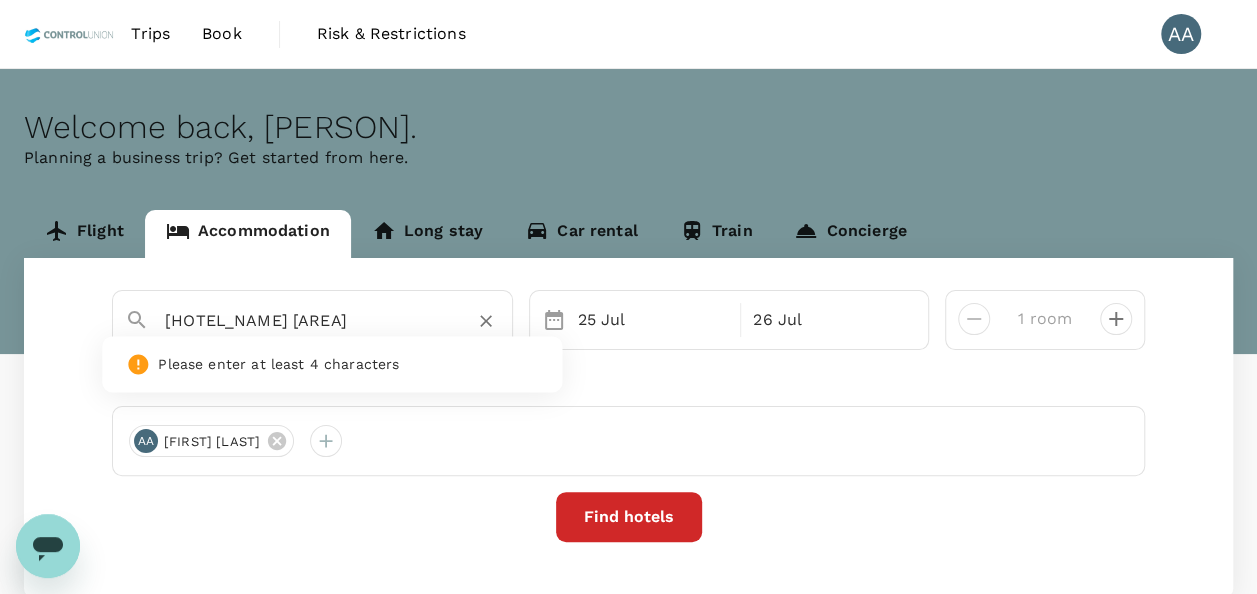 click on "[HOTEL_NAME] [AREA]" at bounding box center [304, 320] 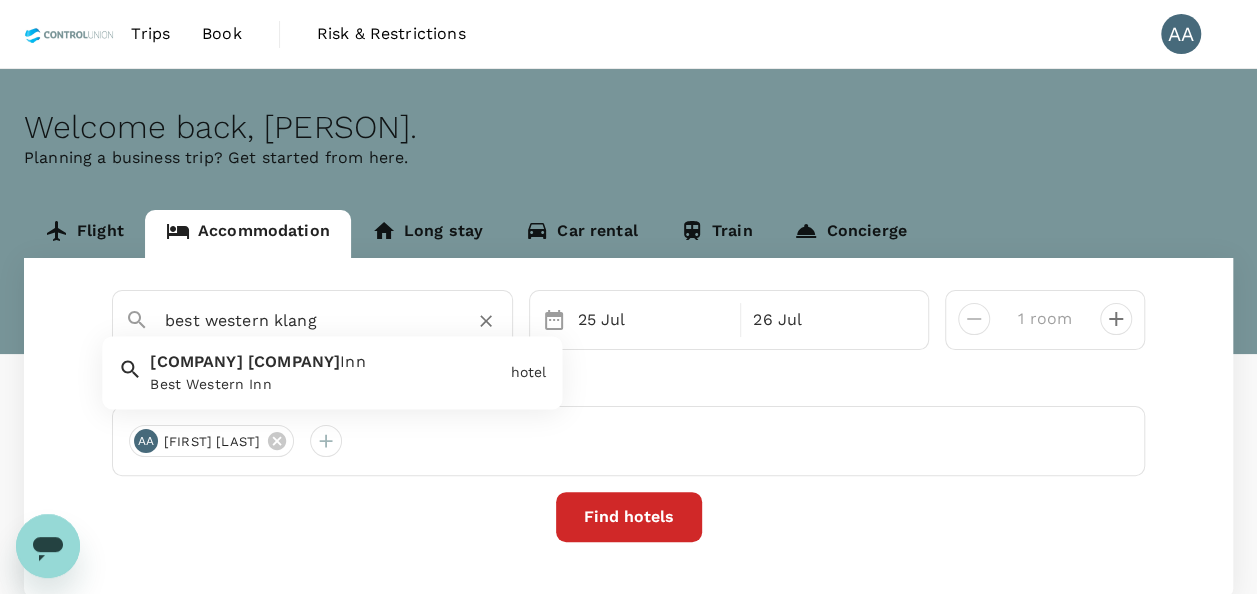 click on "[COMPANY] [COMPANY]" at bounding box center (322, 369) 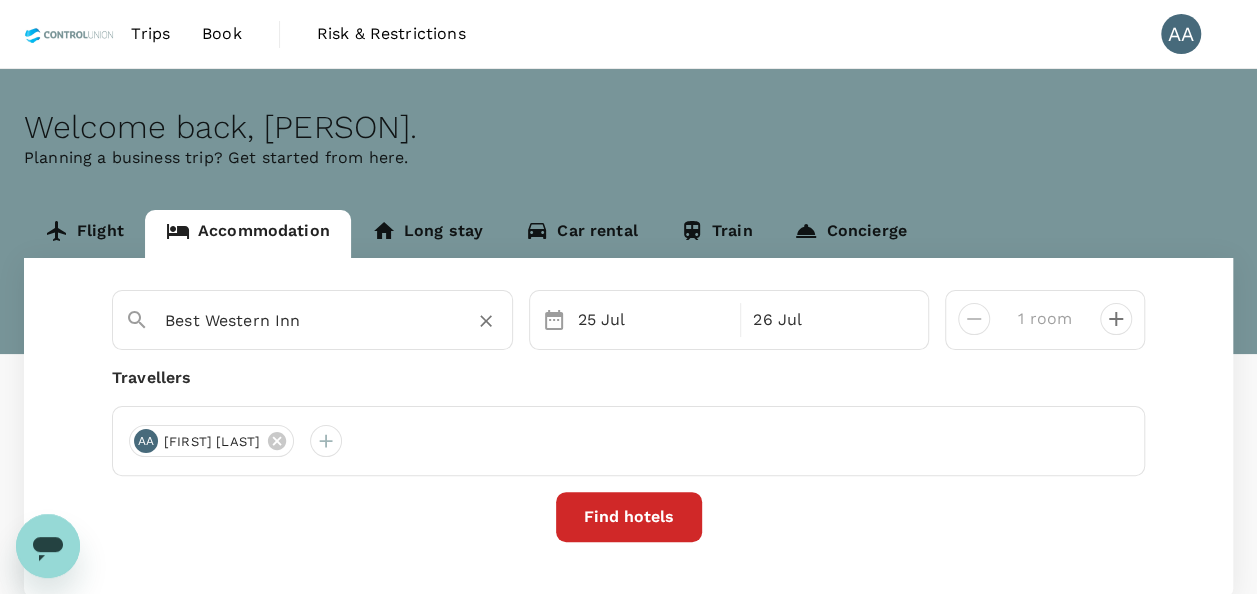 type on "Best Western Inn" 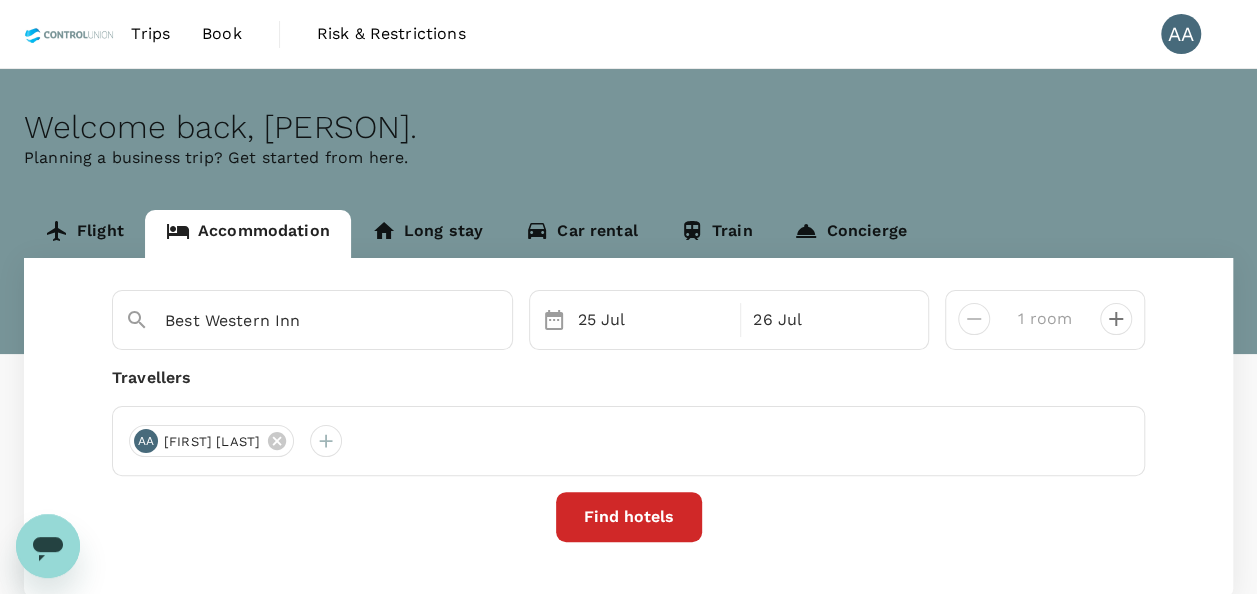 click on "[HOTEL_NAME] [DATE] [DATE] [ROOMS] [TRAVELLERS] AA [NAME] AP [NAME] Find hotels Your recent search [NIGHTS] nights in [HOTEL_NAME] [DATE] - [DATE] · [TRAVELLERS] [TRAVELLER_NAME]" at bounding box center (628, 428) 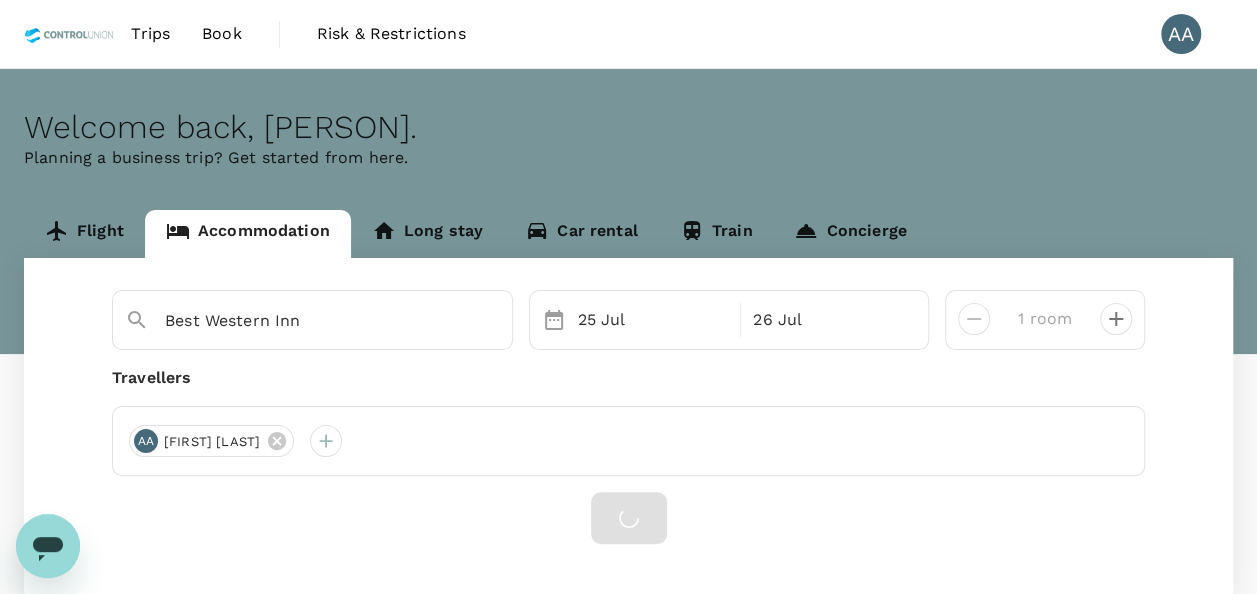 click at bounding box center [628, 518] 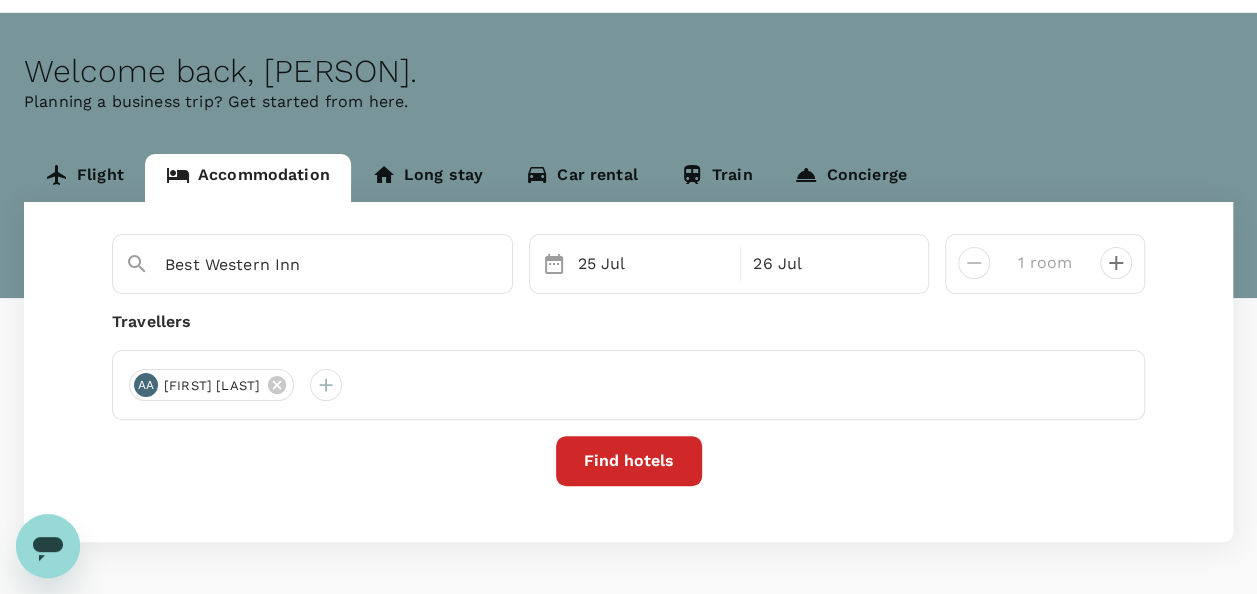 scroll, scrollTop: 100, scrollLeft: 0, axis: vertical 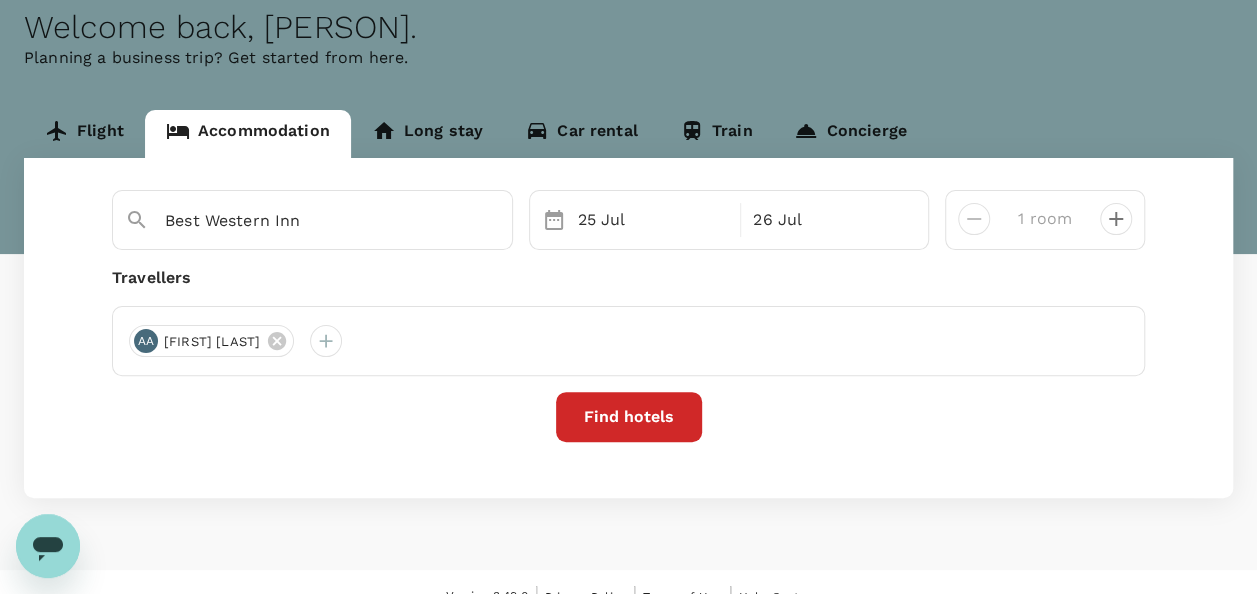 click on "Find hotels" at bounding box center (629, 417) 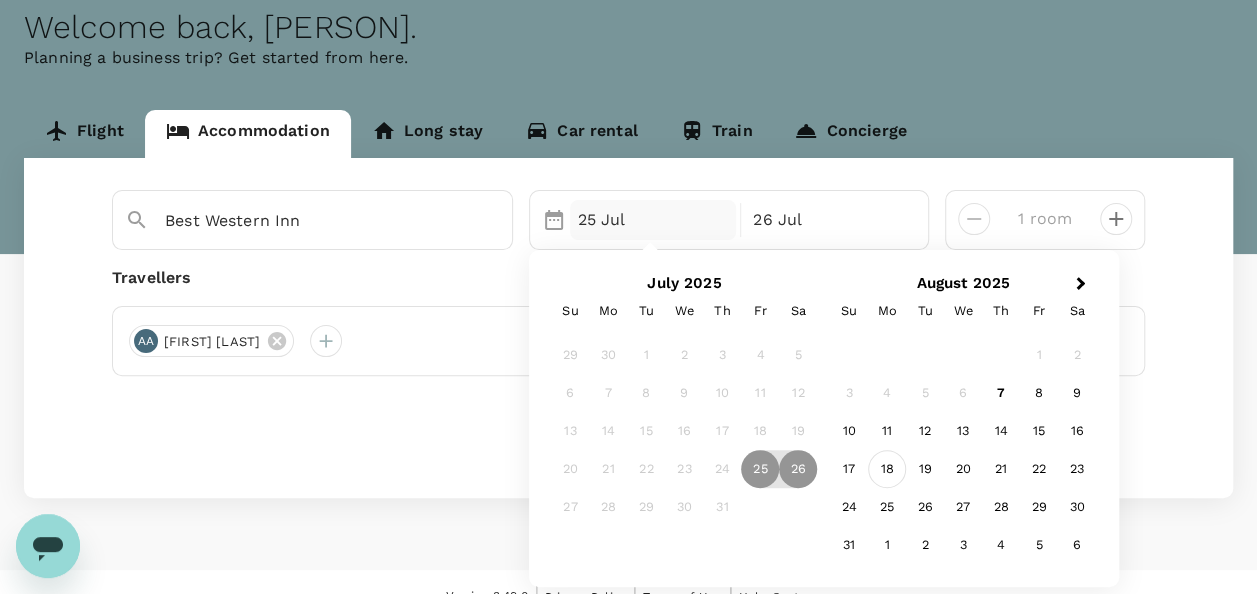 click on "18" at bounding box center (887, 470) 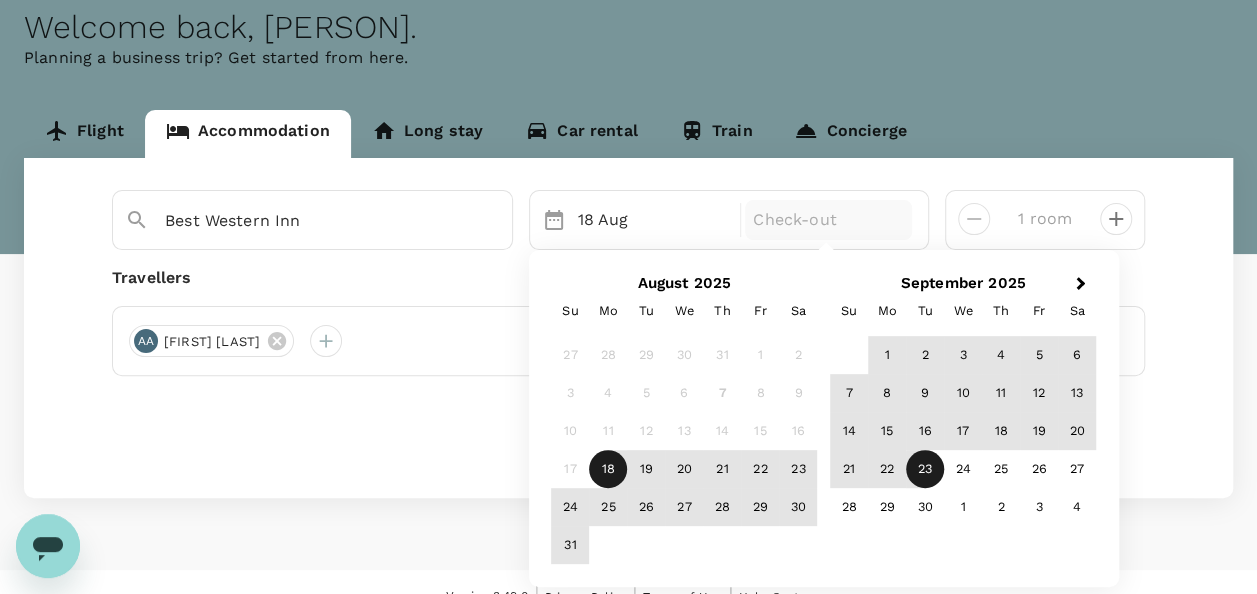 click on "23" at bounding box center [925, 470] 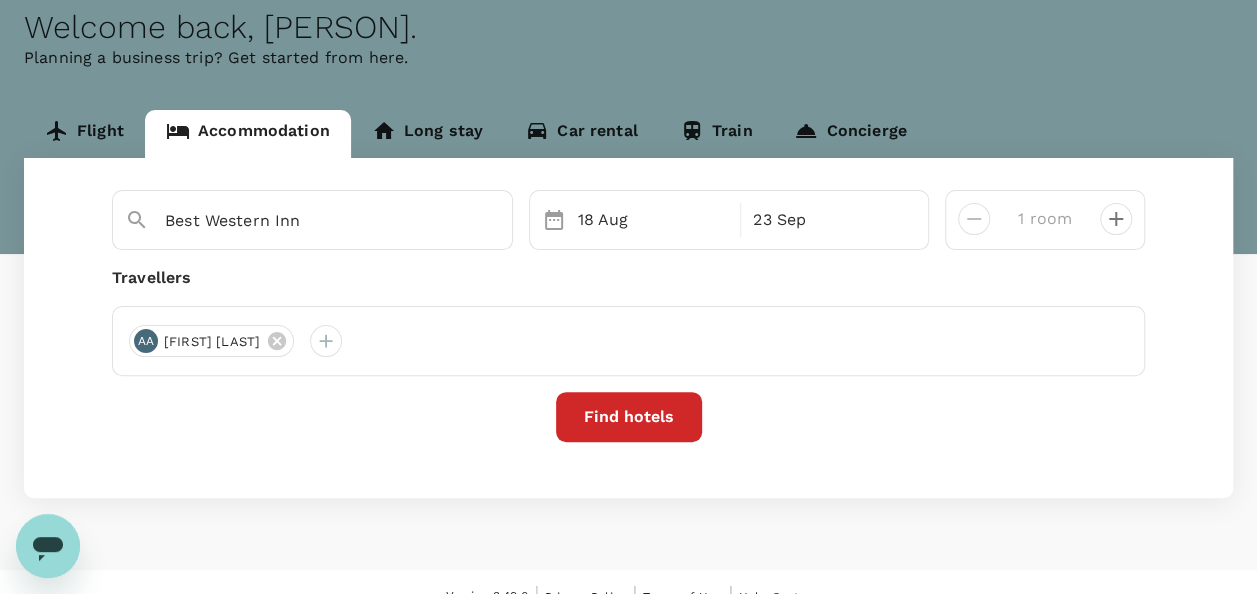 click on "Selected date: [DAY], [MONTH] [DAY_NUMBER], [YEAR] [DAY_NUMBER] [MONTH] Selected date: [DAY], [MONTH] [DAY_NUMBER], [YEAR] [DAY_NUMBER] [MONTH] [NUMBER] room Travellers   [FIRST] [LAST] Find hotels" at bounding box center (628, 328) 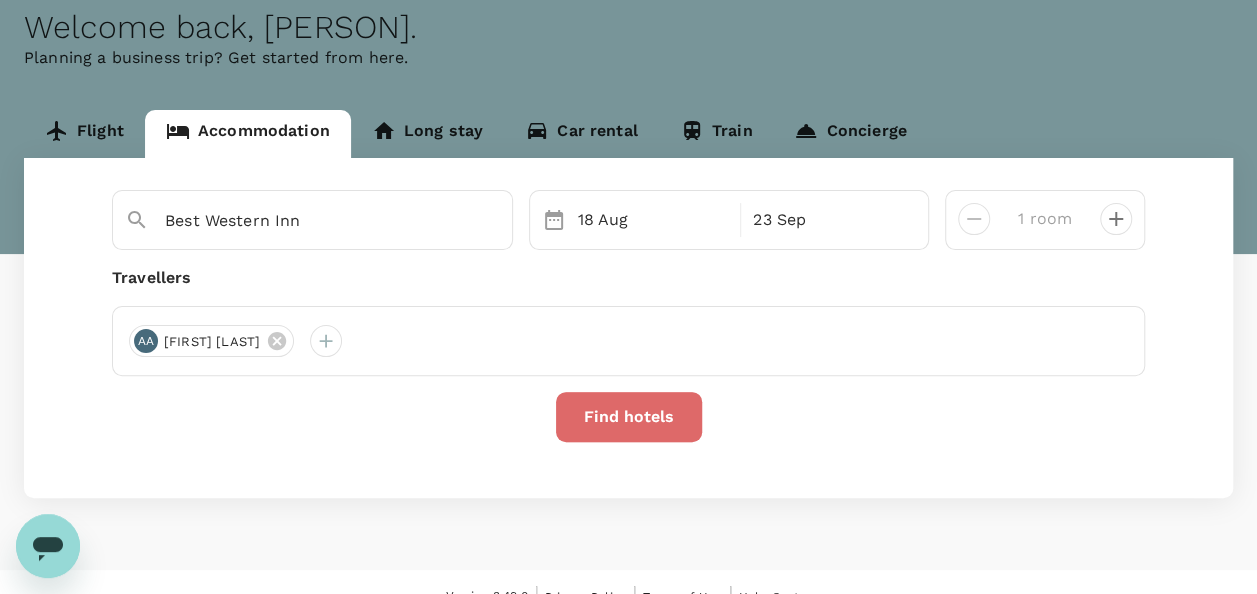 click on "Find hotels" at bounding box center (629, 417) 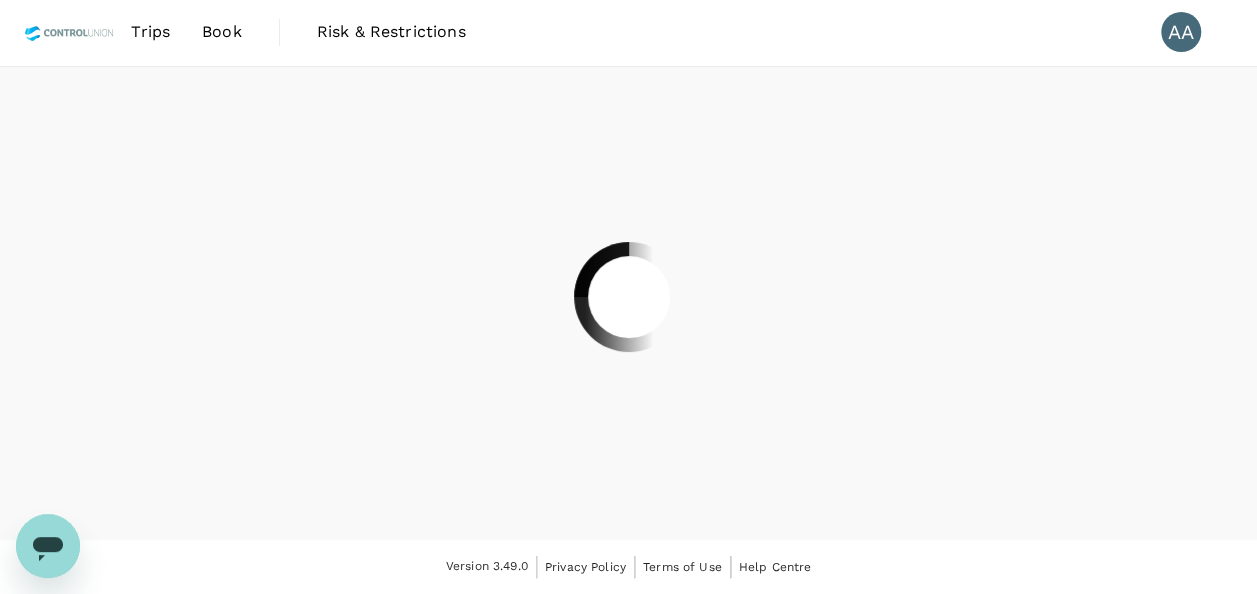 scroll, scrollTop: 0, scrollLeft: 0, axis: both 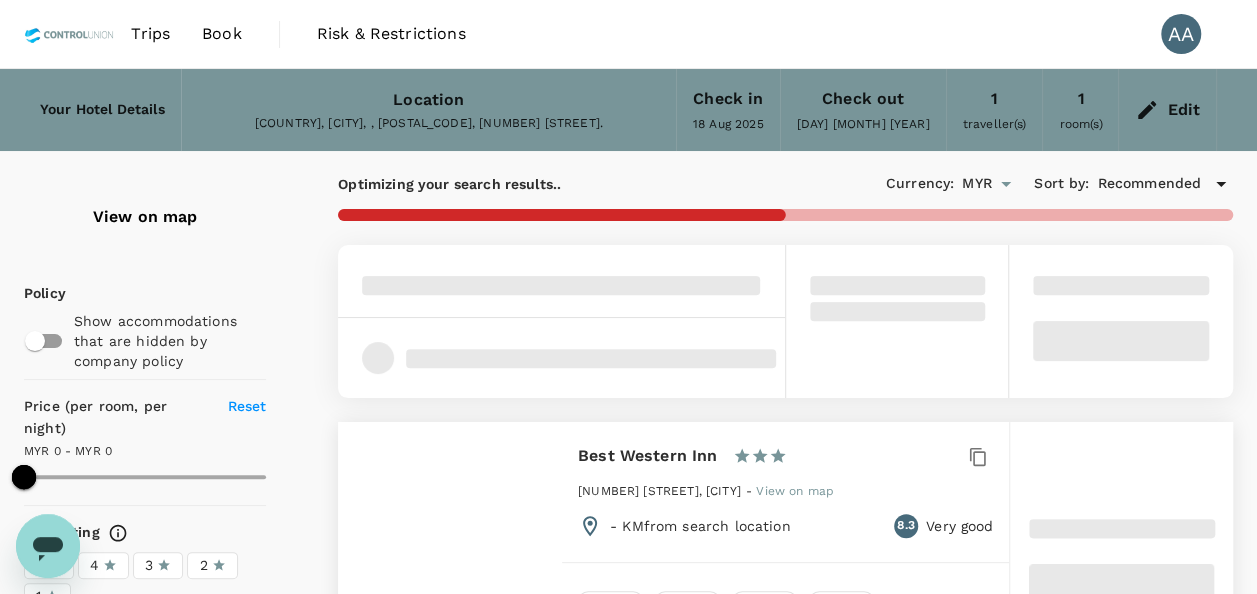 type on "646" 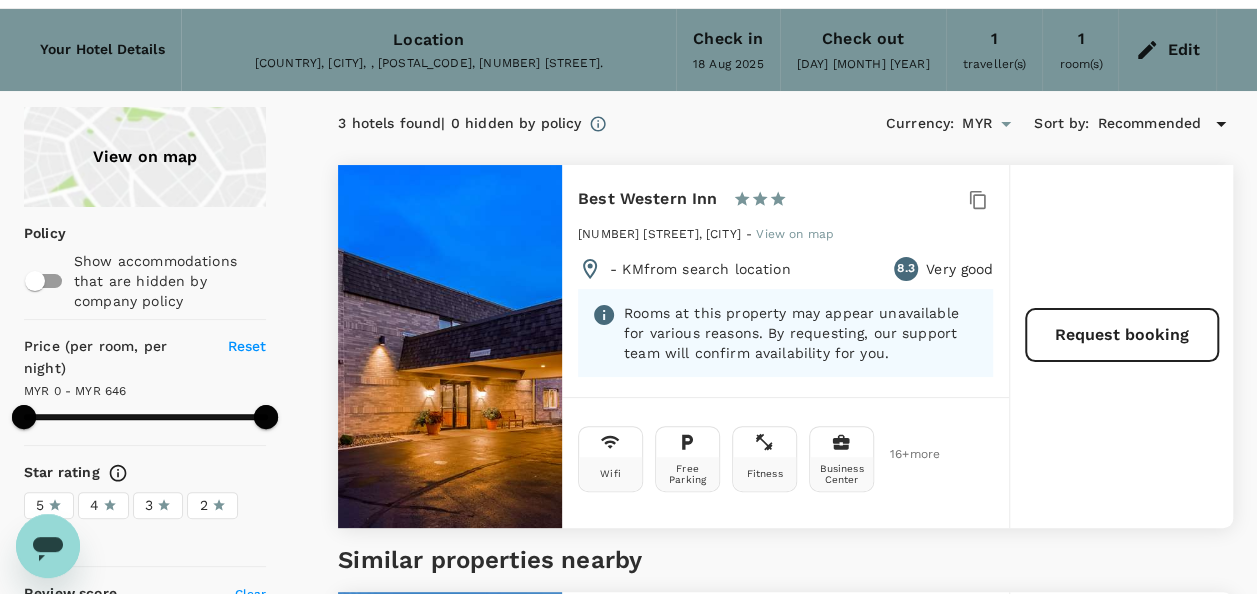 scroll, scrollTop: 0, scrollLeft: 0, axis: both 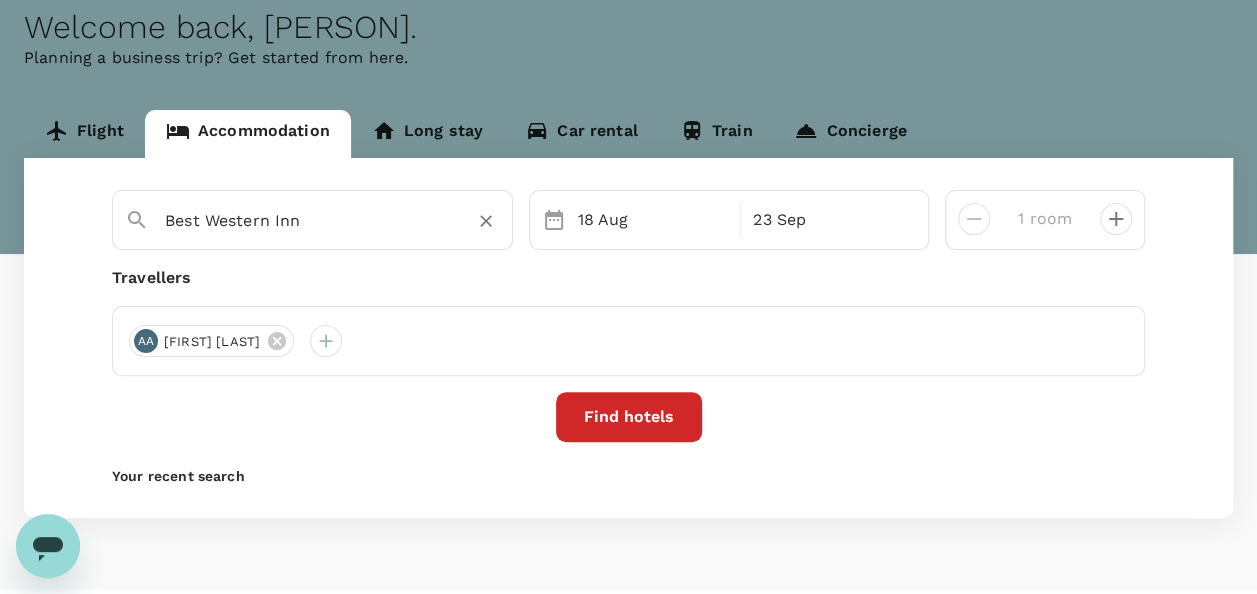 drag, startPoint x: 358, startPoint y: 237, endPoint x: 320, endPoint y: 216, distance: 43.416588 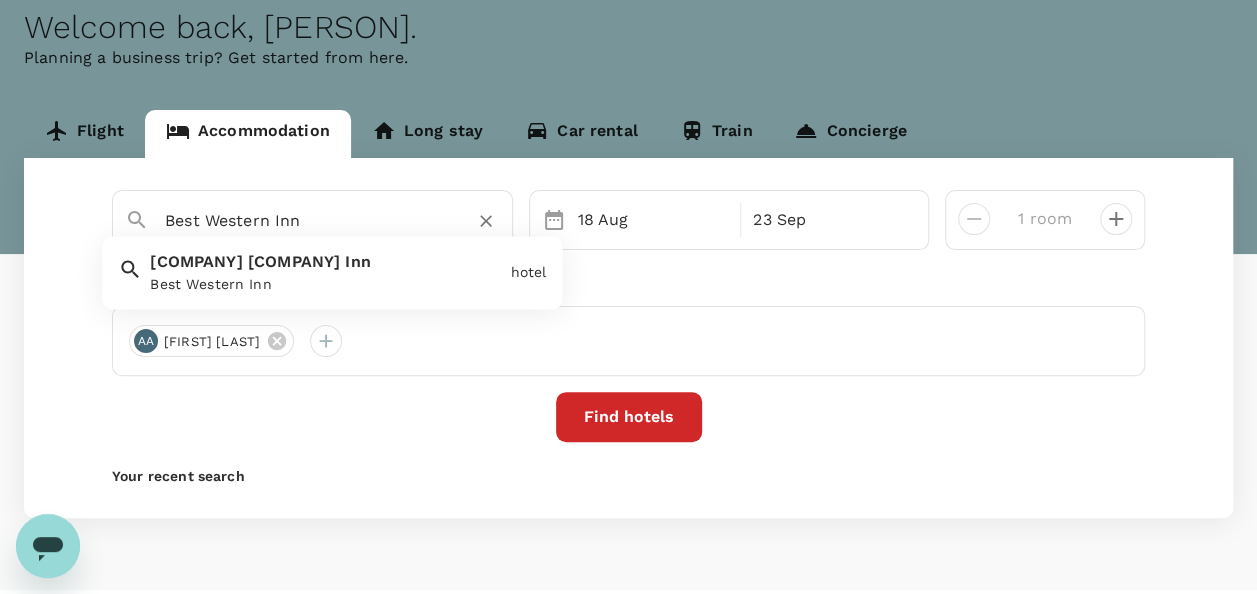 paste on "[COMPANY] [COMPANY]" 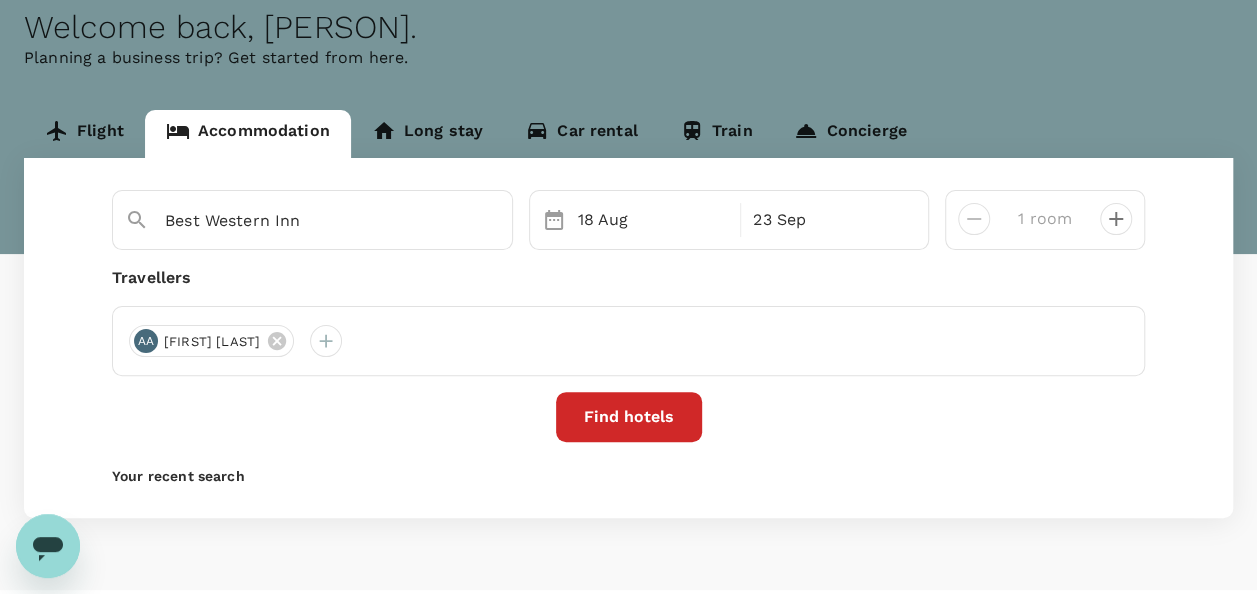 click on "[FIRST] [LAST]" at bounding box center [628, 341] 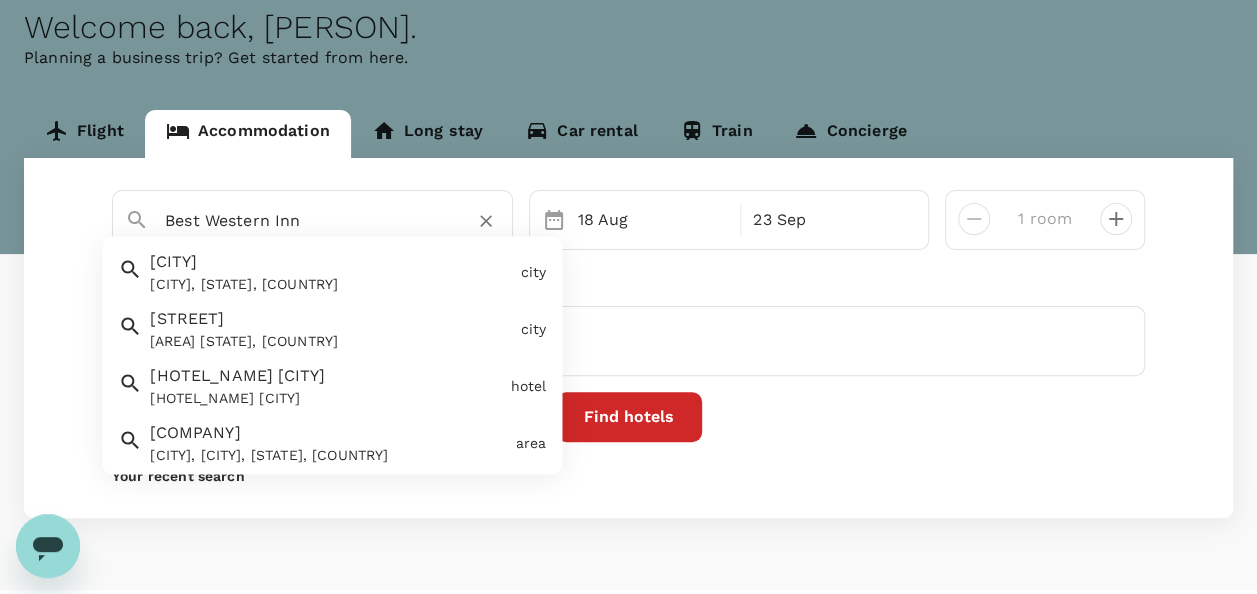 click on "Best Western Inn" at bounding box center [304, 220] 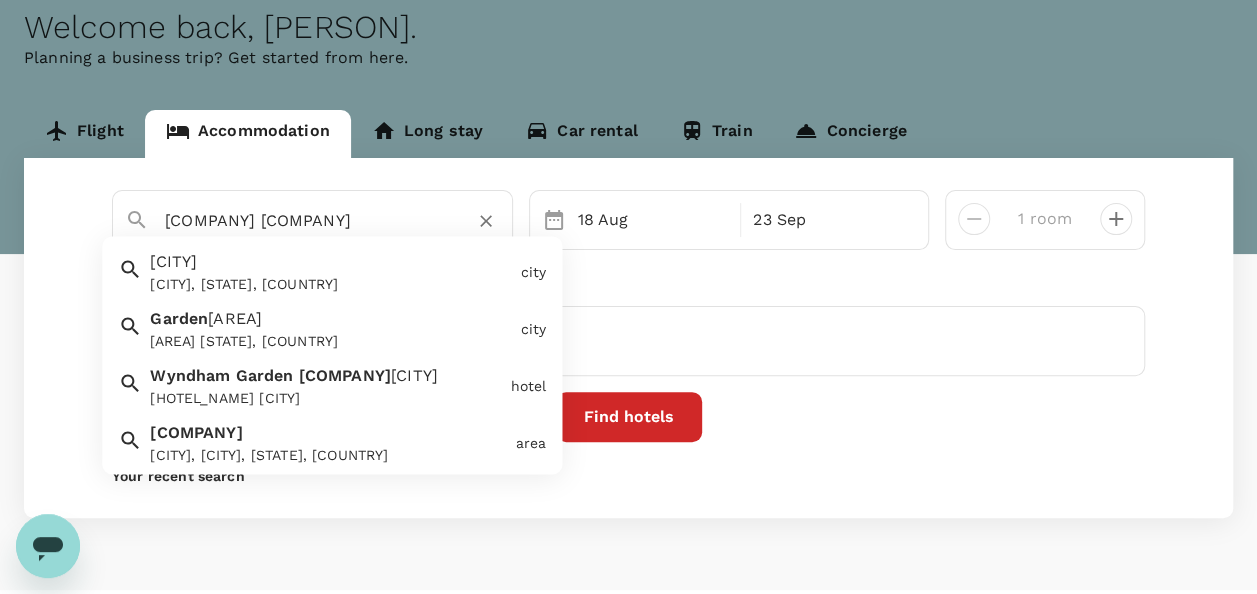 click on "[CITY]" at bounding box center (414, 376) 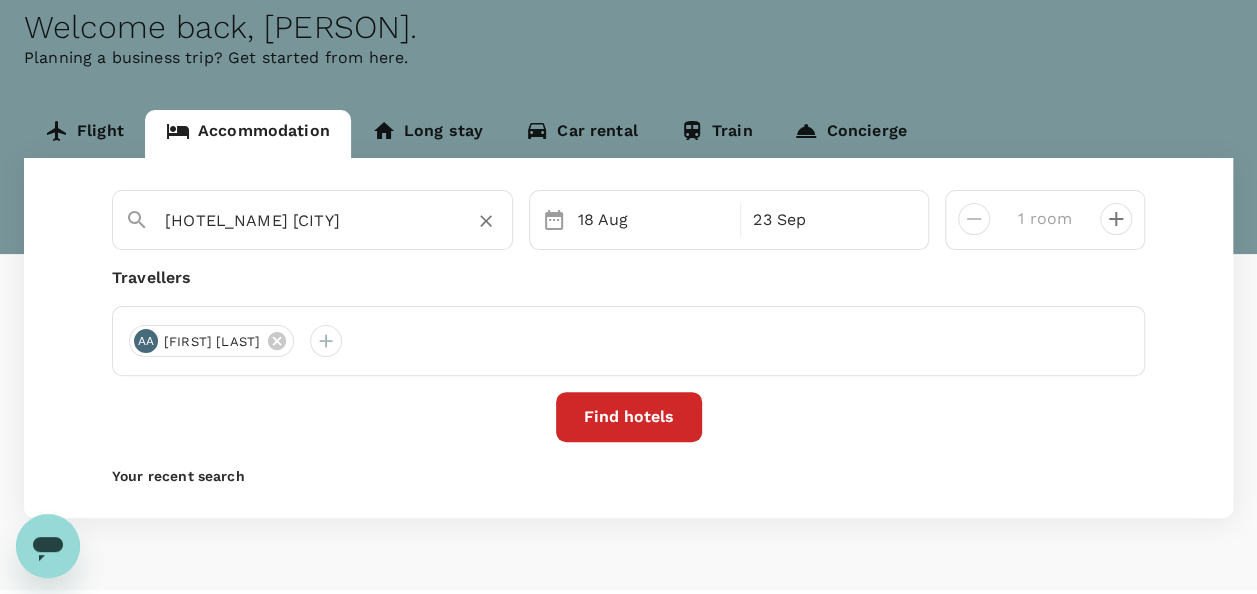 type on "[HOTEL_NAME] [CITY]" 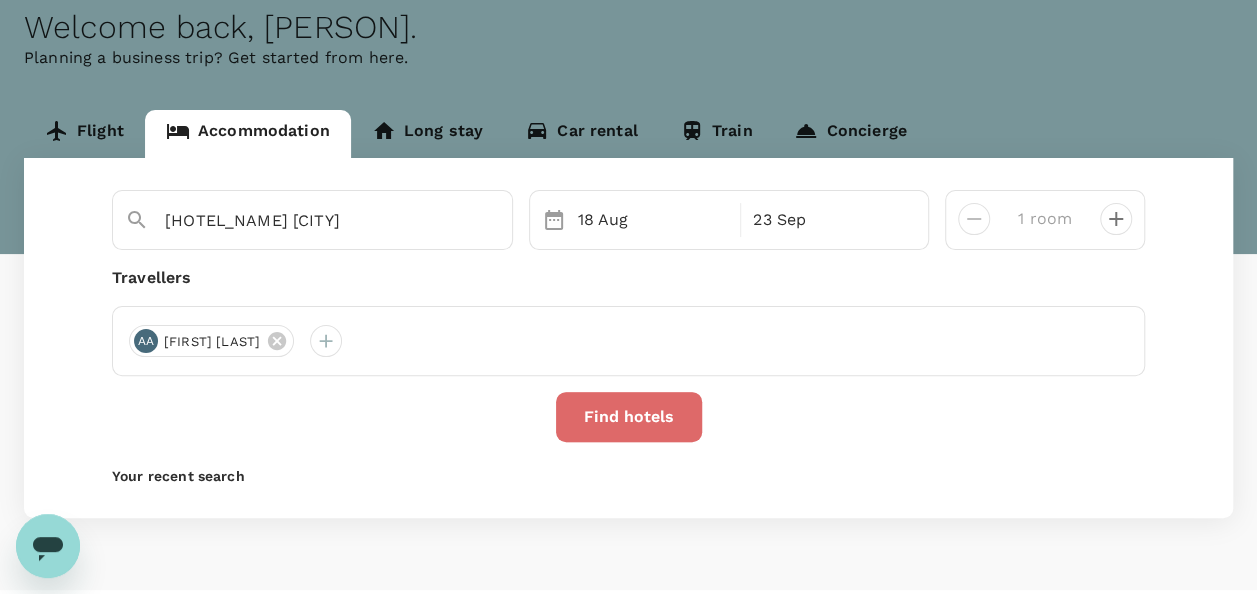 click on "Find hotels" at bounding box center (629, 417) 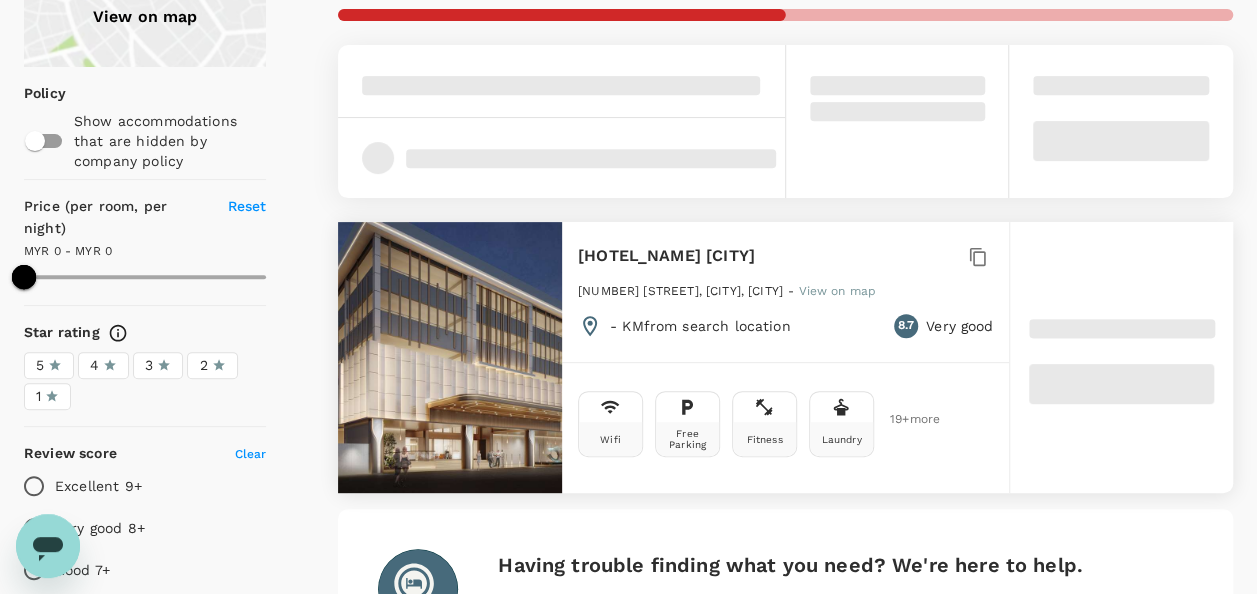 scroll, scrollTop: 300, scrollLeft: 0, axis: vertical 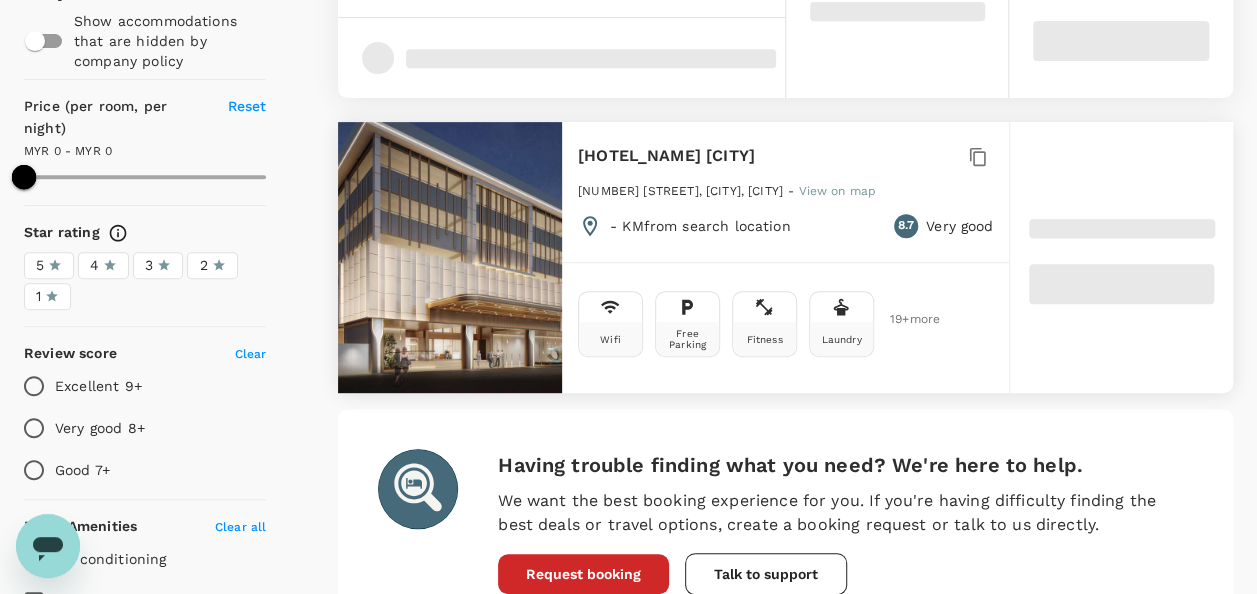type on "446" 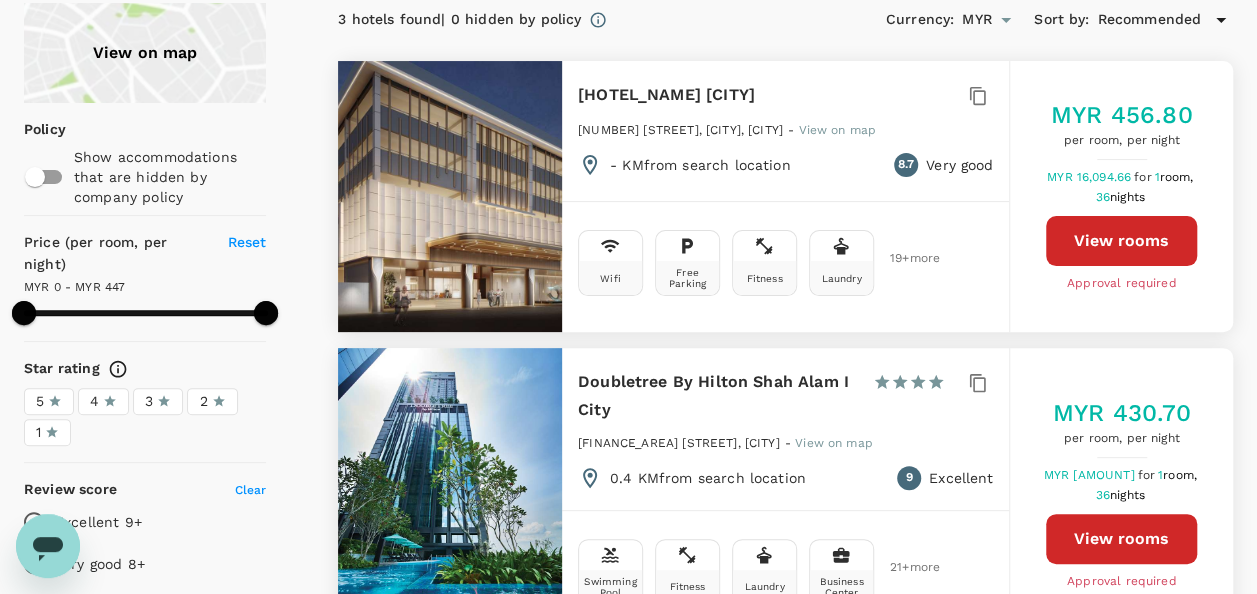 scroll, scrollTop: 100, scrollLeft: 0, axis: vertical 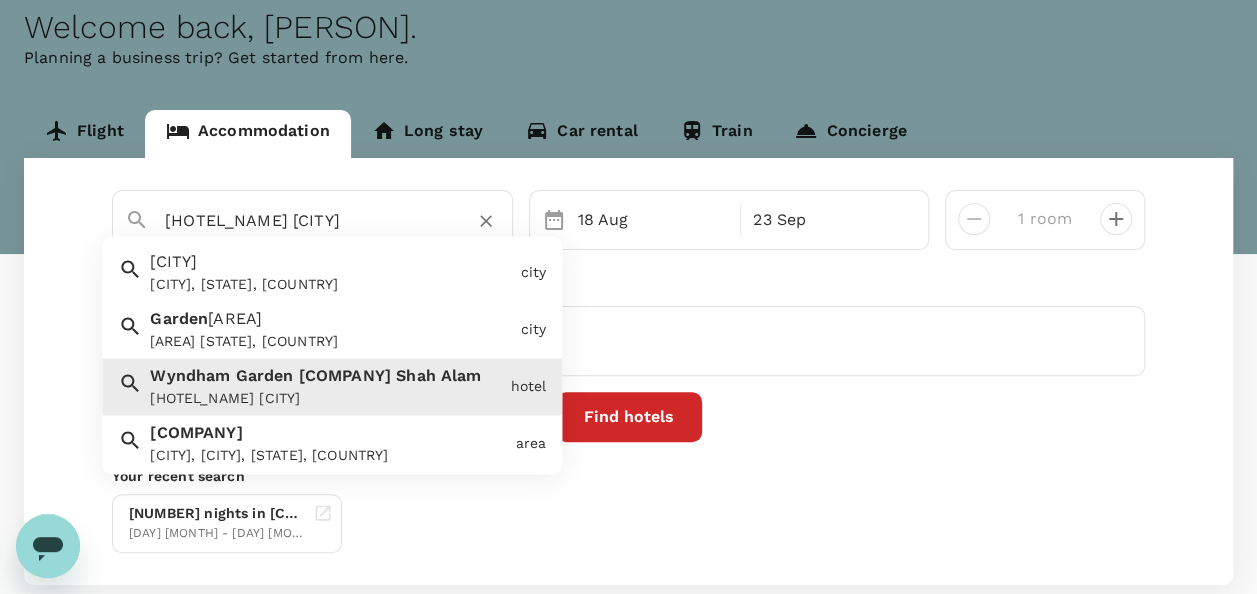 drag, startPoint x: 432, startPoint y: 220, endPoint x: 116, endPoint y: 176, distance: 319.04858 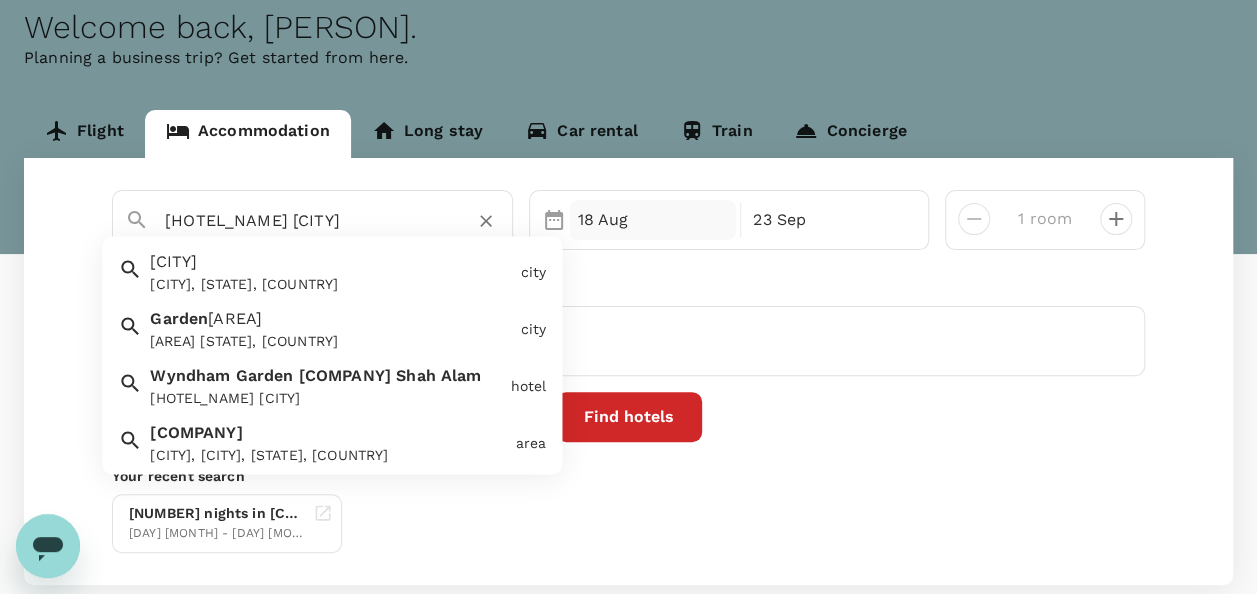 click on "18 Aug" at bounding box center [653, 220] 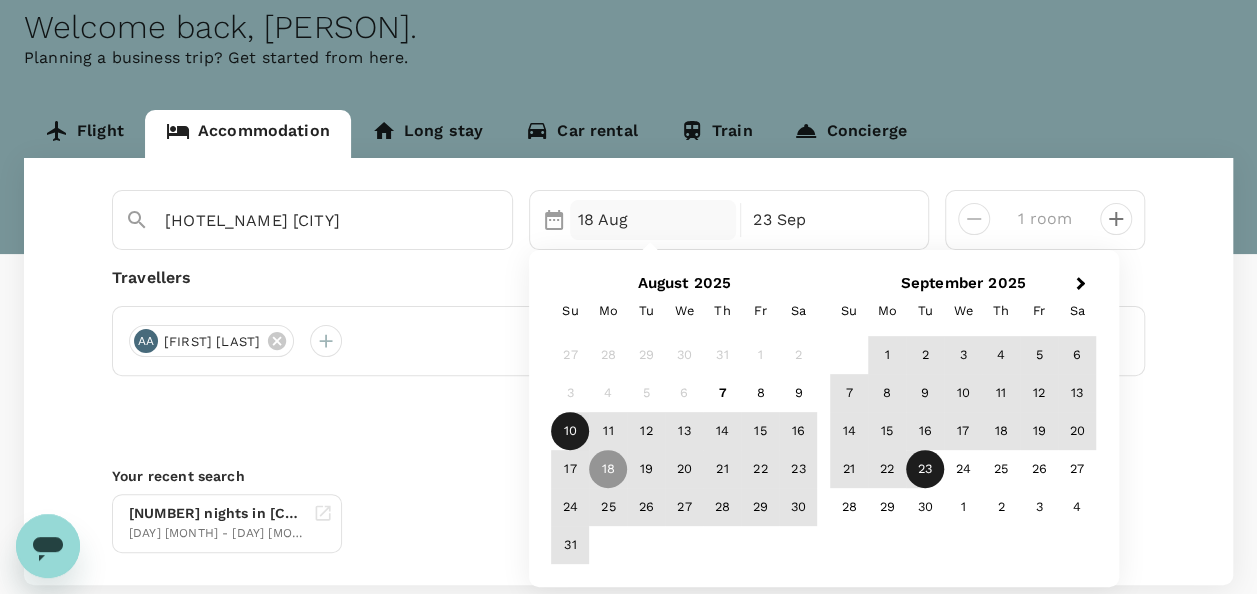 click on "10" at bounding box center (570, 432) 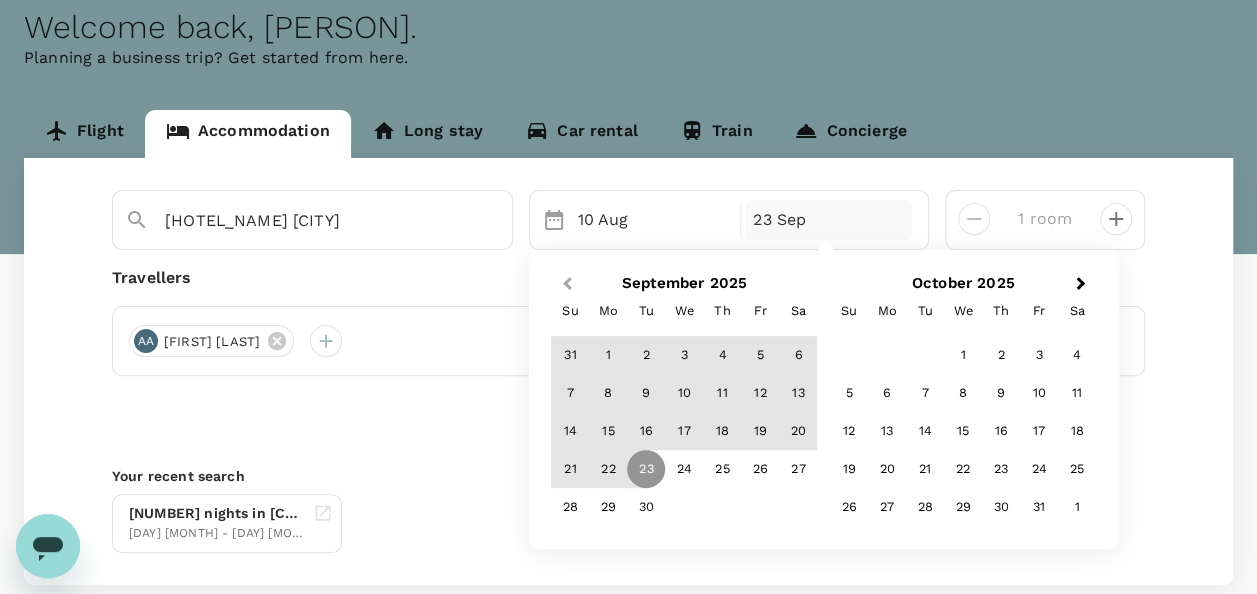 click on "Previous Month" at bounding box center [565, 285] 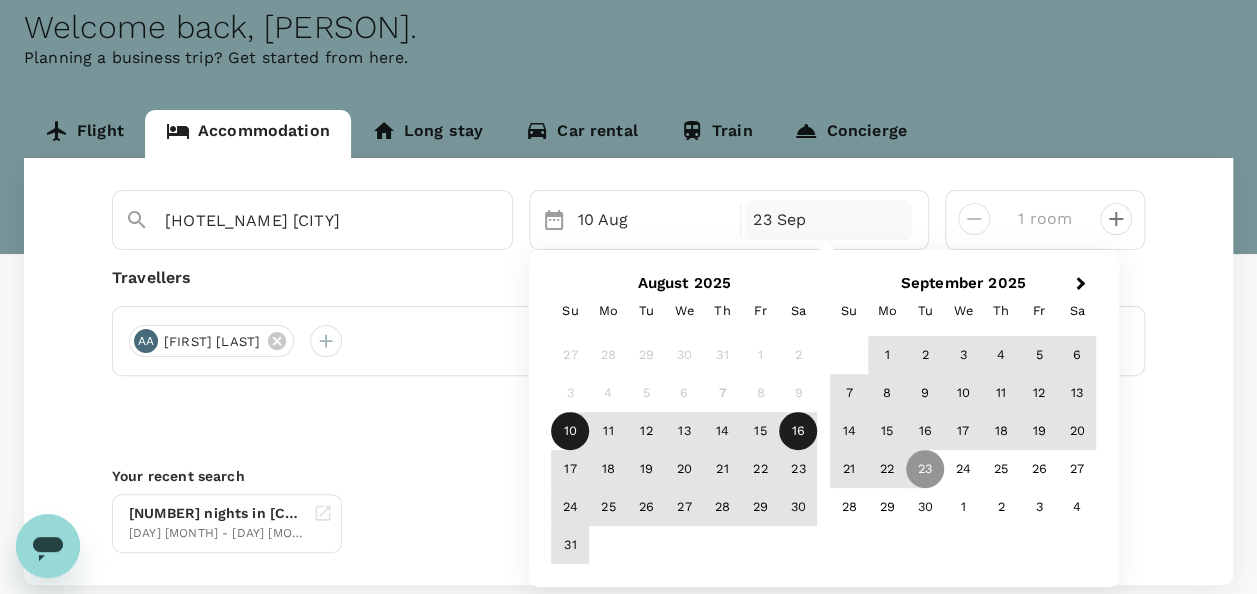 click on "16" at bounding box center (798, 432) 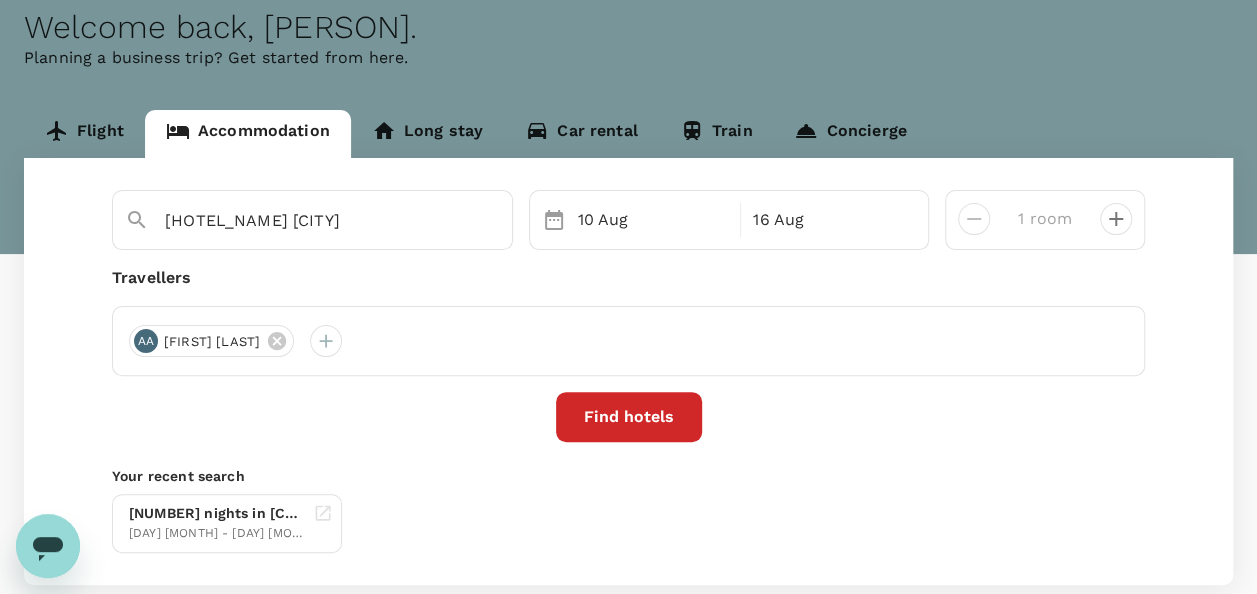 click on "Find hotels" at bounding box center (629, 417) 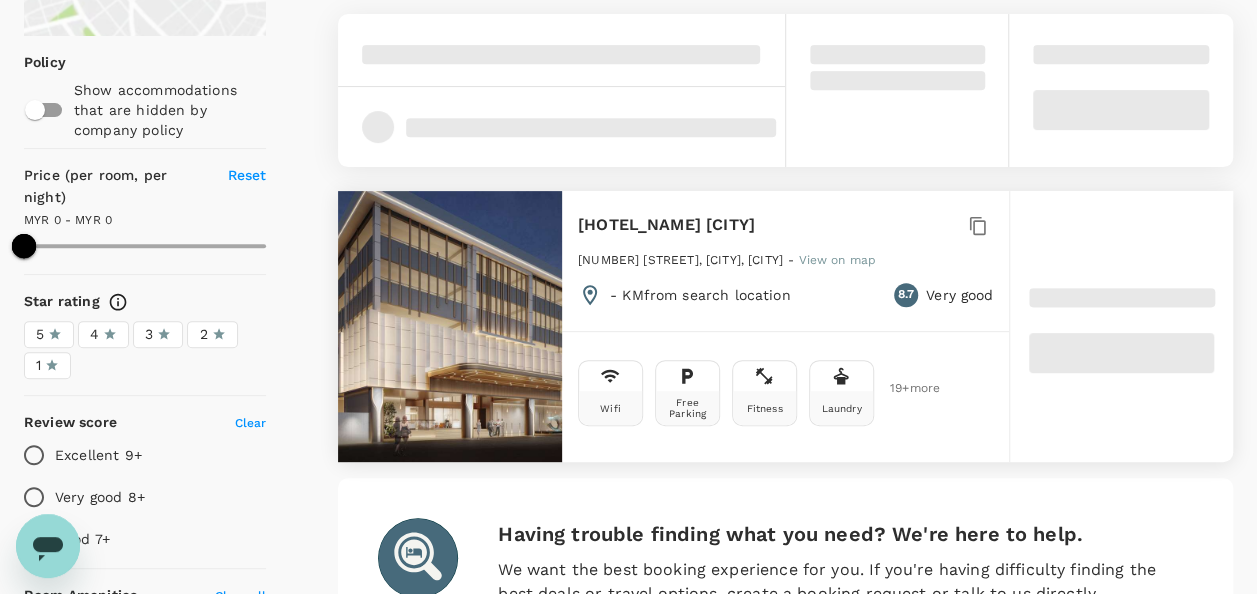 scroll, scrollTop: 200, scrollLeft: 0, axis: vertical 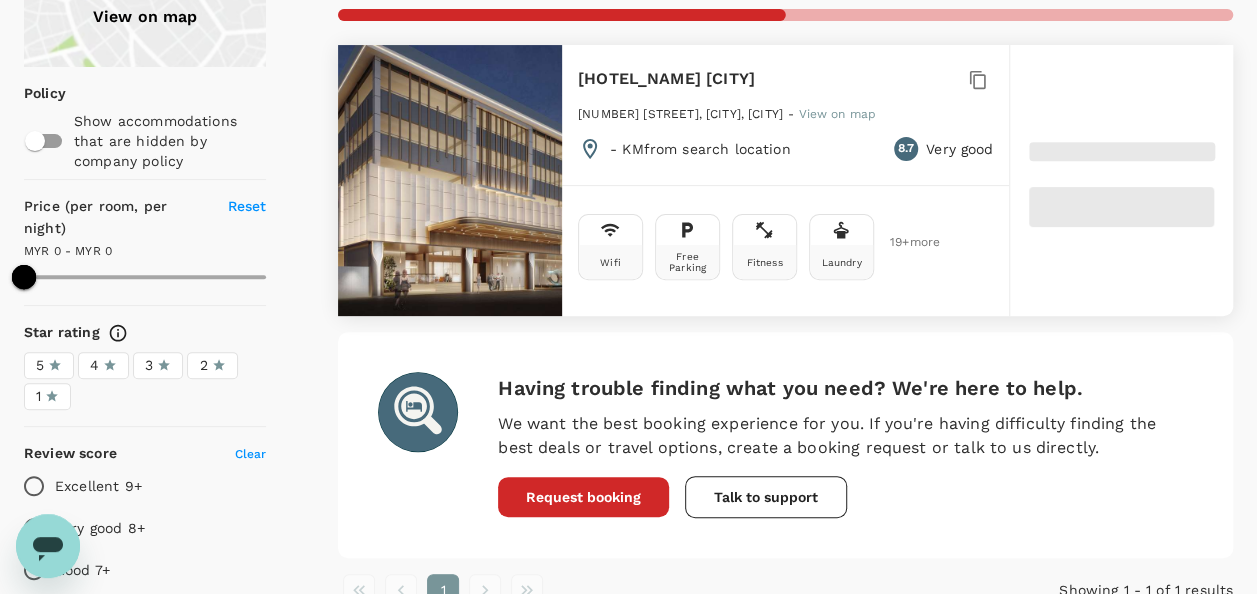 type on "501" 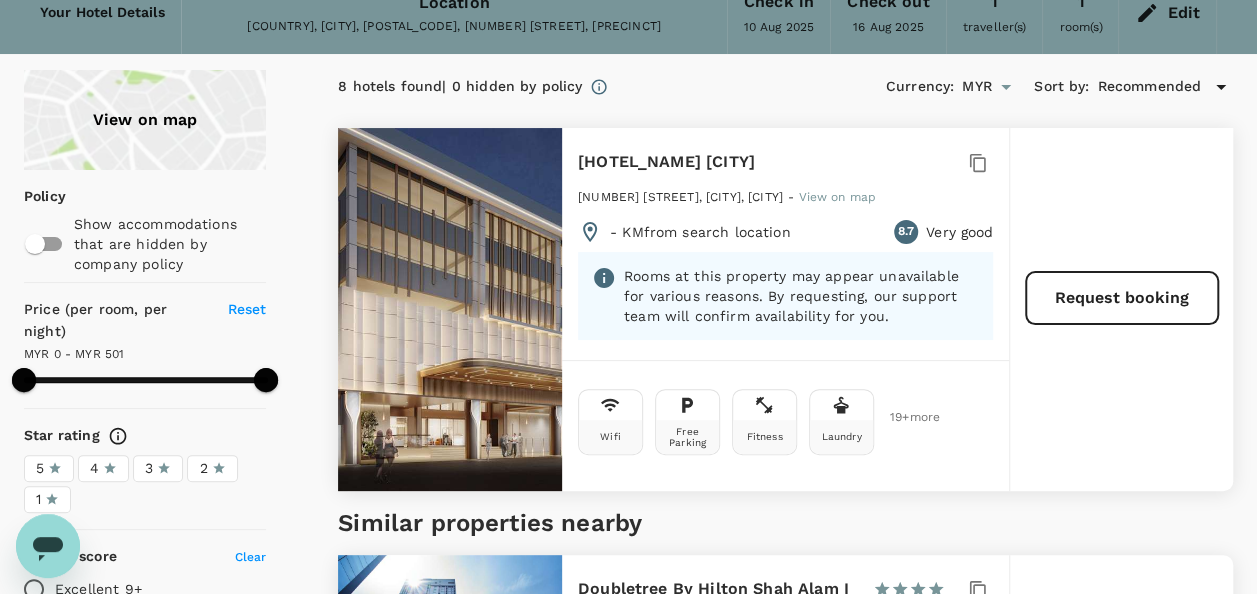 scroll, scrollTop: 0, scrollLeft: 0, axis: both 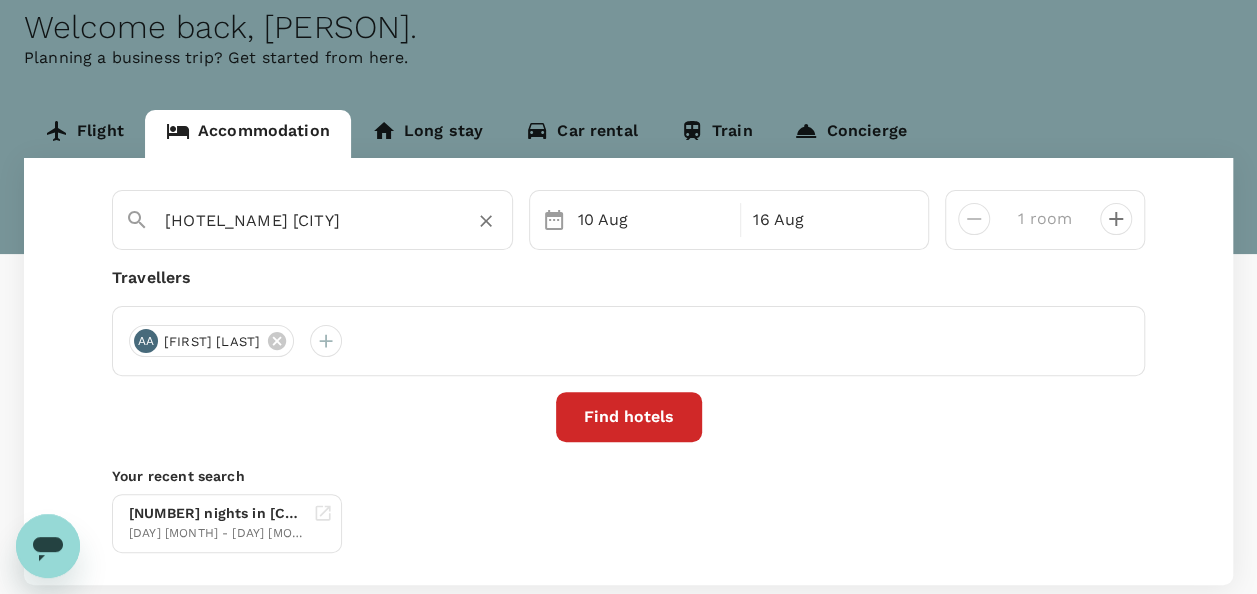 click on "[HOTEL_NAME] [CITY]" at bounding box center (332, 221) 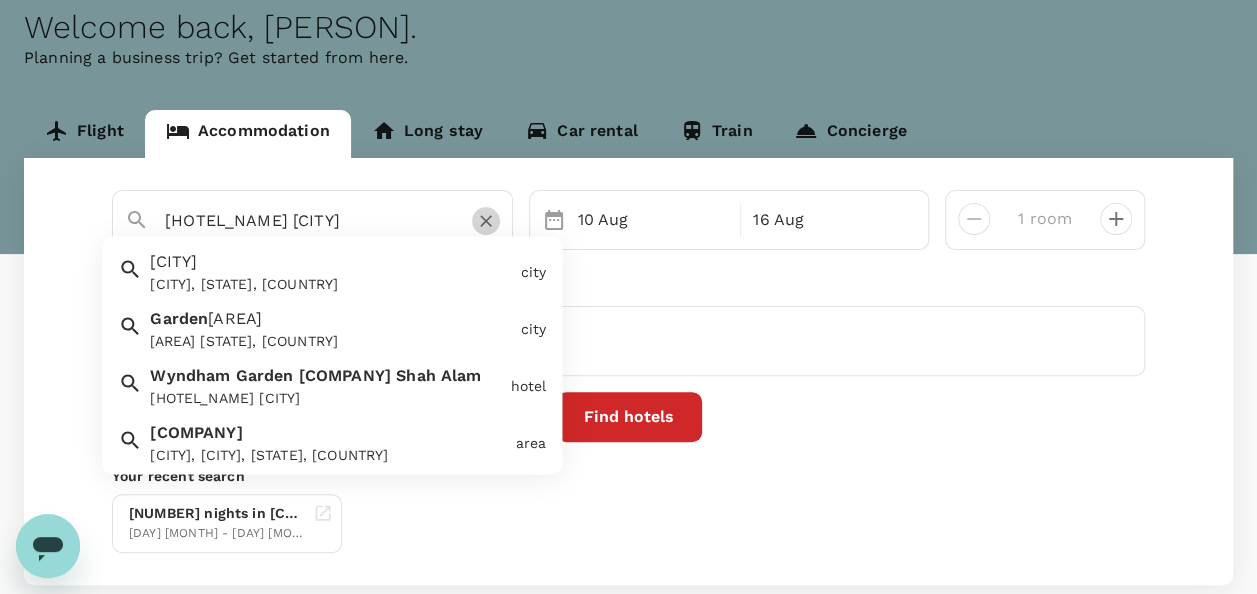 click 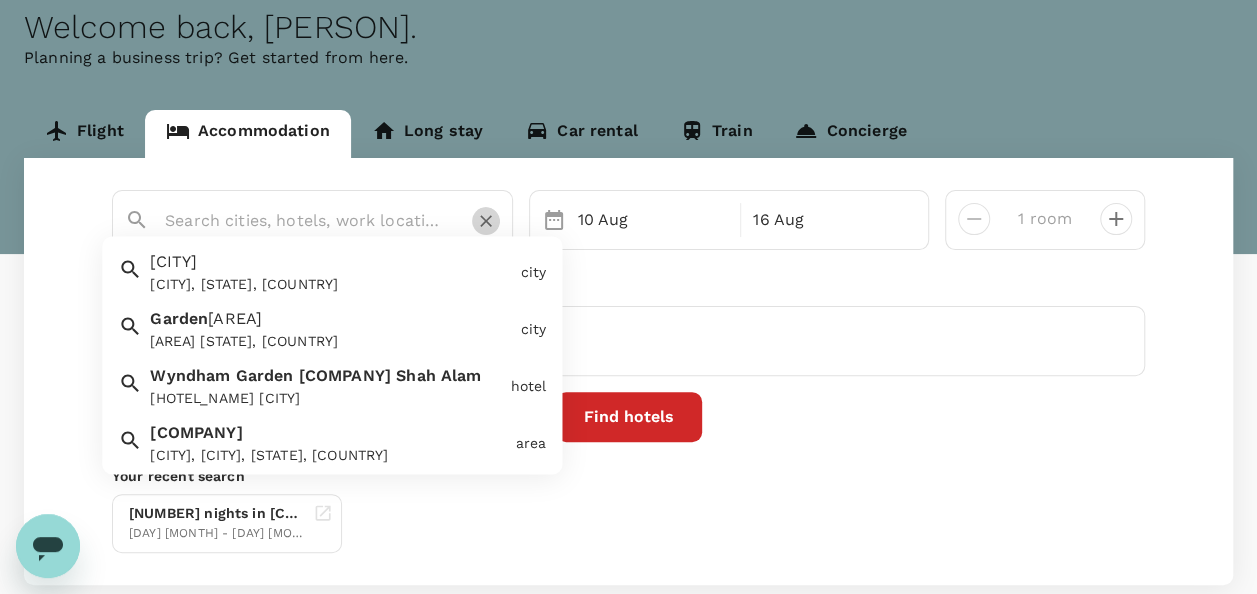 scroll, scrollTop: 0, scrollLeft: 0, axis: both 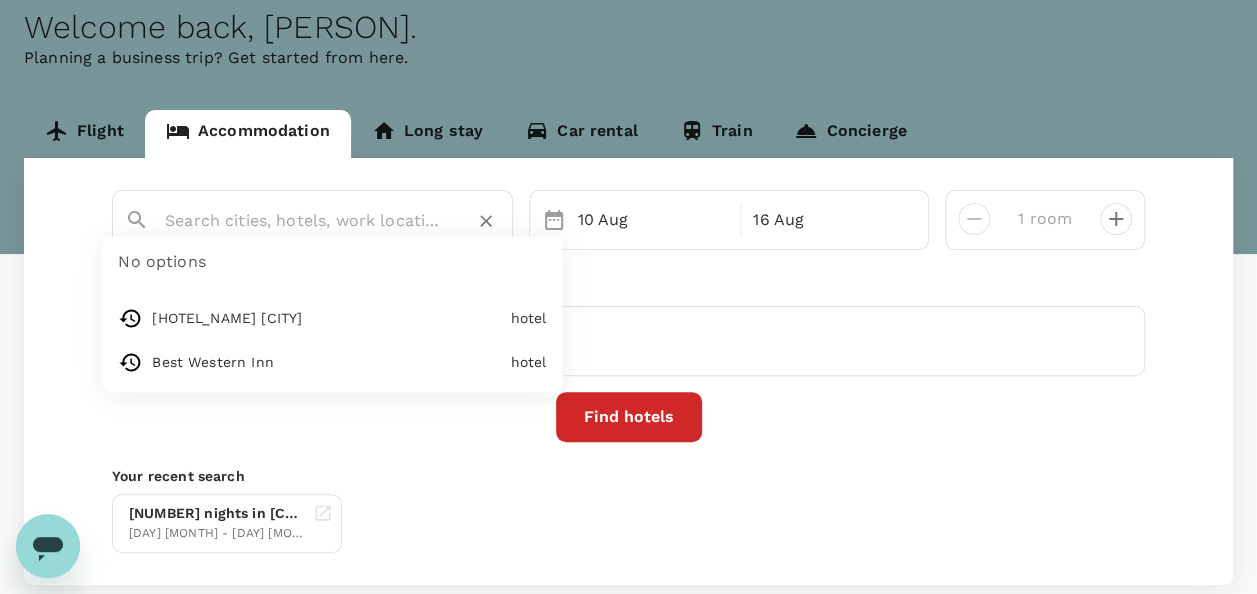 type on "p" 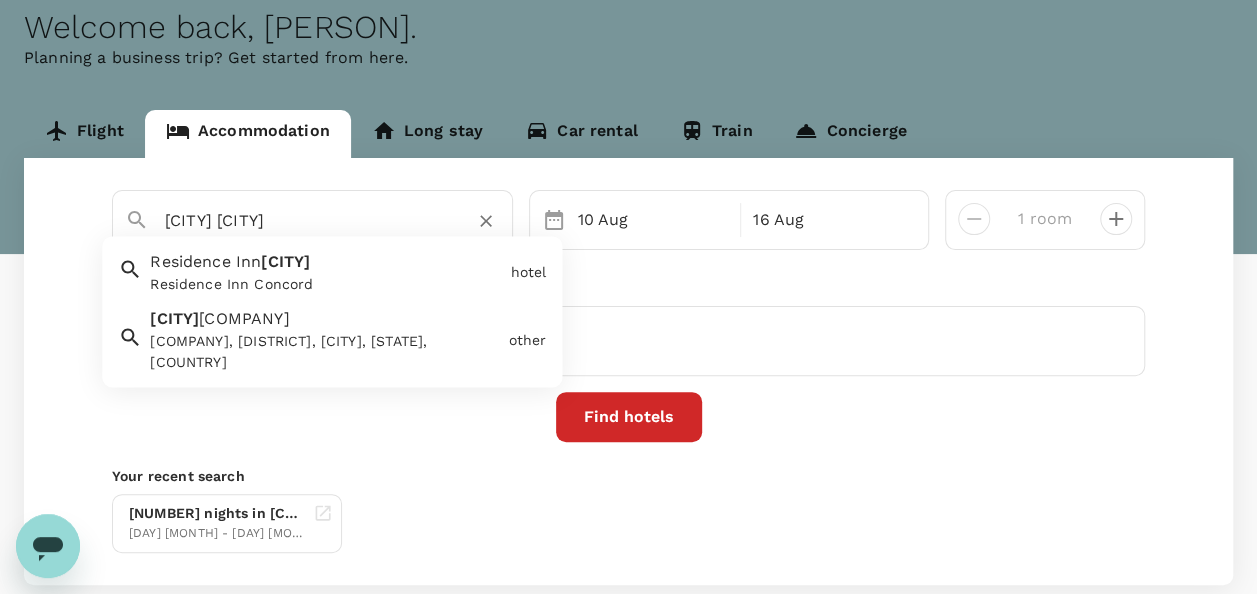 click on "[COMPANY], [DISTRICT], [CITY], [STATE], [COUNTRY]" at bounding box center (325, 353) 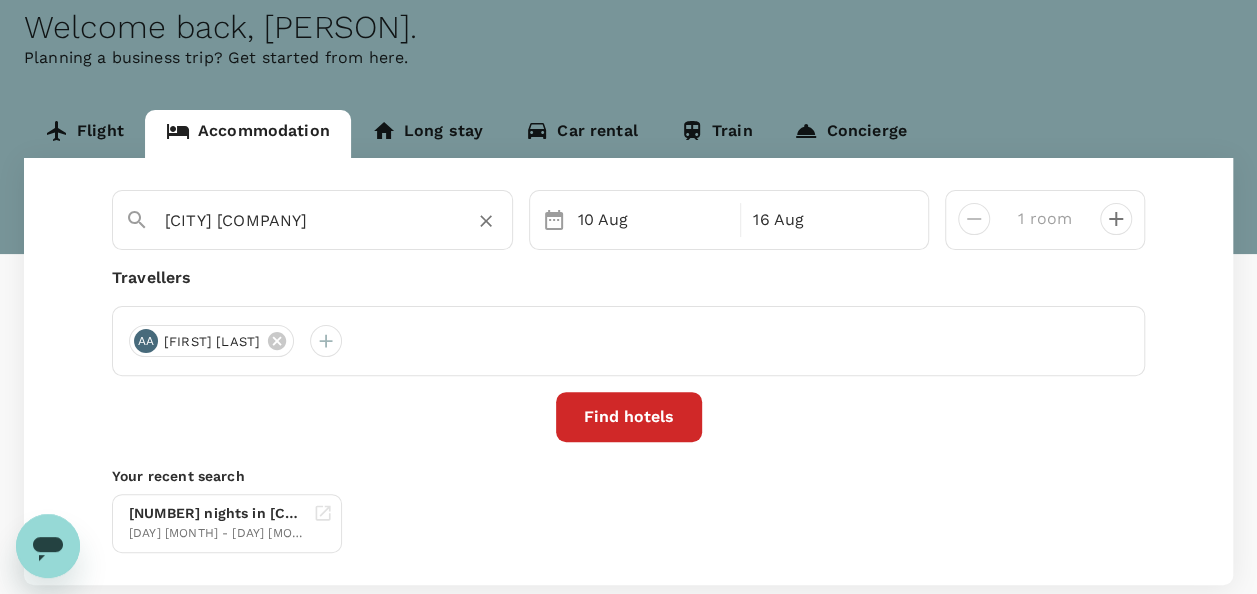 type on "[CITY] [COMPANY]" 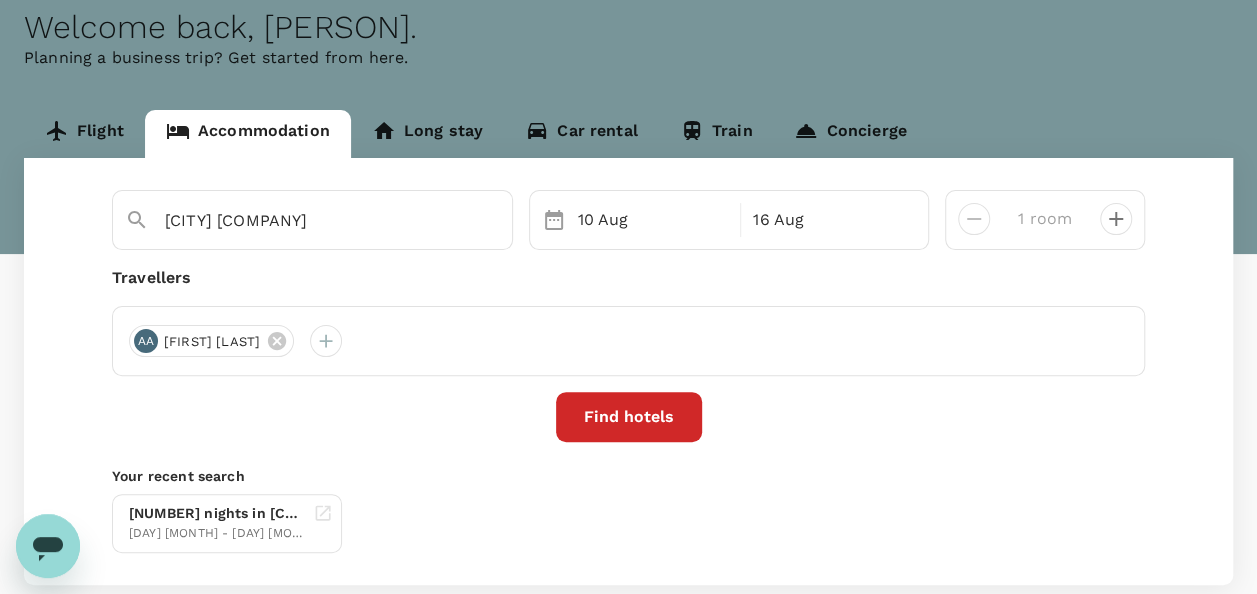 click on "[HOTEL_NAME] [DATE] [DATE] [ROOMS] [TRAVELLERS] AA [NAME] AP [NAME] Find hotels Your recent search [NIGHTS] nights in [HOTEL_NAME] [DATE] - [DATE] · [TRAVELLER] [TRAVELLER_NAME]" at bounding box center [628, 371] 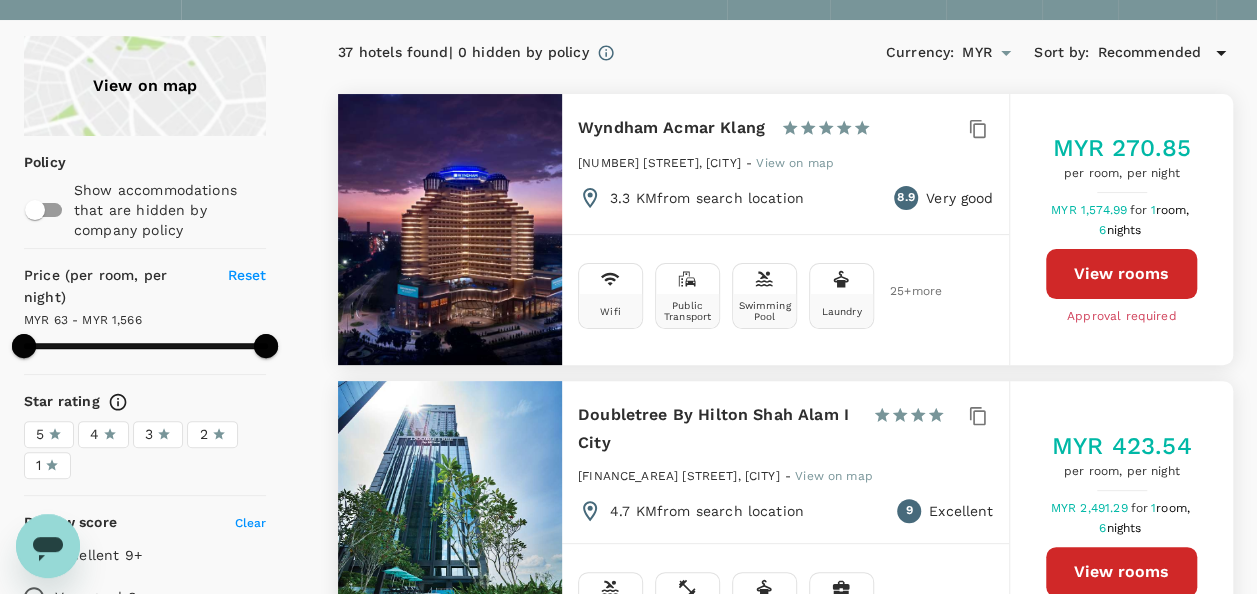 scroll, scrollTop: 100, scrollLeft: 0, axis: vertical 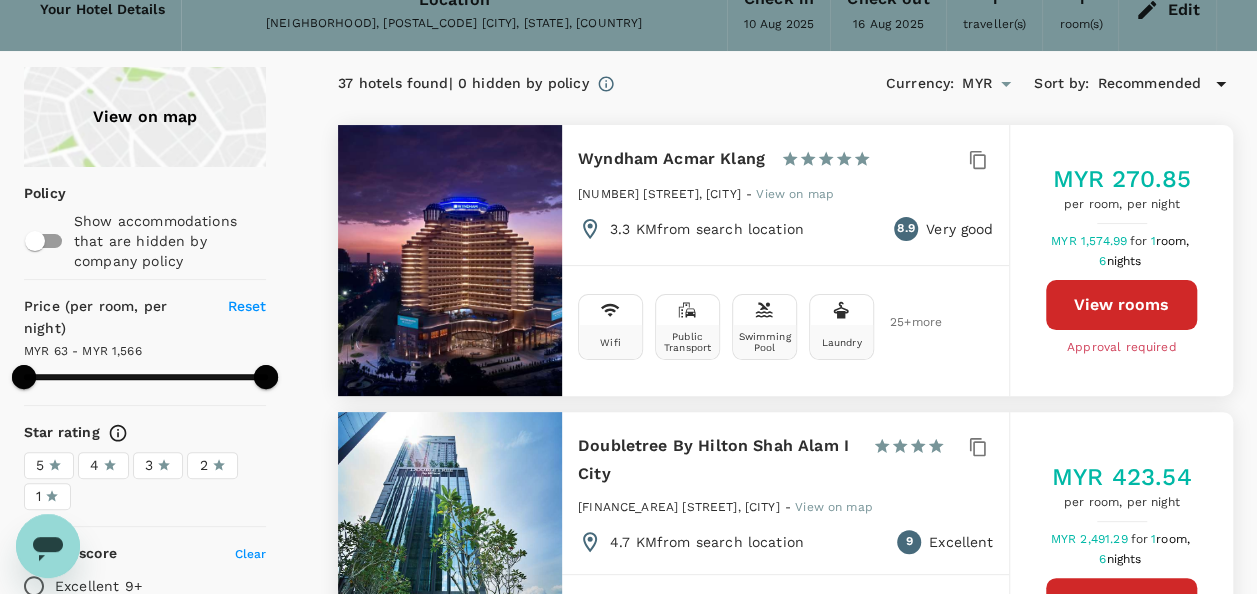 type on "1565.67" 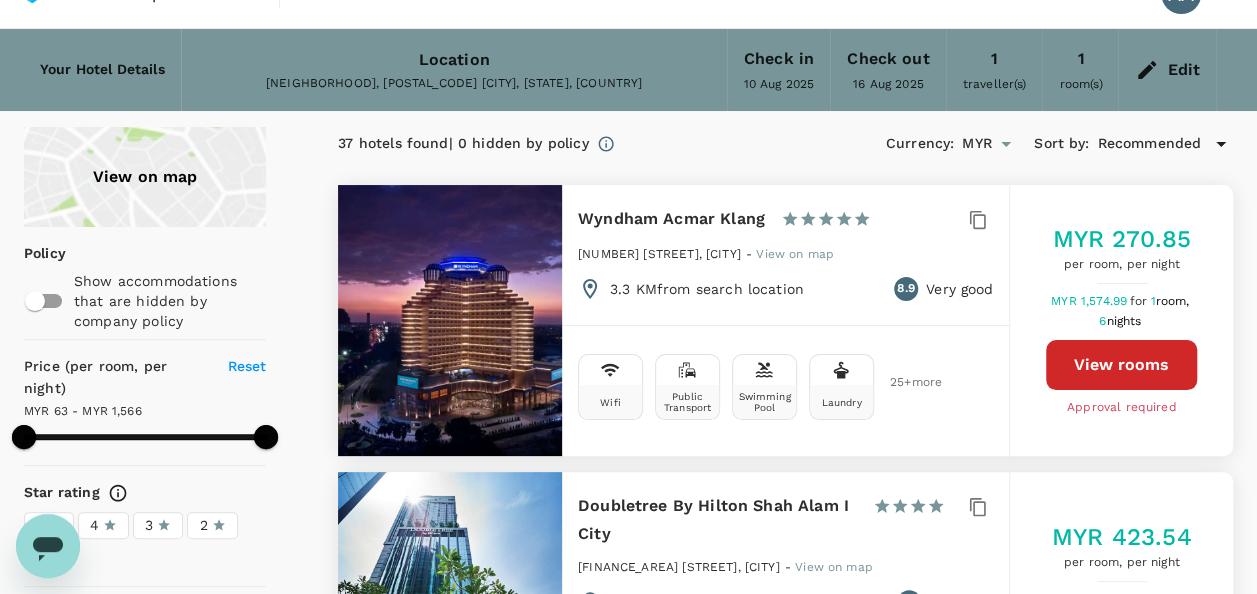 scroll, scrollTop: 0, scrollLeft: 0, axis: both 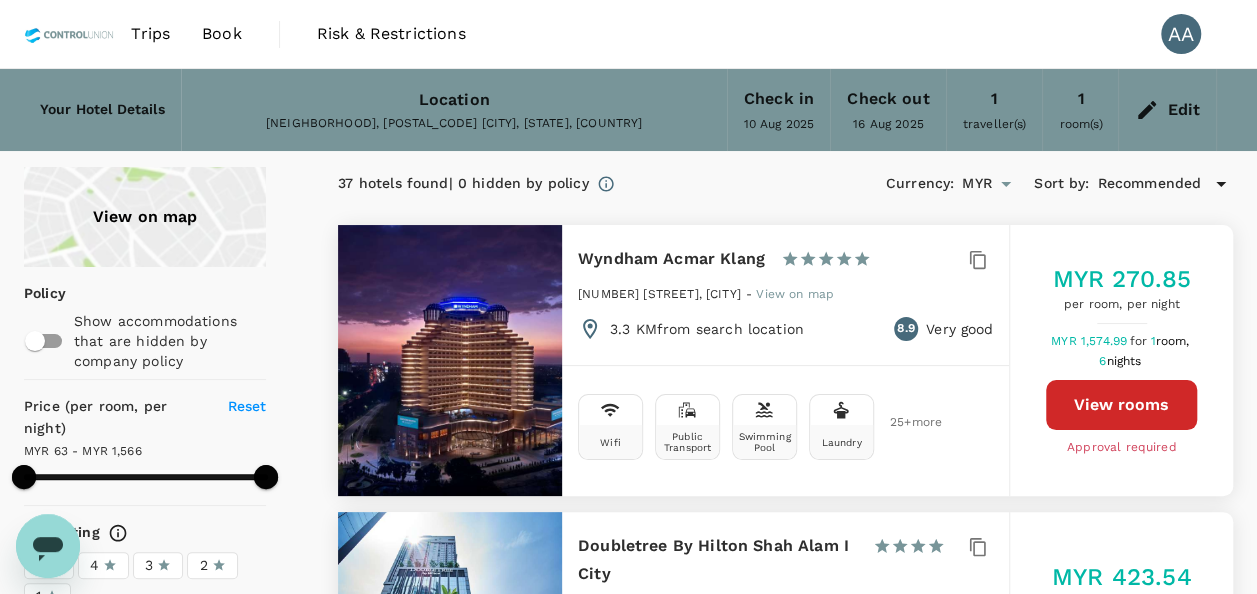 click on "Edit" at bounding box center (1183, 110) 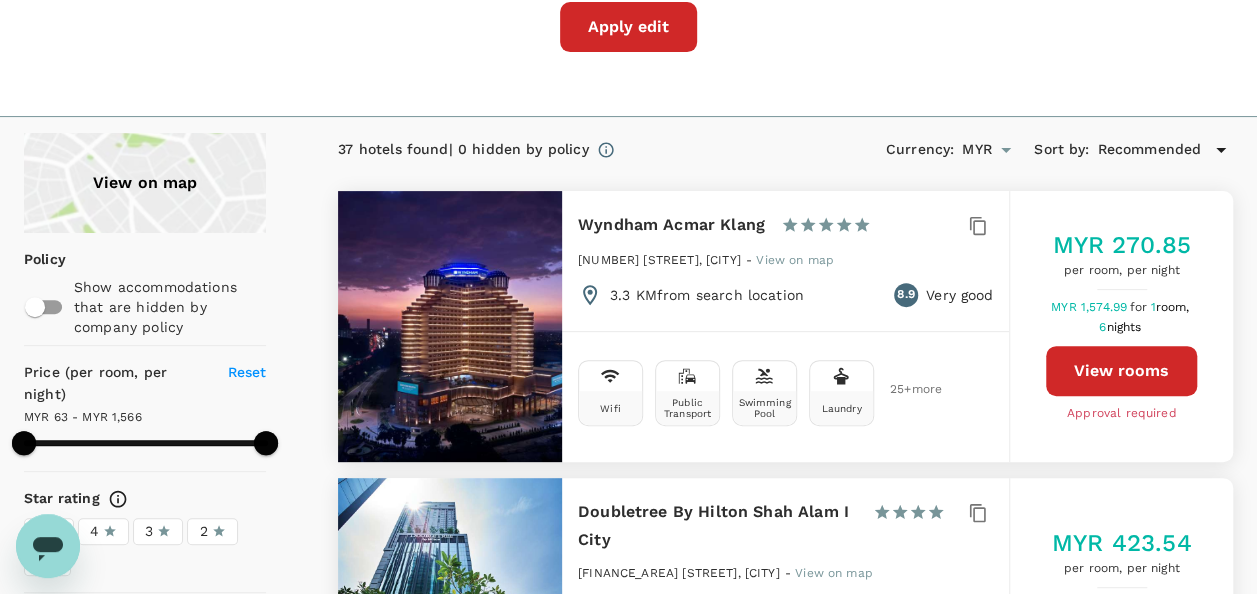 type on "Malaysia" 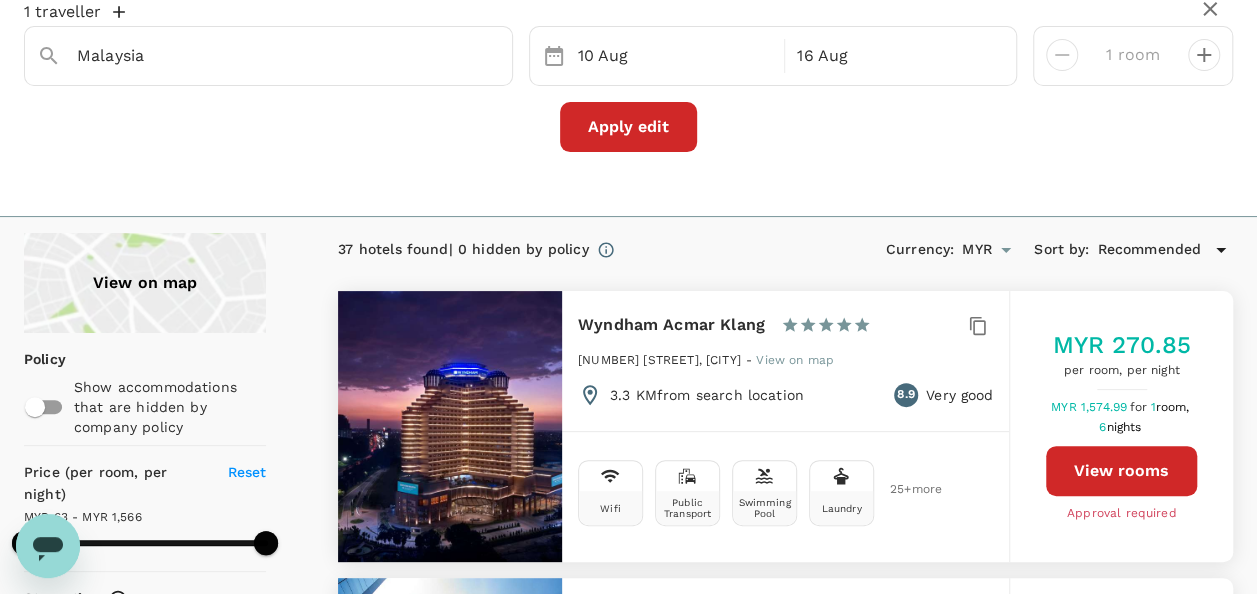 scroll, scrollTop: 0, scrollLeft: 0, axis: both 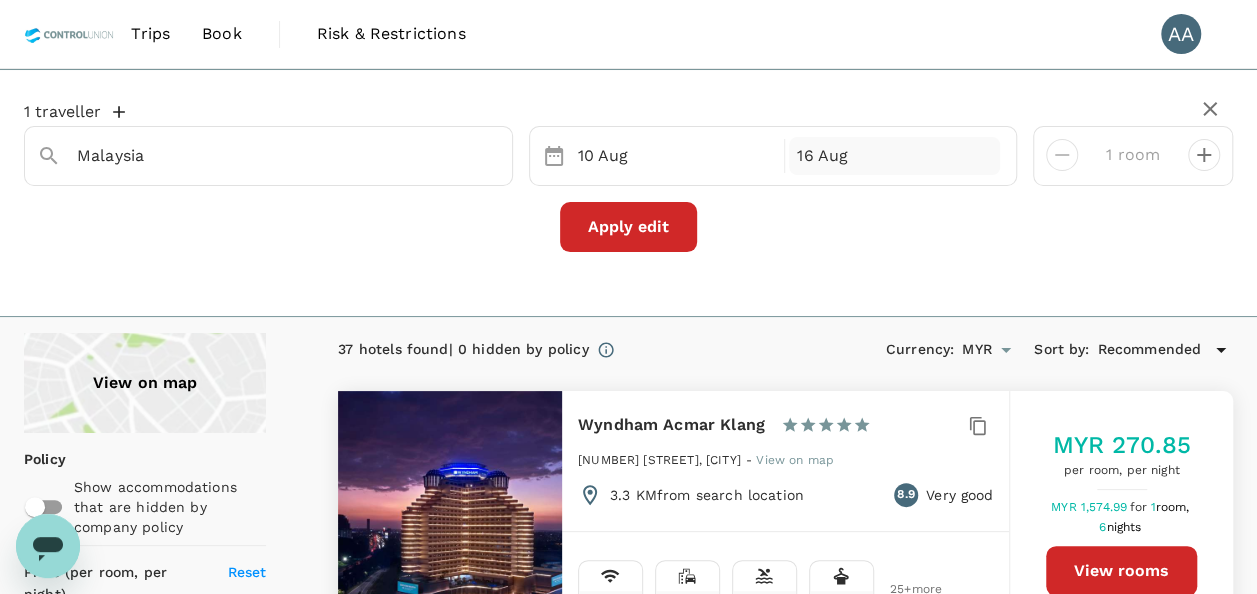 click on "16 Aug" at bounding box center [894, 156] 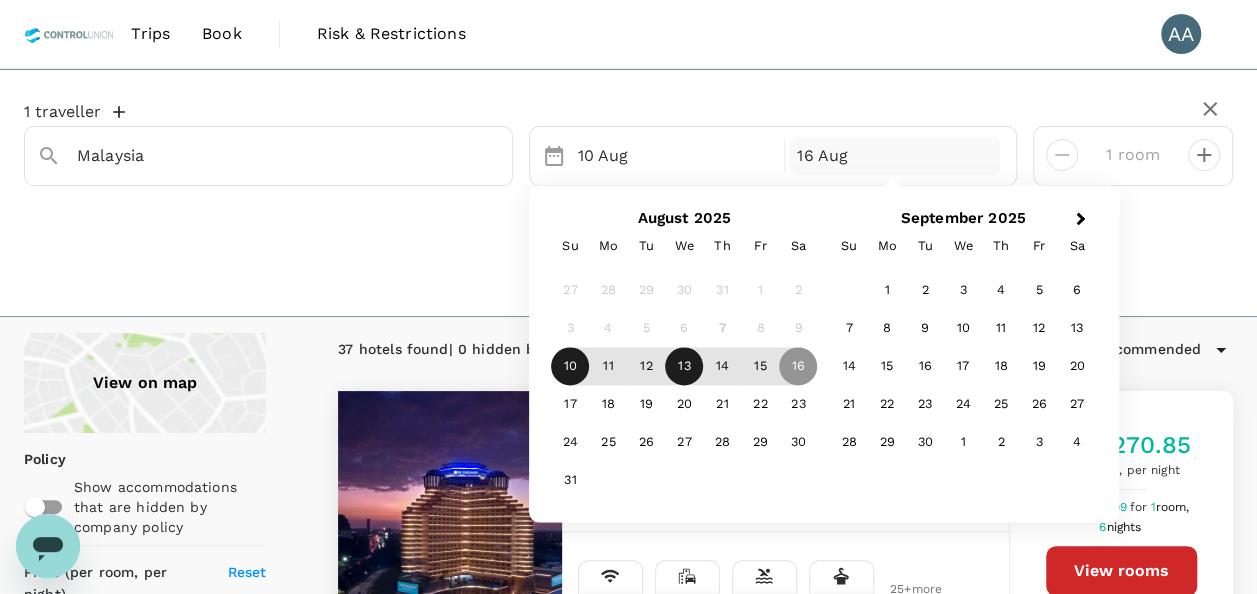 click on "13" at bounding box center (684, 367) 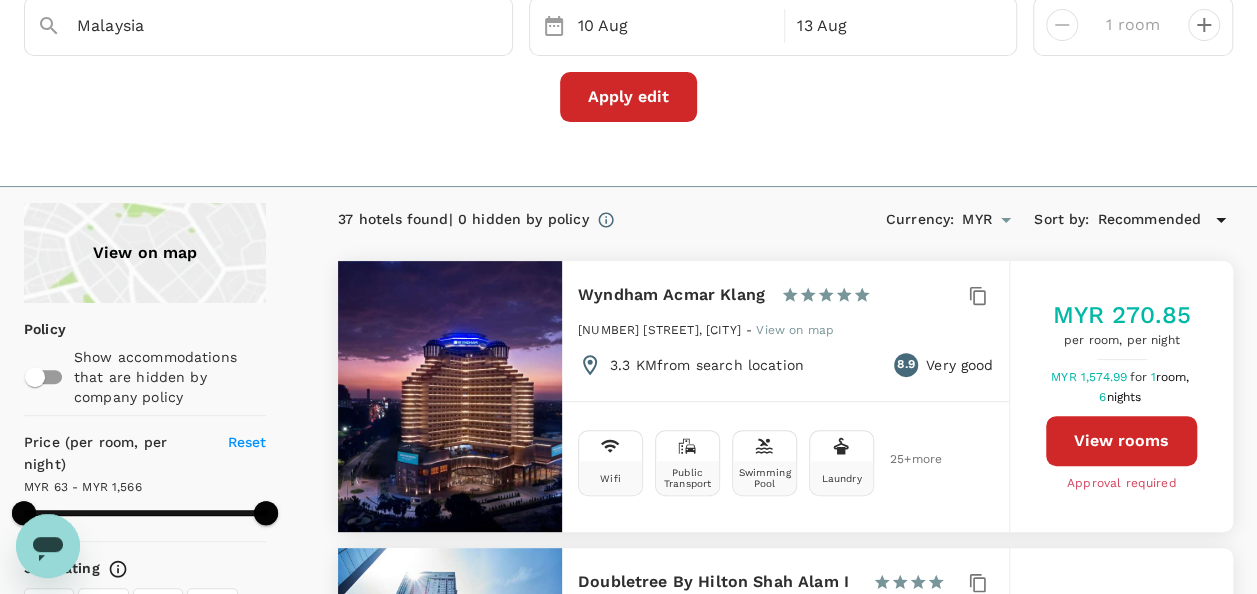 scroll, scrollTop: 100, scrollLeft: 0, axis: vertical 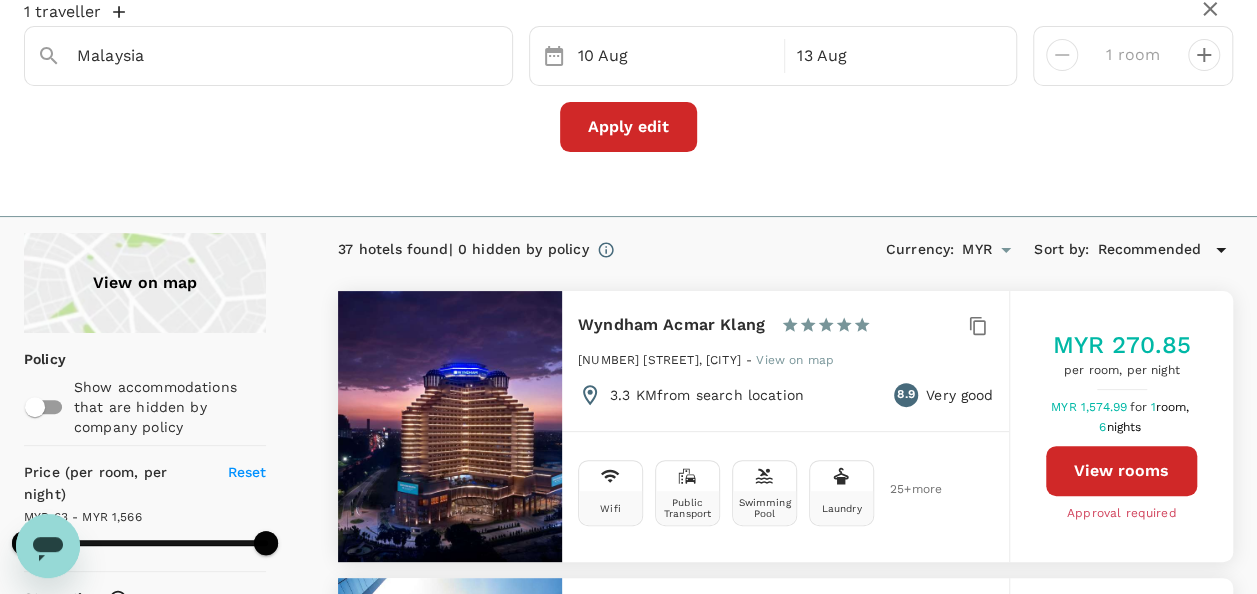 click on "Apply edit" at bounding box center [628, 127] 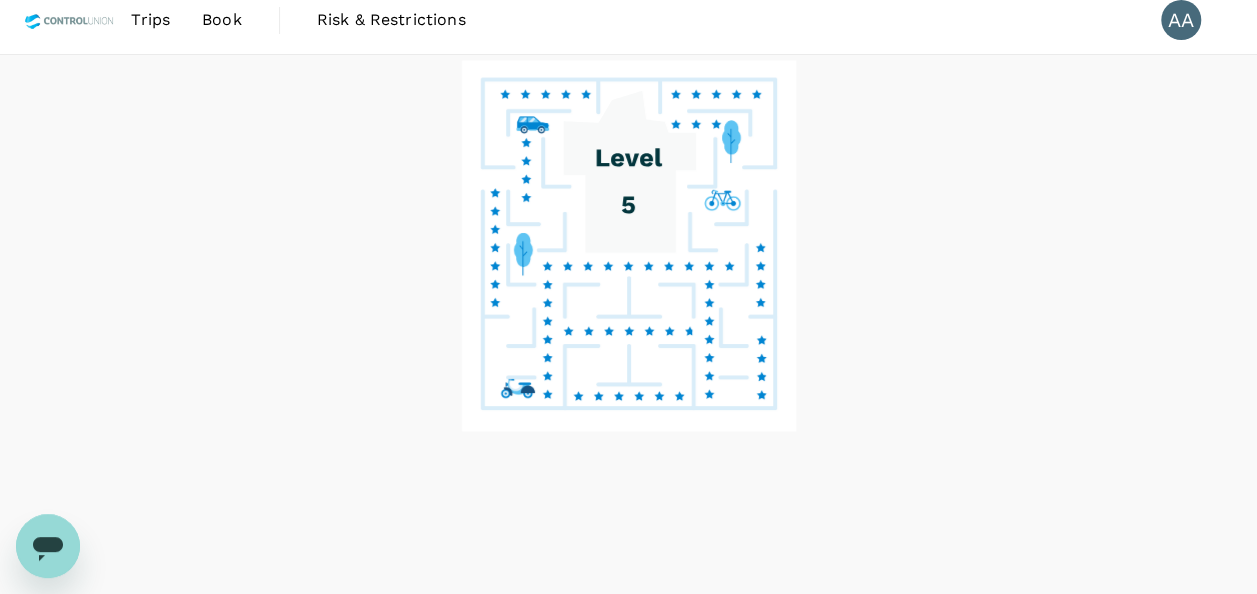 scroll, scrollTop: 0, scrollLeft: 0, axis: both 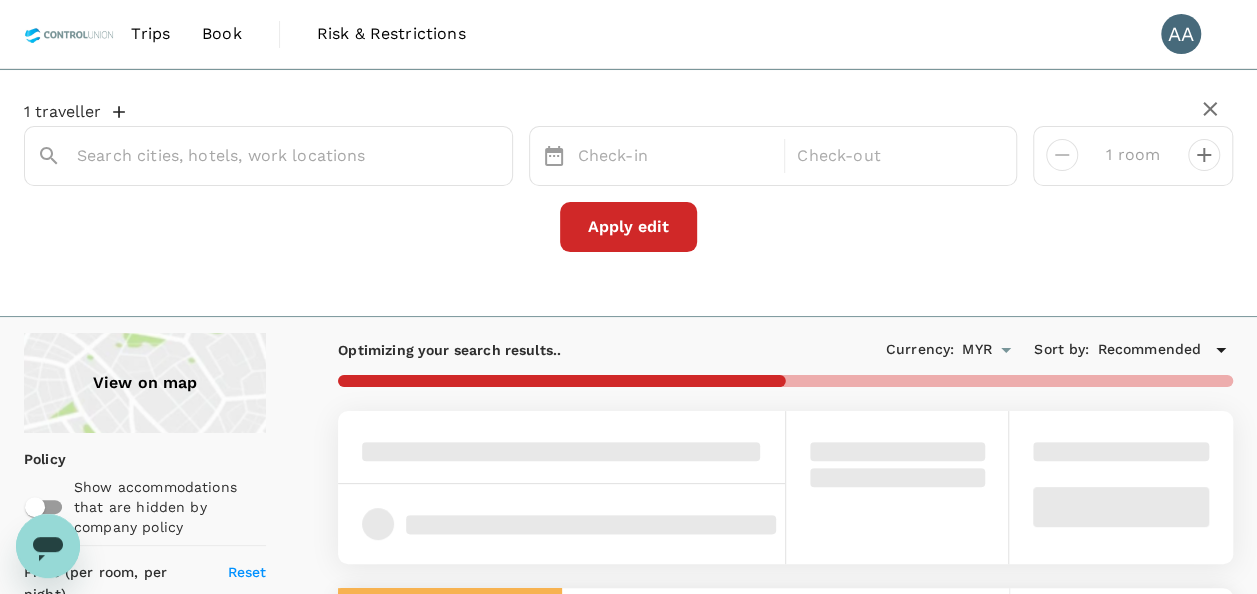 type on "Malaysia" 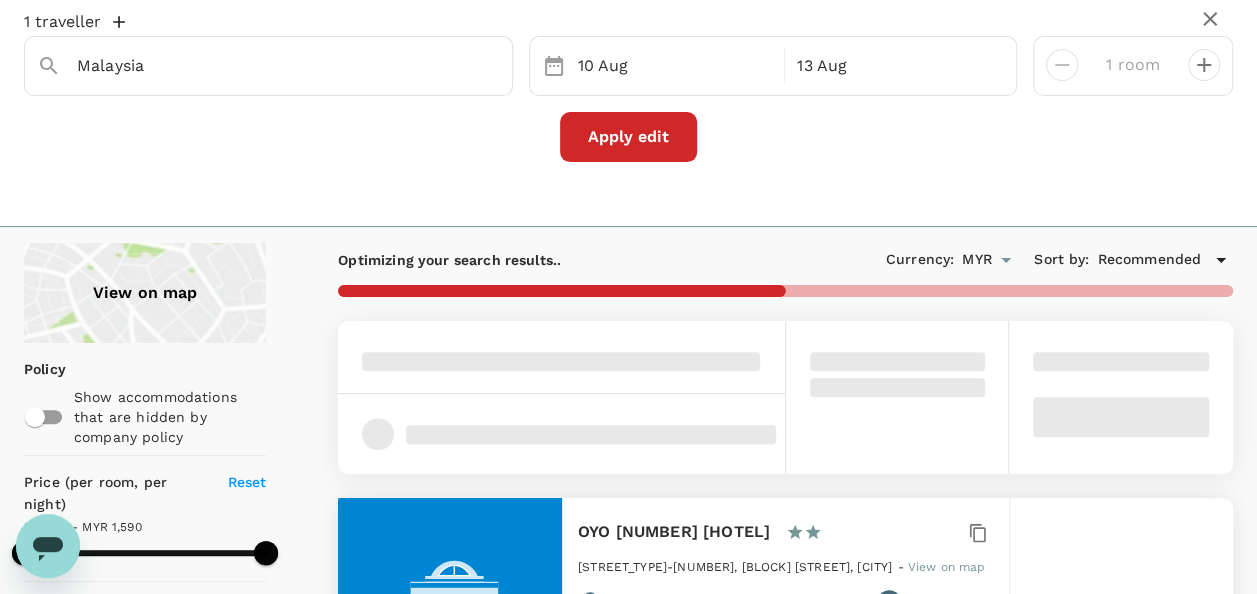 scroll, scrollTop: 200, scrollLeft: 0, axis: vertical 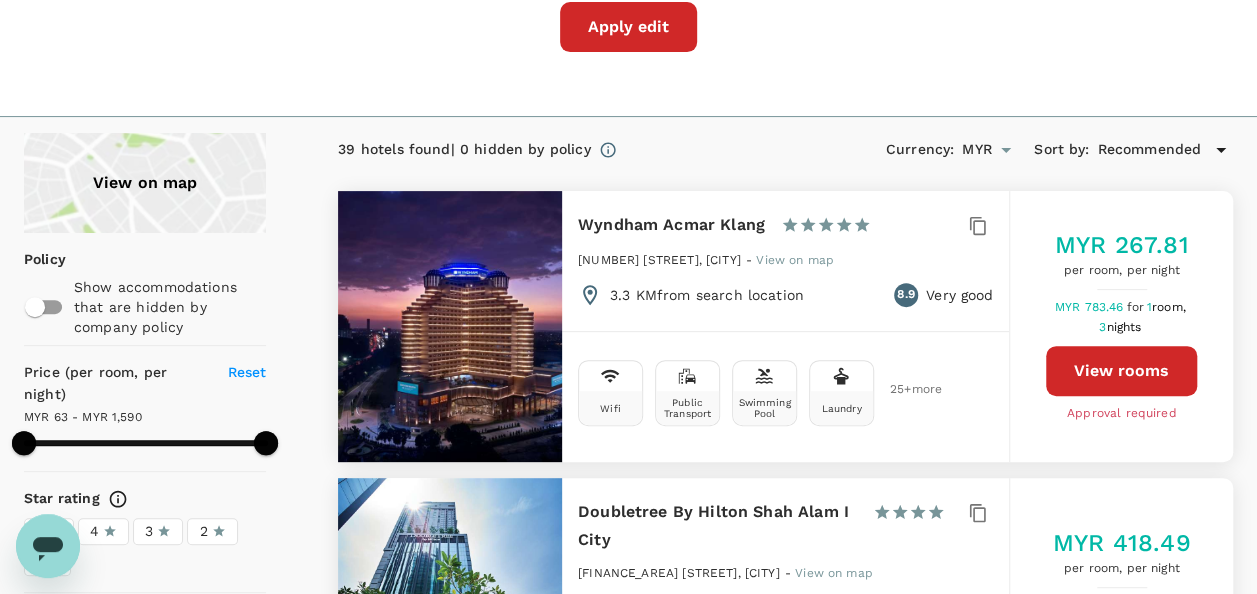 type on "1589.13" 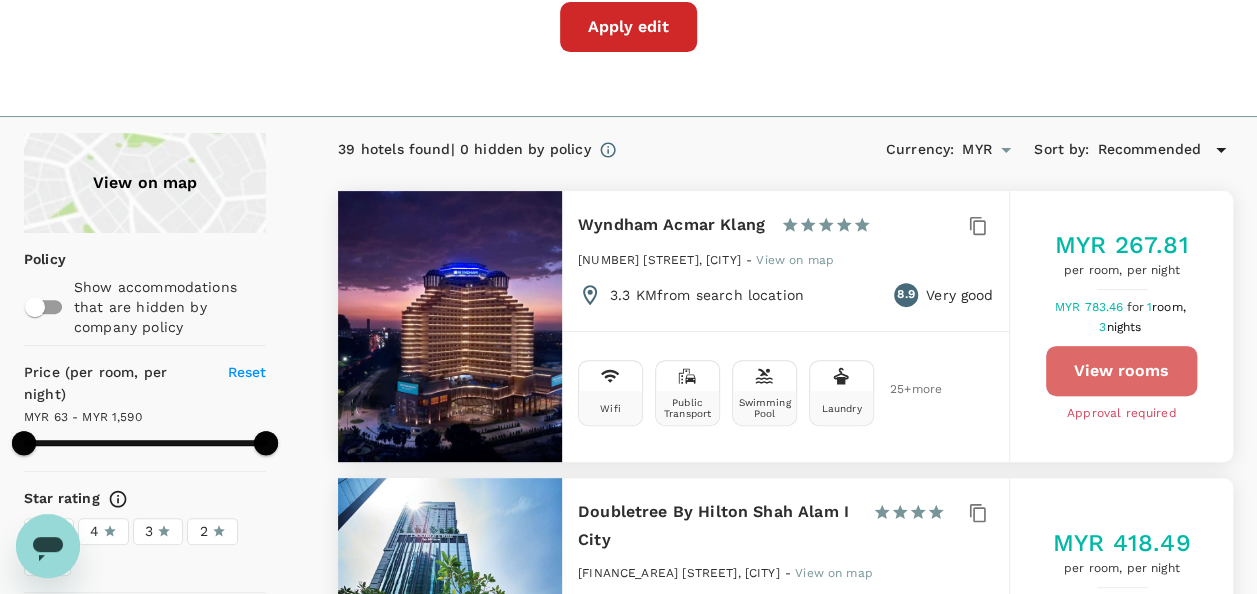 click on "View rooms" at bounding box center (1121, 371) 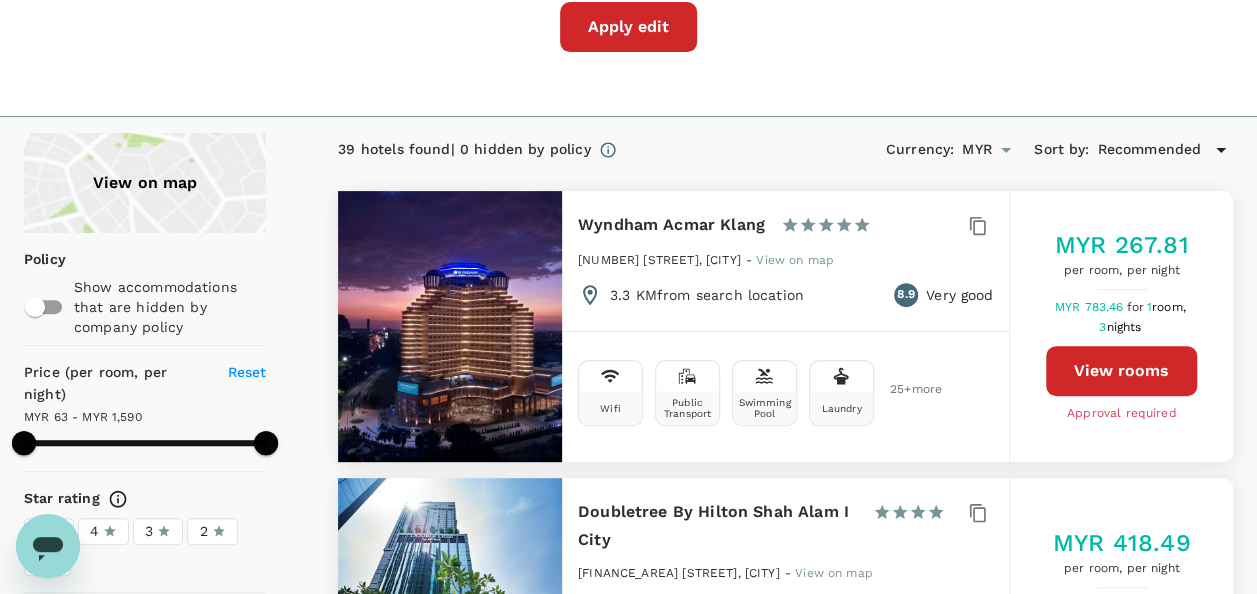 scroll, scrollTop: 0, scrollLeft: 0, axis: both 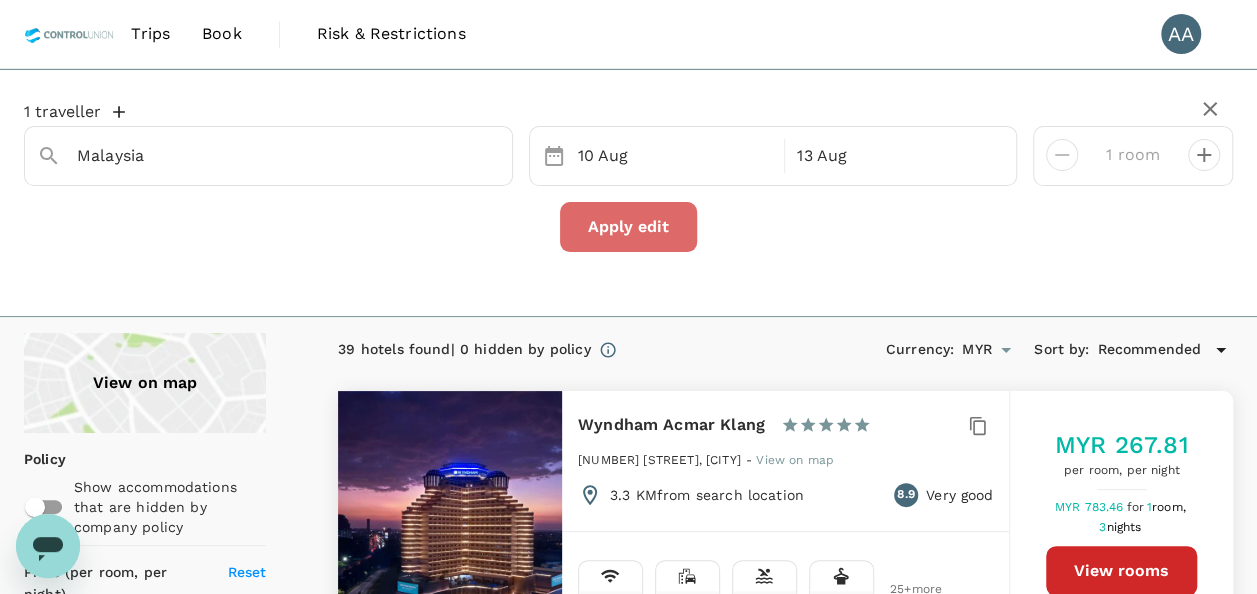 click on "Apply edit" at bounding box center (628, 227) 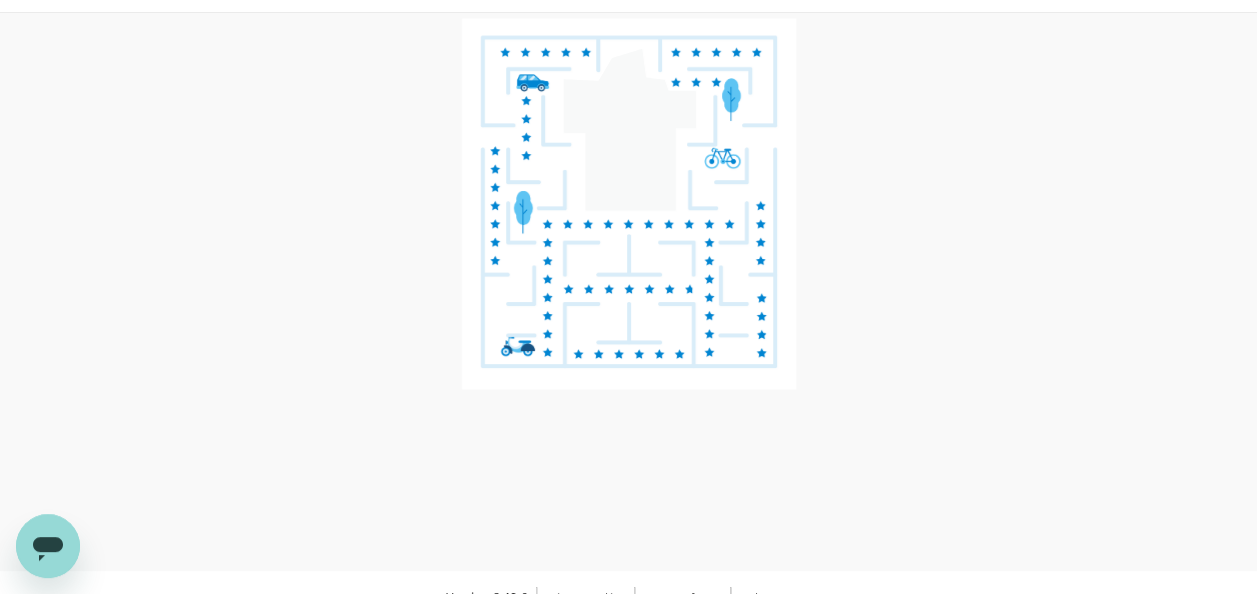 scroll, scrollTop: 85, scrollLeft: 0, axis: vertical 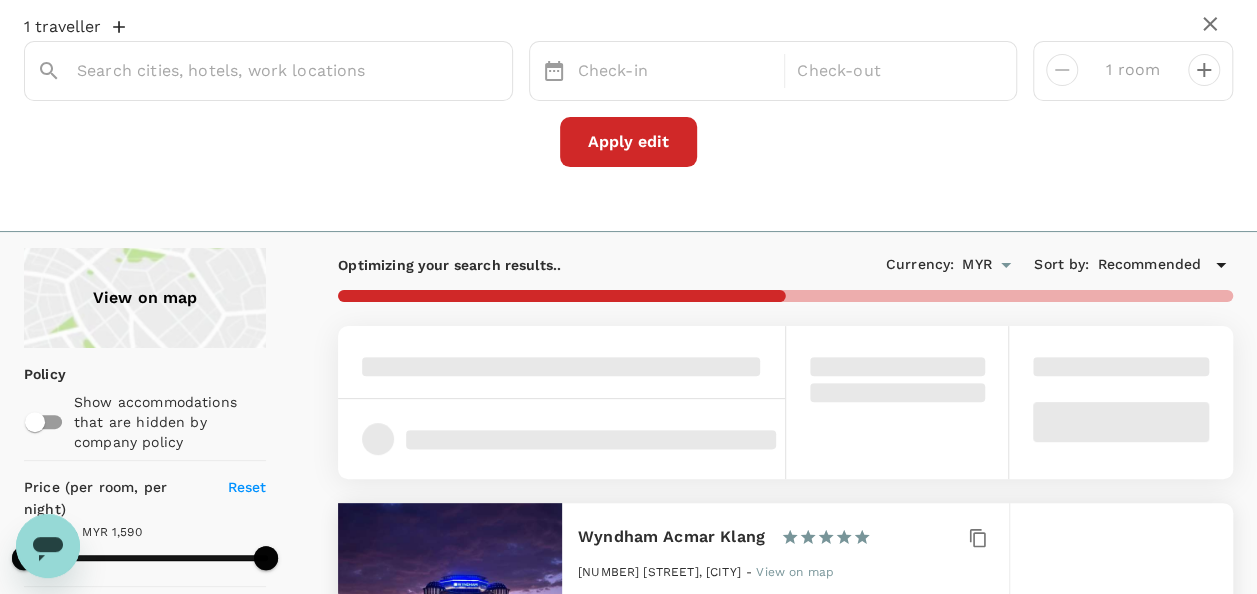 type on "Malaysia" 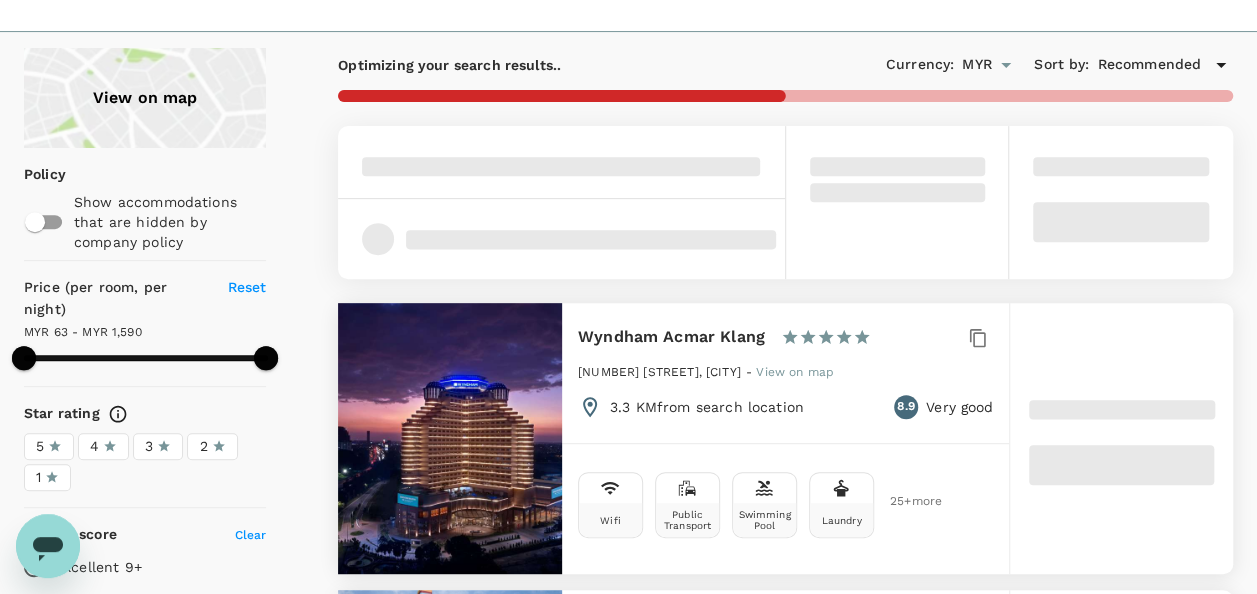 scroll, scrollTop: 385, scrollLeft: 0, axis: vertical 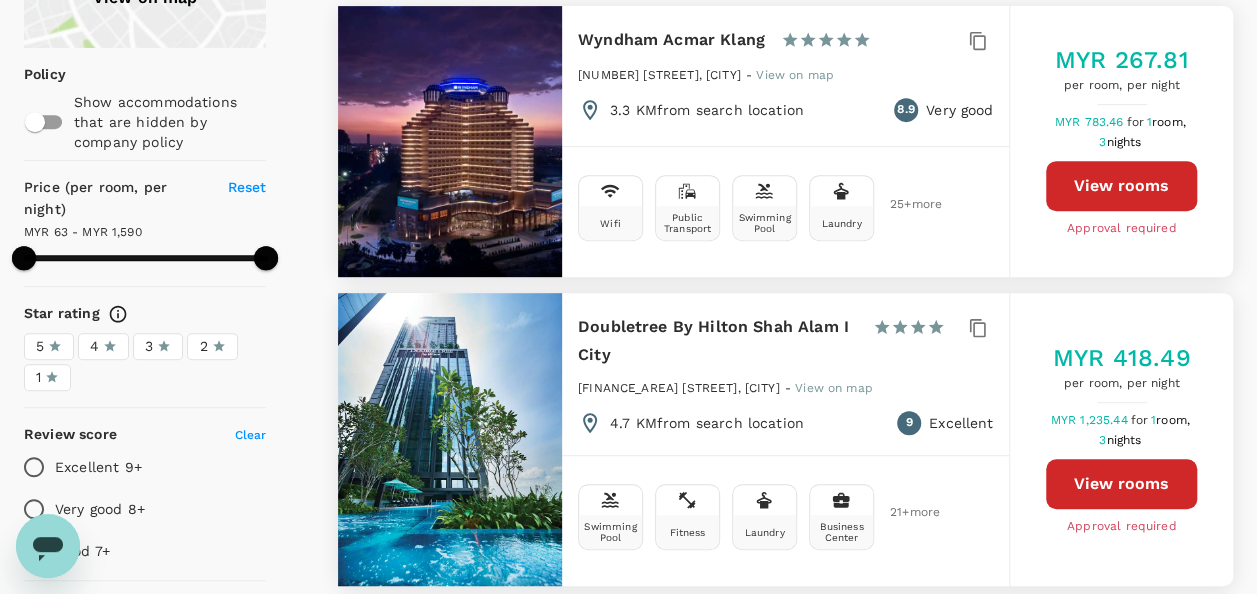 type on "1589.13" 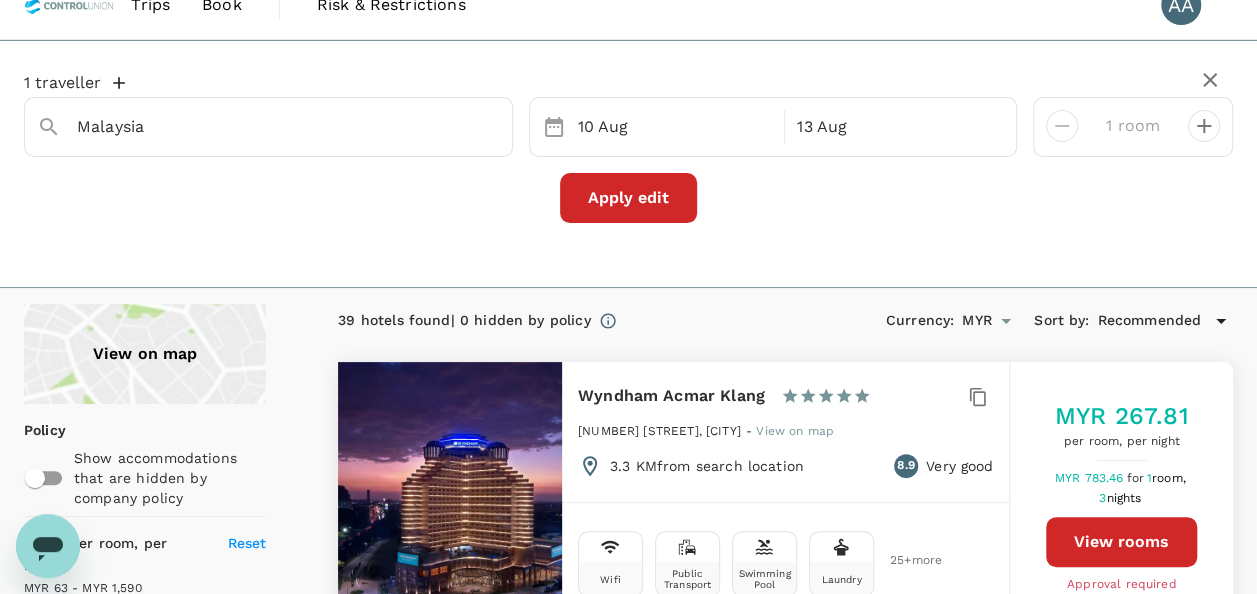 scroll, scrollTop: 0, scrollLeft: 0, axis: both 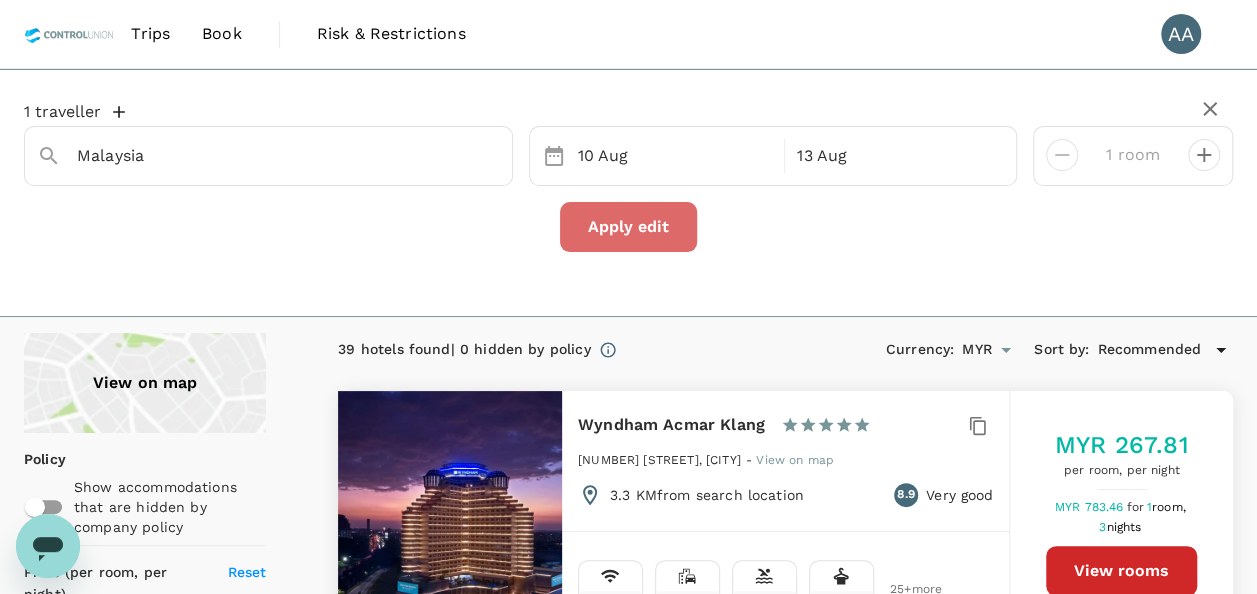 click on "Apply edit" at bounding box center [628, 227] 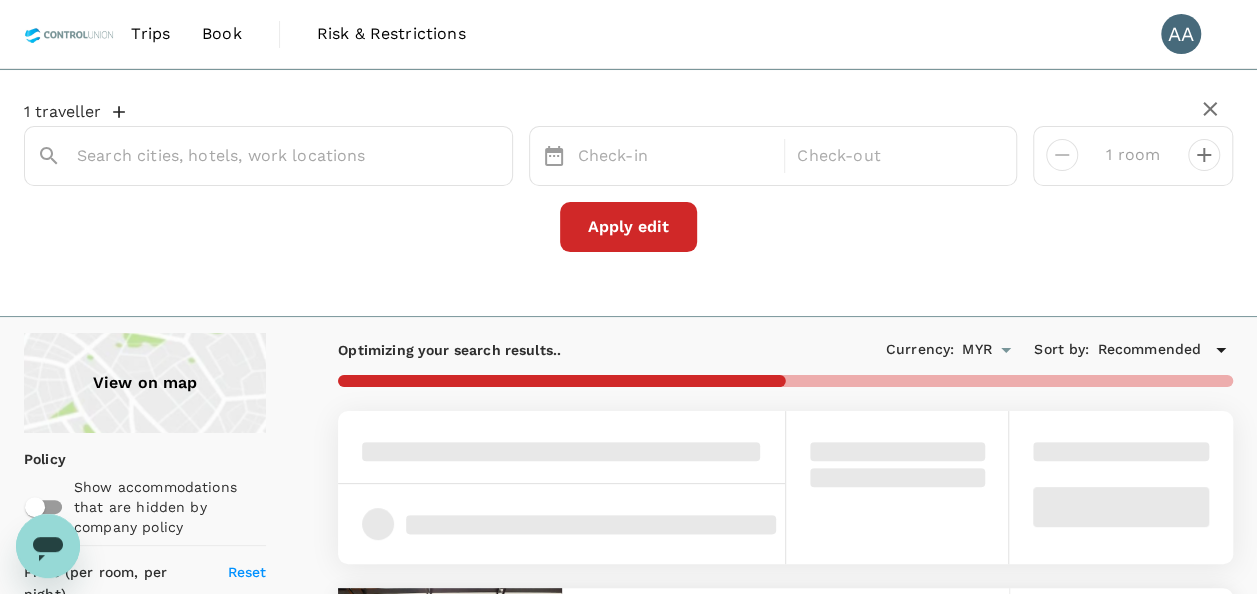 type on "Malaysia" 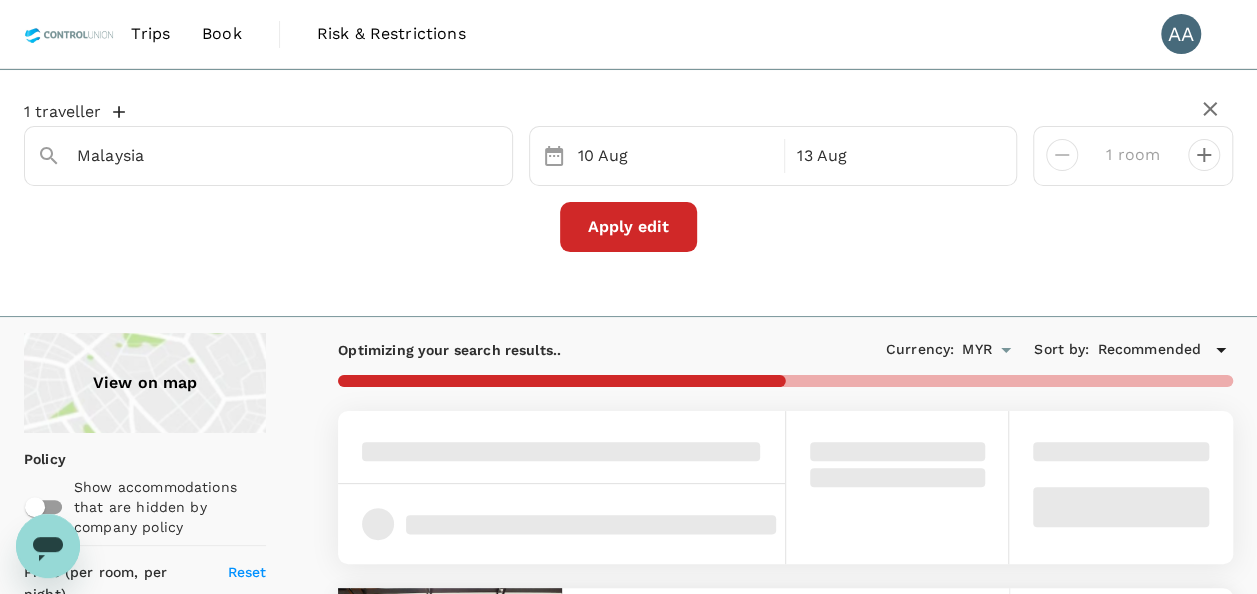 click on "Apply edit" at bounding box center (628, 227) 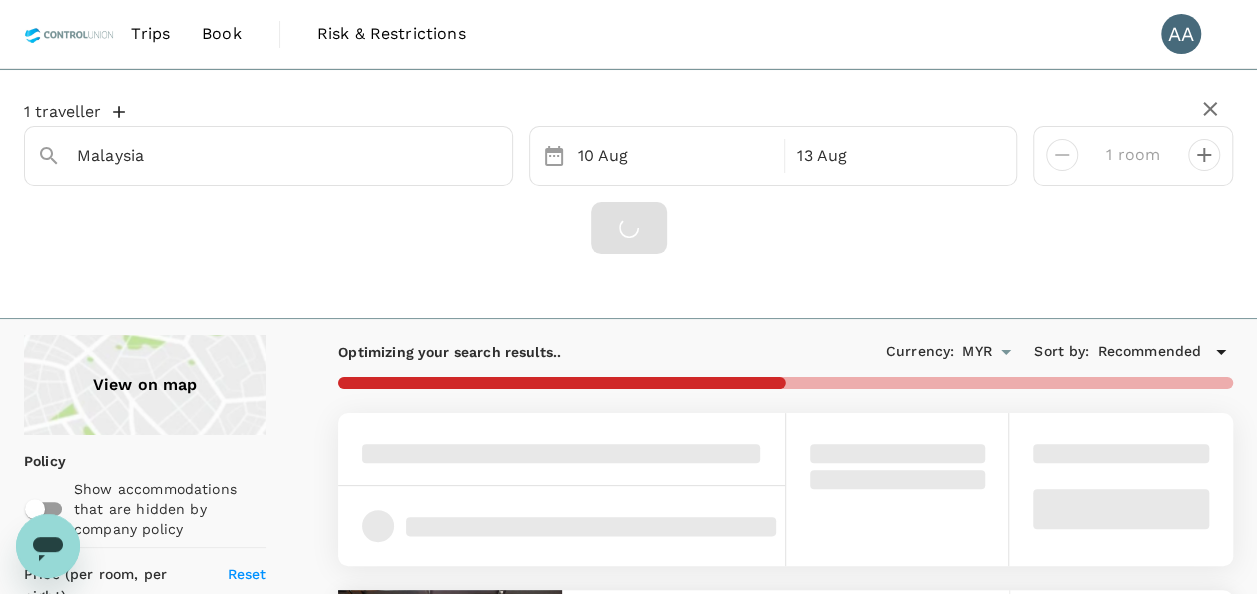 type on "1589.13" 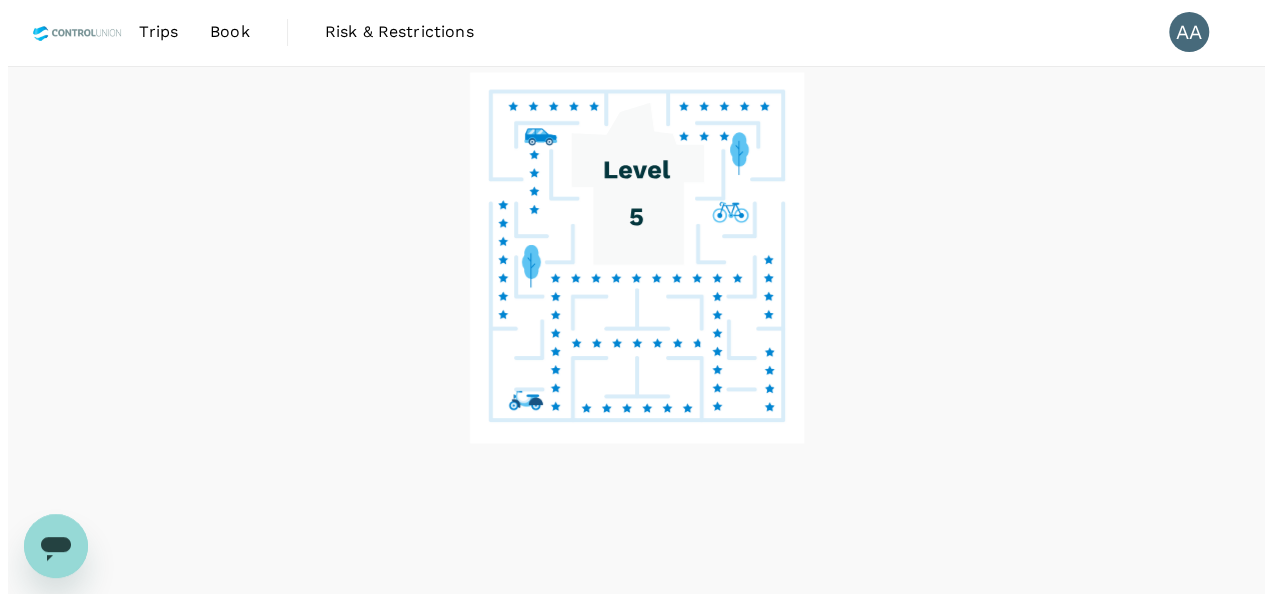 scroll, scrollTop: 0, scrollLeft: 0, axis: both 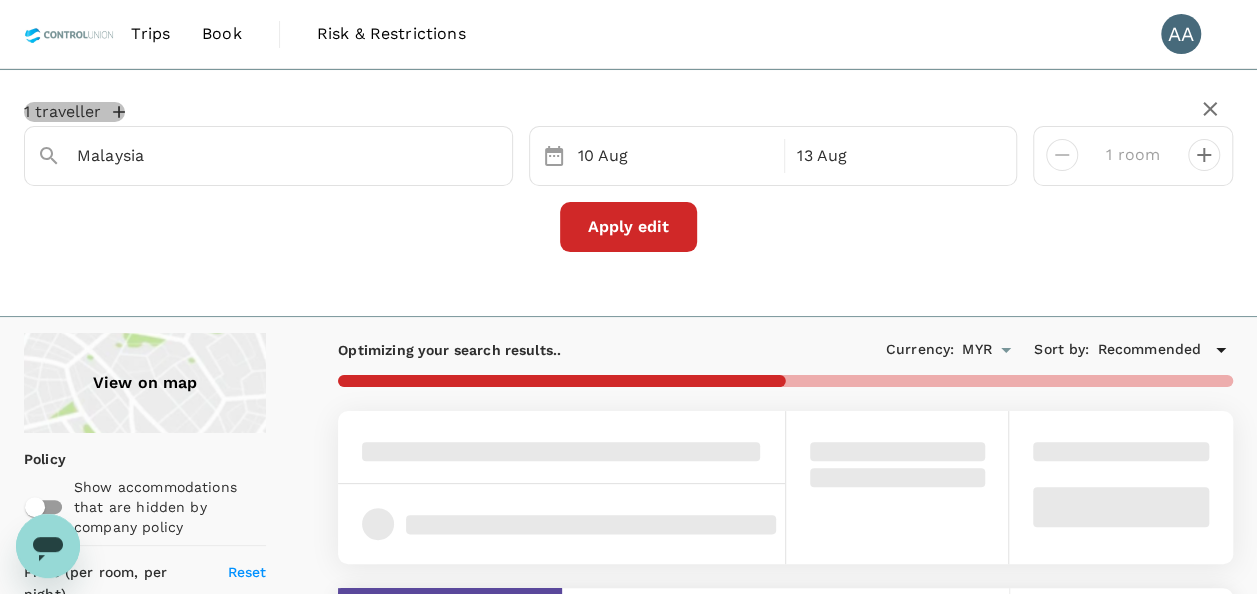 click on "1   traveller" at bounding box center [74, 112] 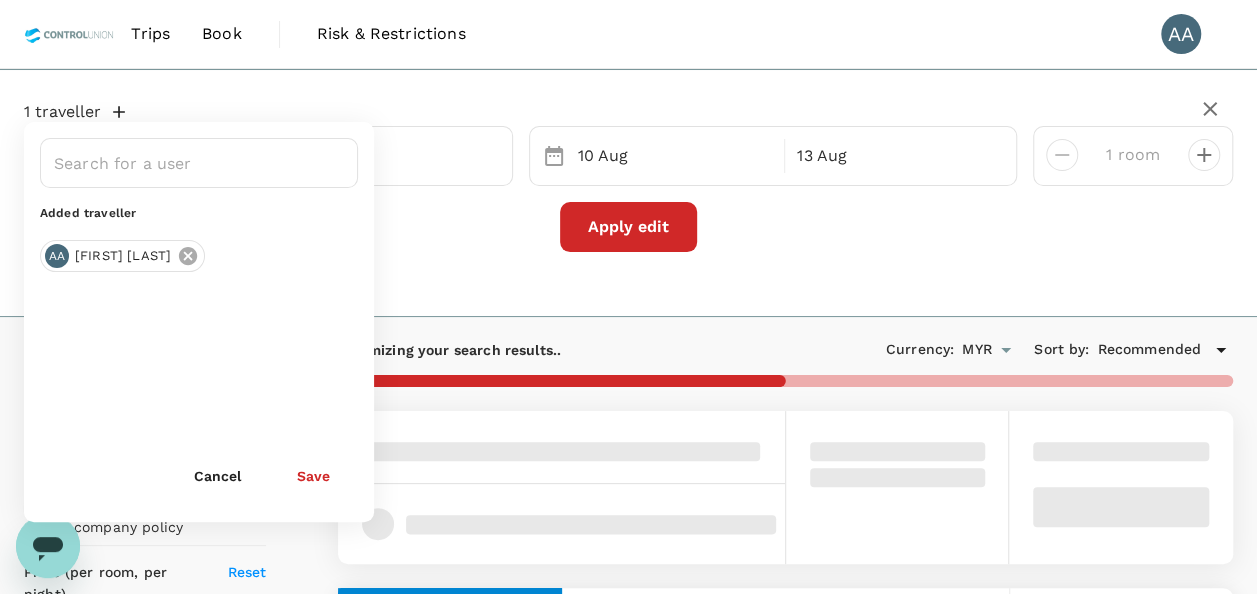 click 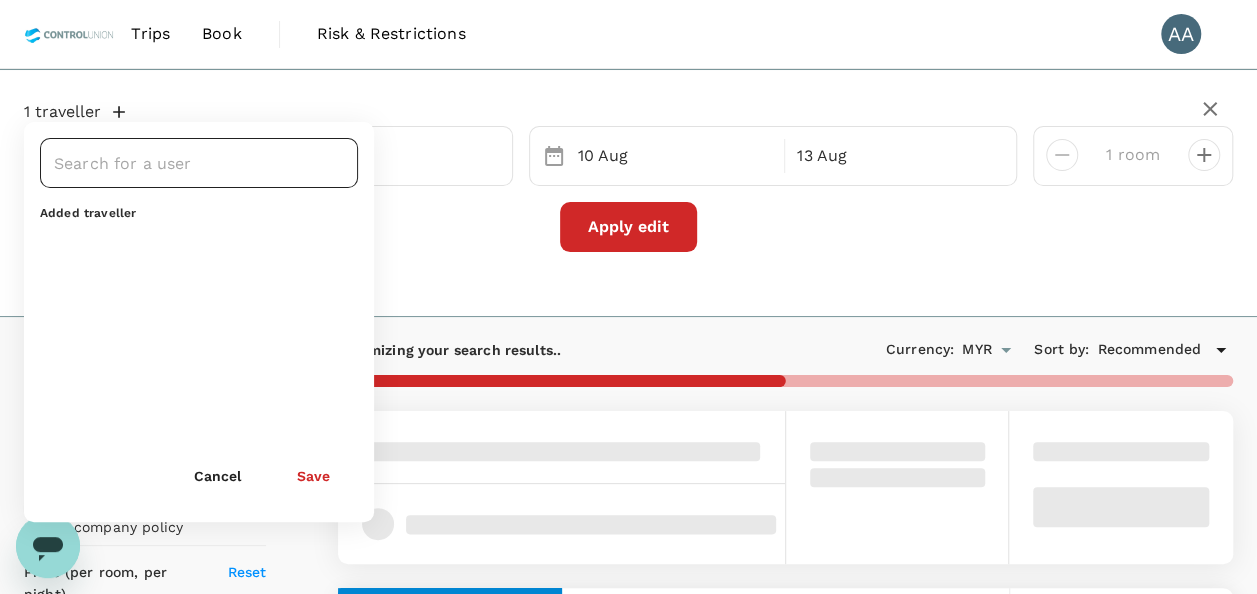 click at bounding box center [184, 163] 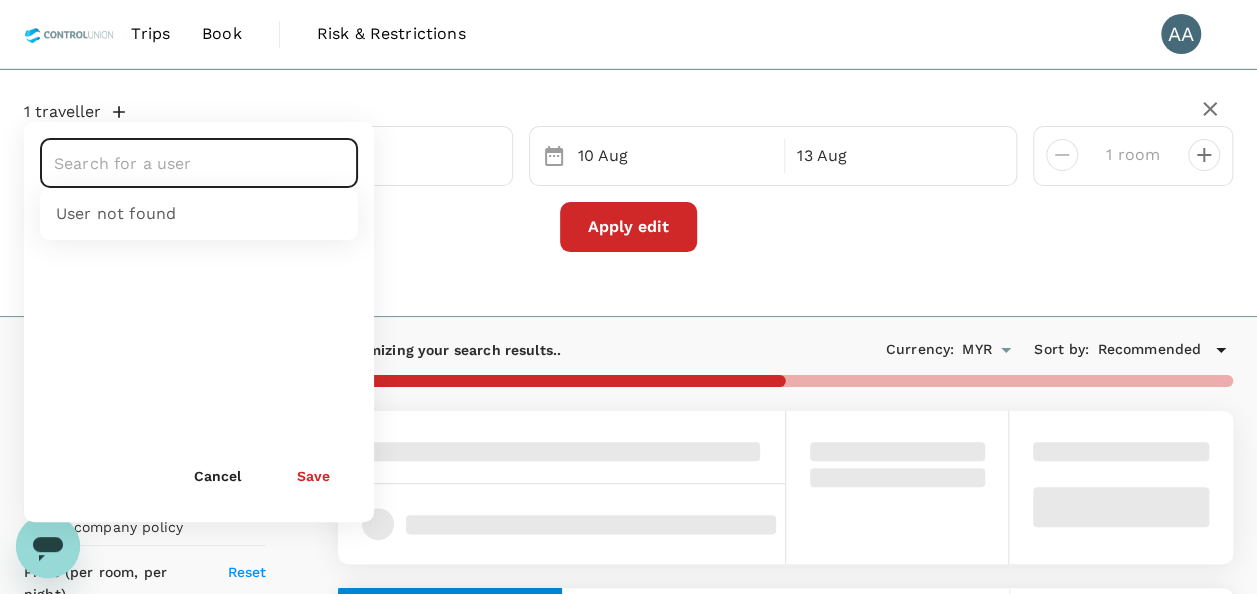 type on "1589.13" 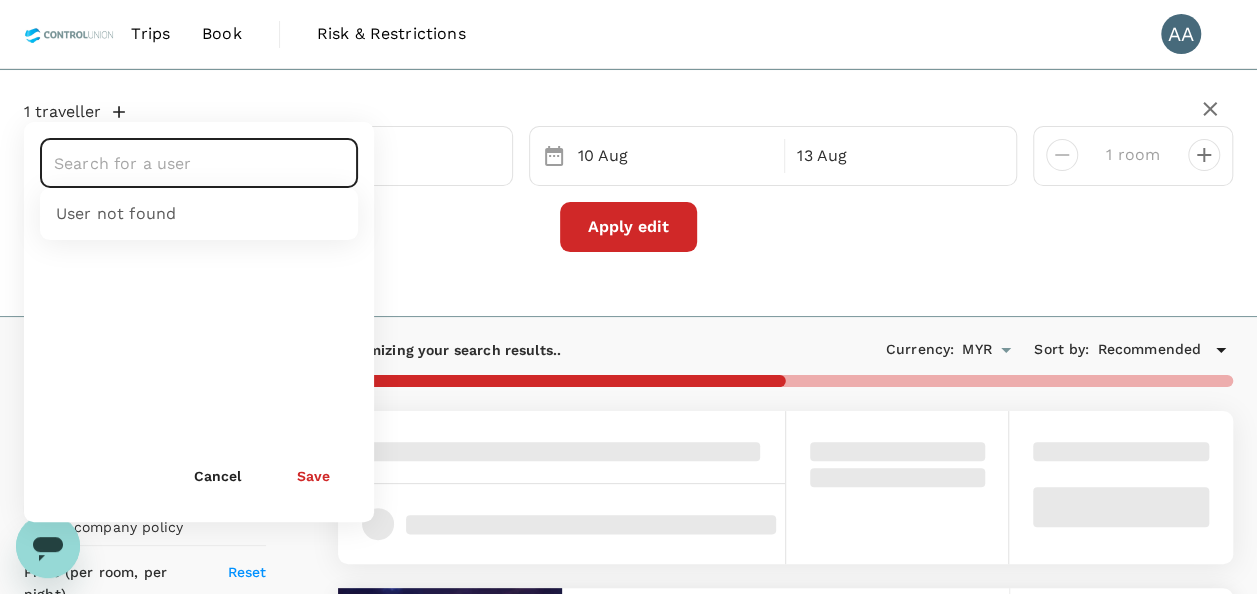 type on "63.13" 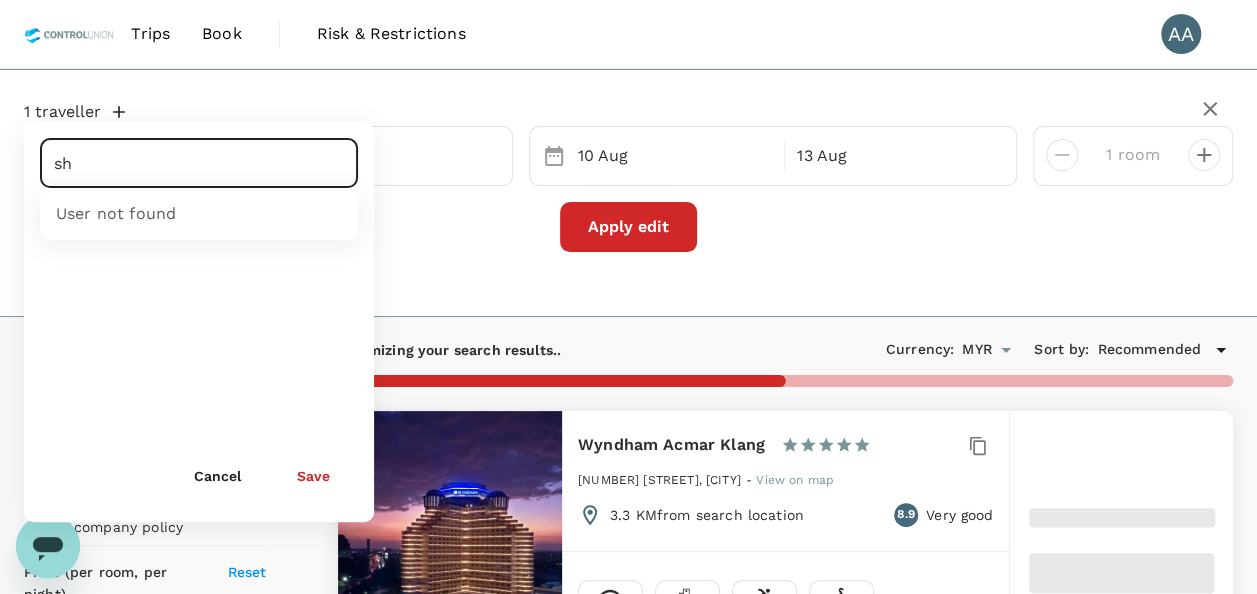 type on "she" 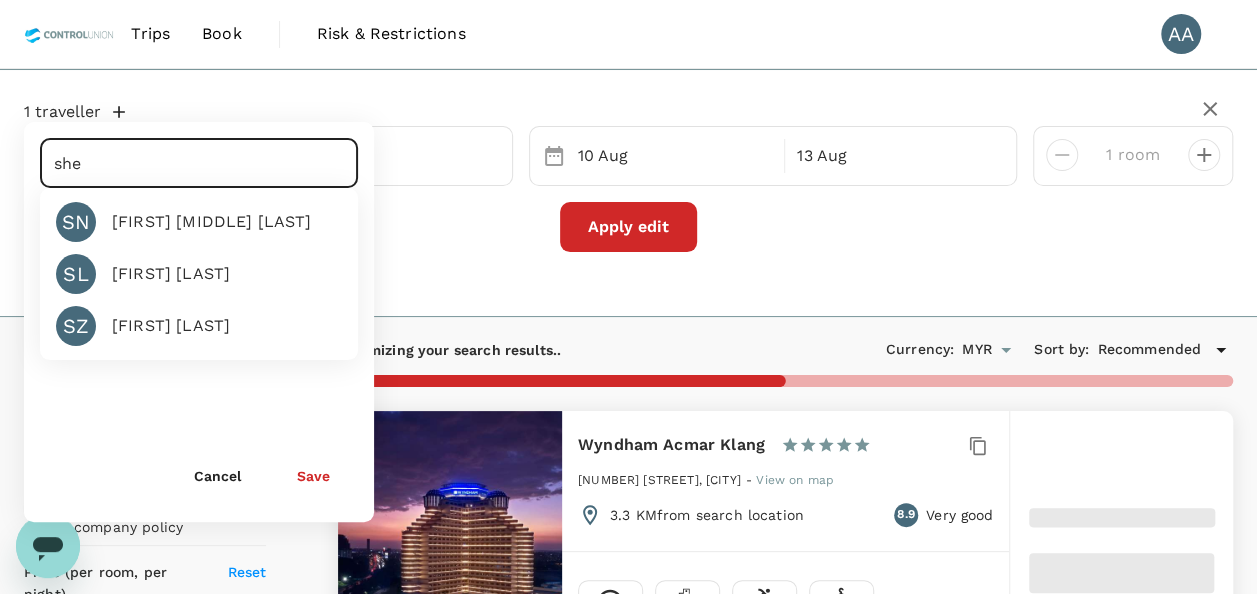 type on "1589.13" 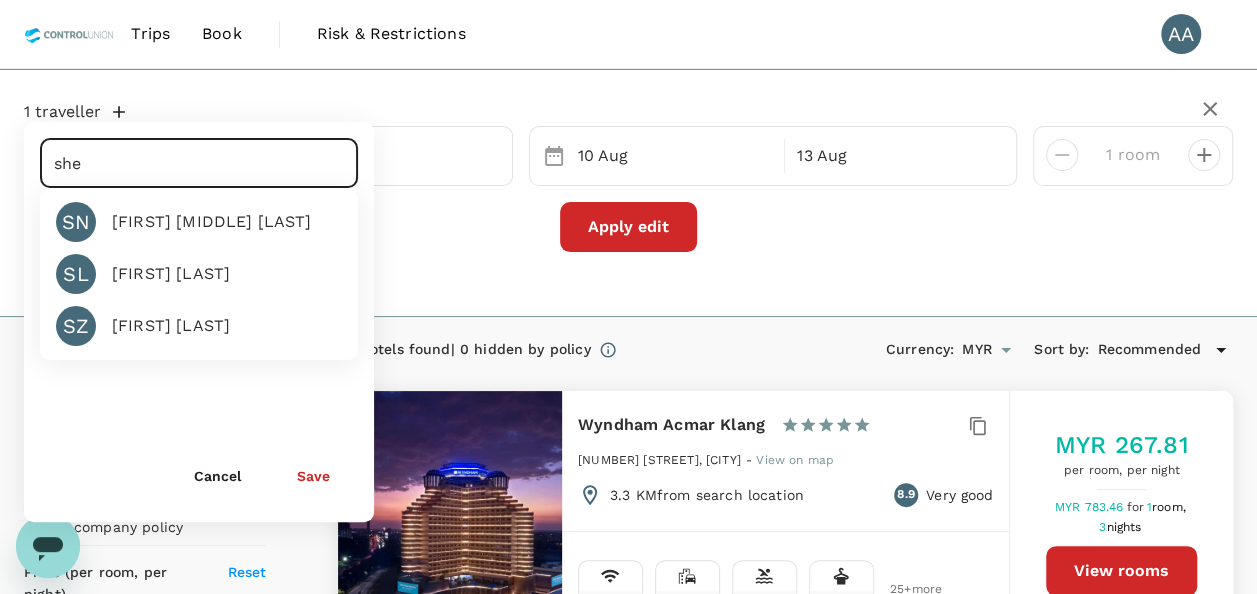 click on "[FIRST] [LAST]" at bounding box center (171, 326) 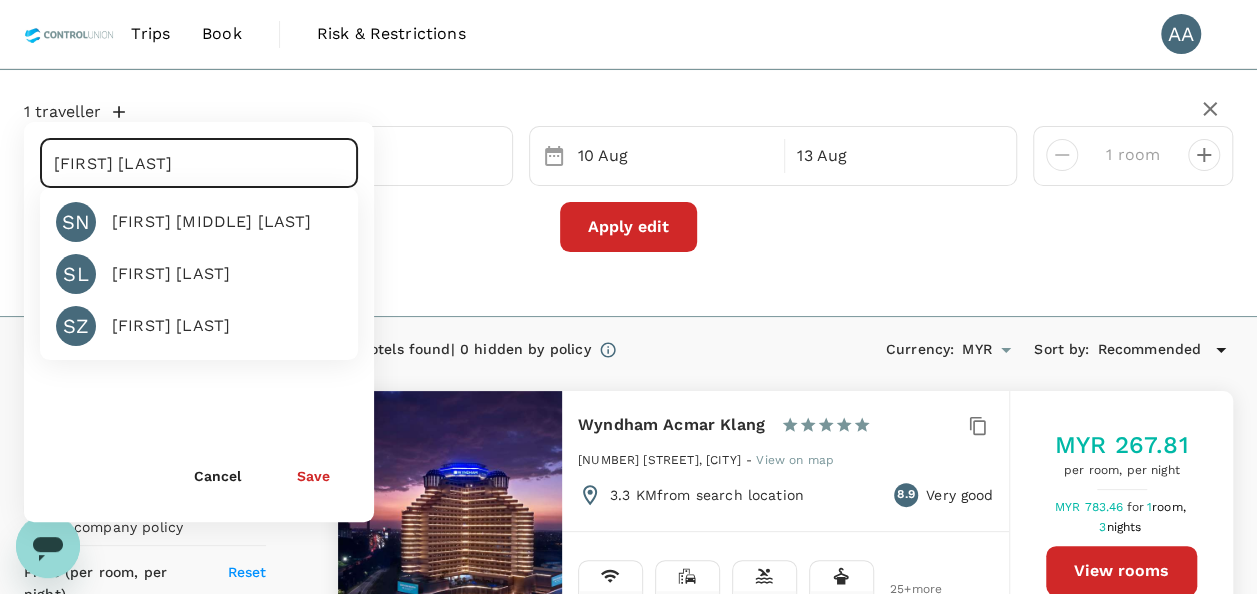 type on "[FIRST] [LAST]" 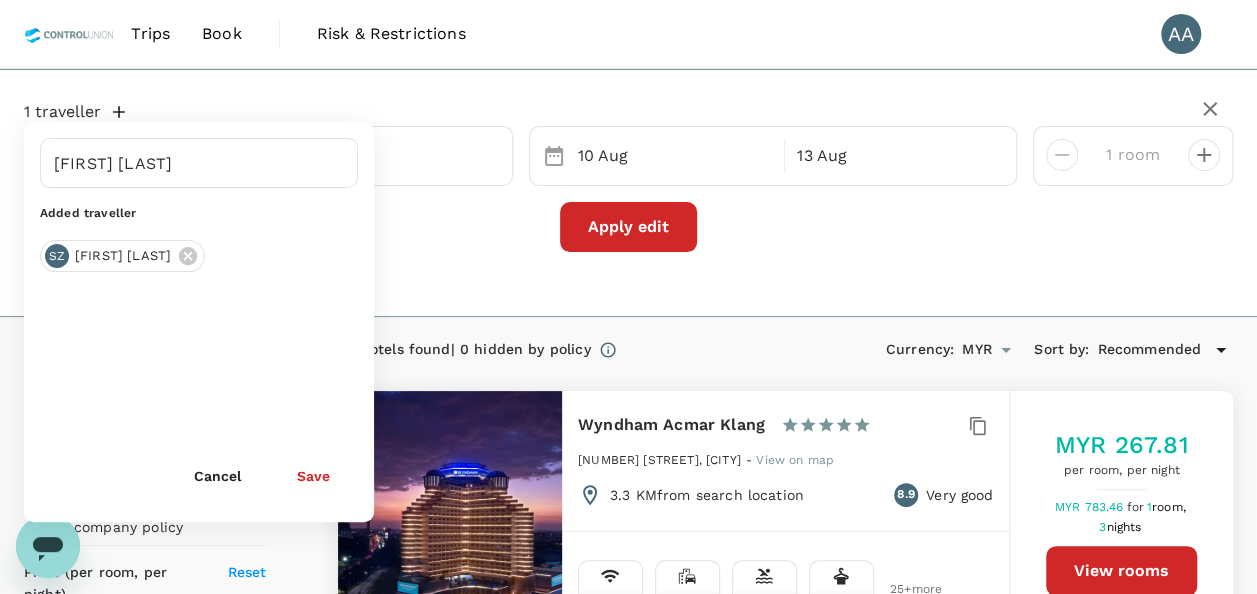 click on "Save" at bounding box center [313, 476] 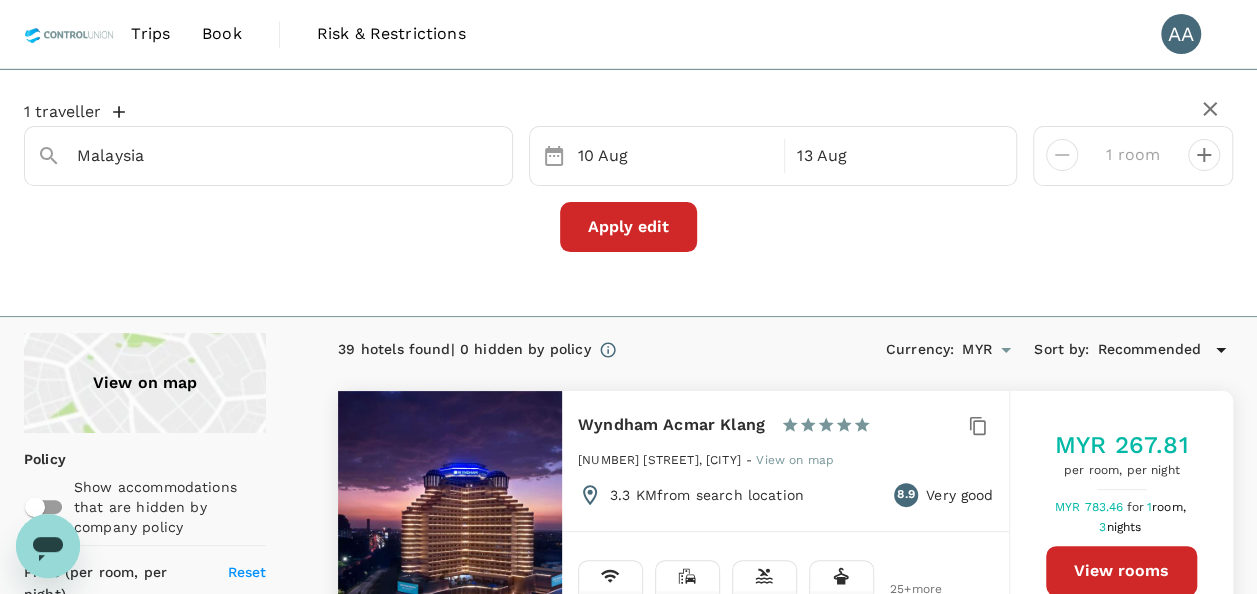 click on "Apply edit" at bounding box center [628, 227] 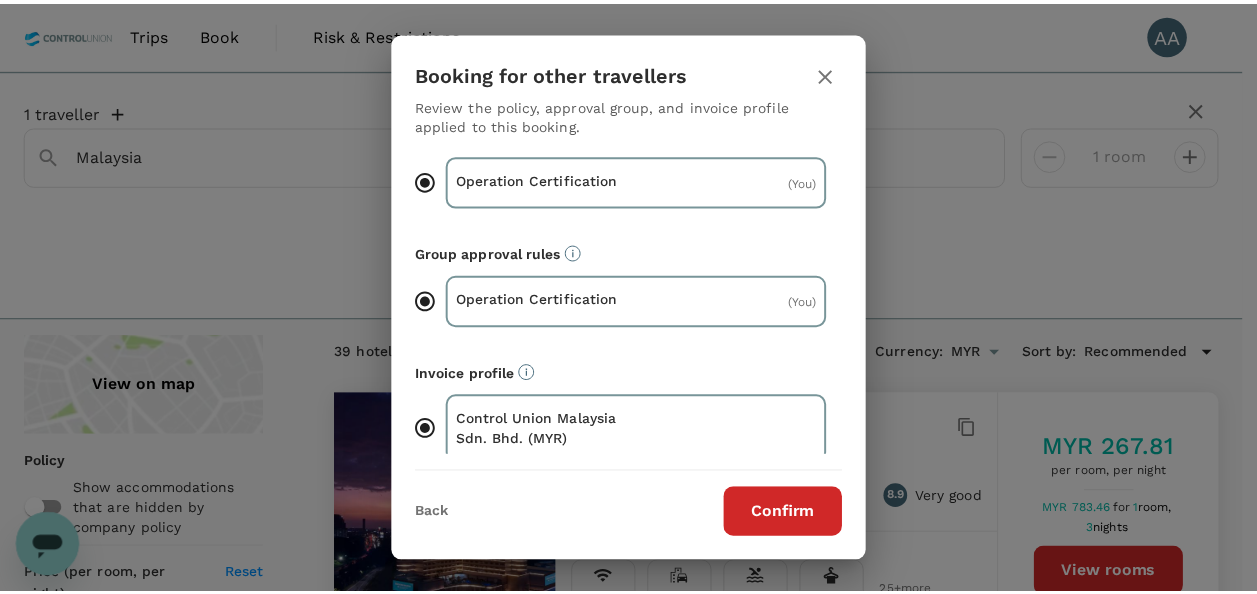 scroll, scrollTop: 55, scrollLeft: 0, axis: vertical 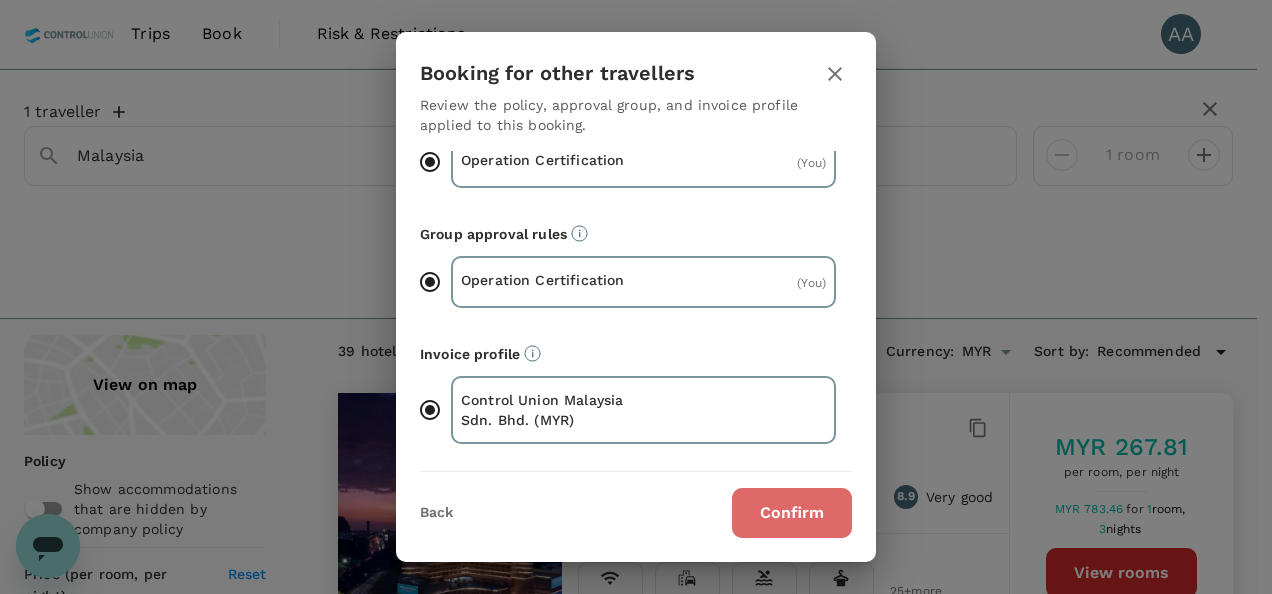 click on "Confirm" at bounding box center (792, 513) 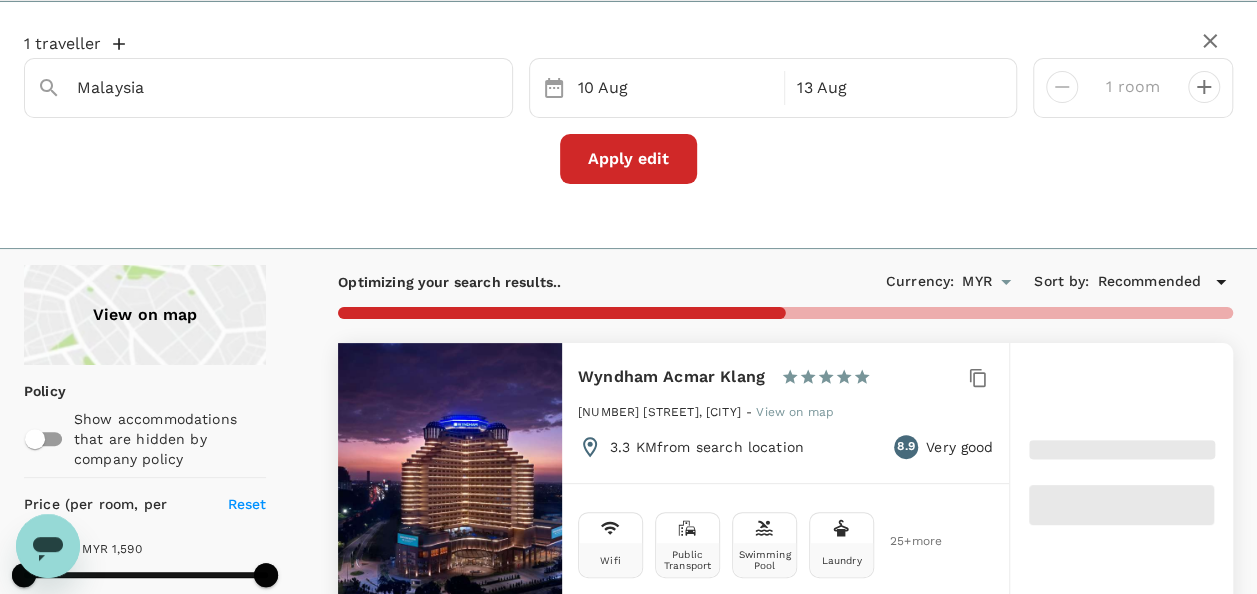 scroll, scrollTop: 100, scrollLeft: 0, axis: vertical 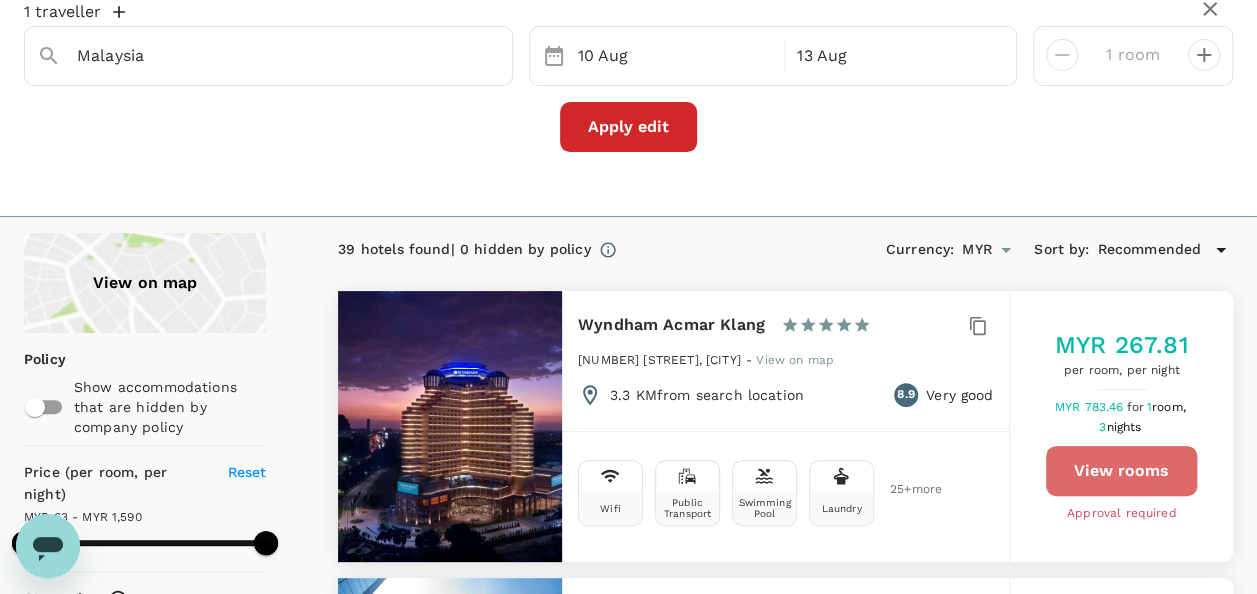 click on "View rooms" at bounding box center (1121, 471) 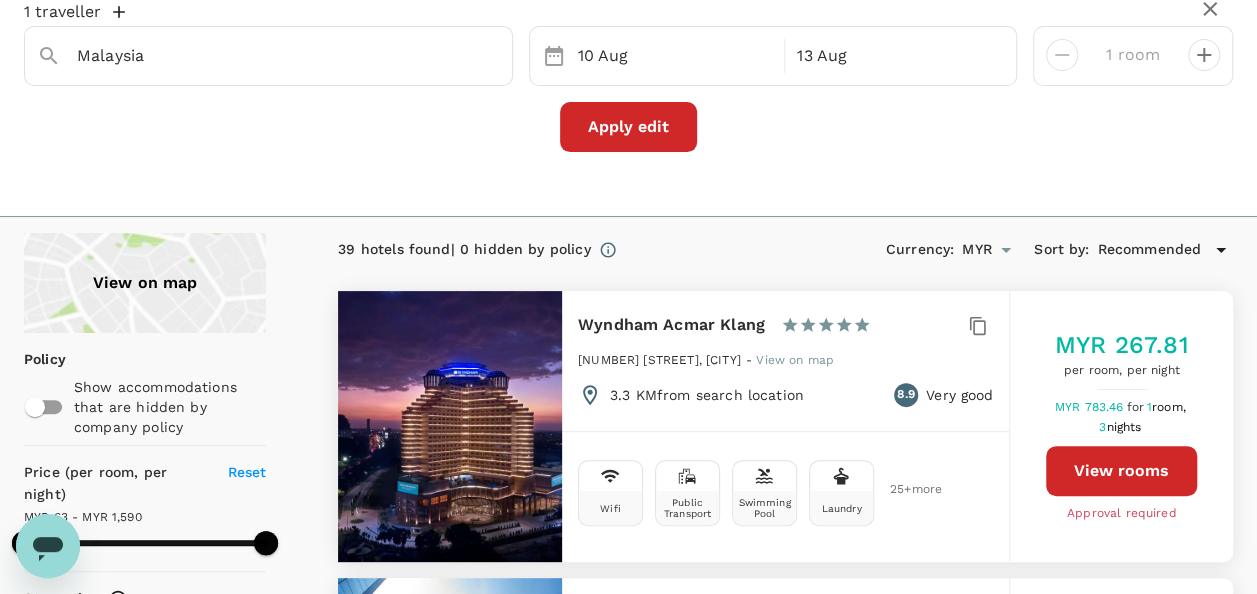 type on "919" 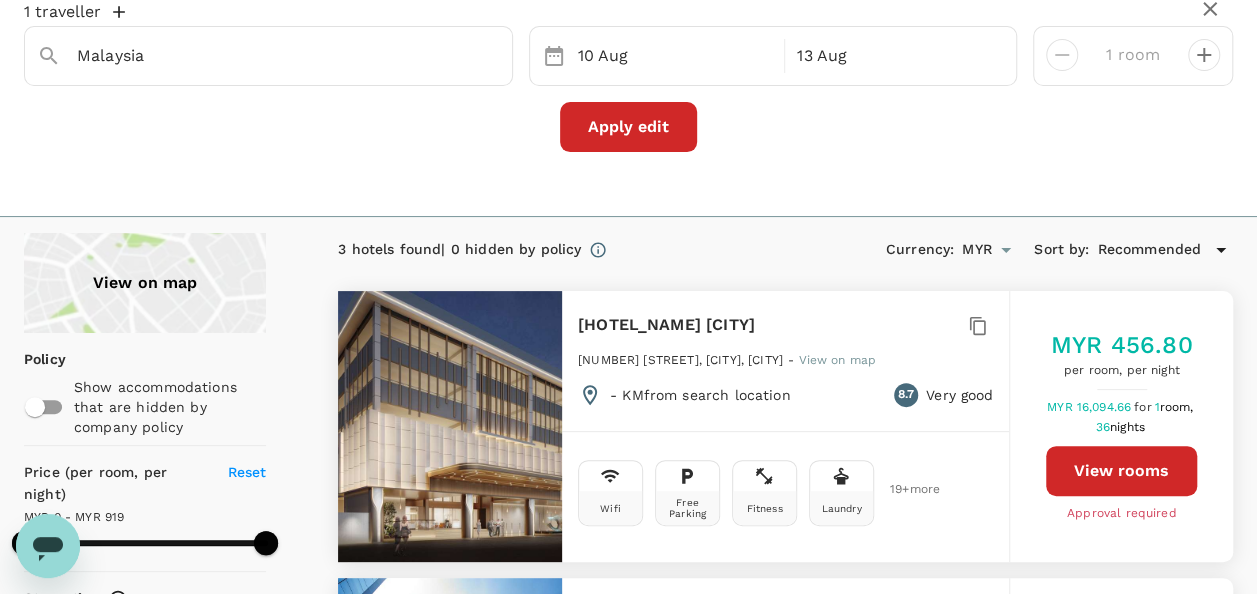 type on "919" 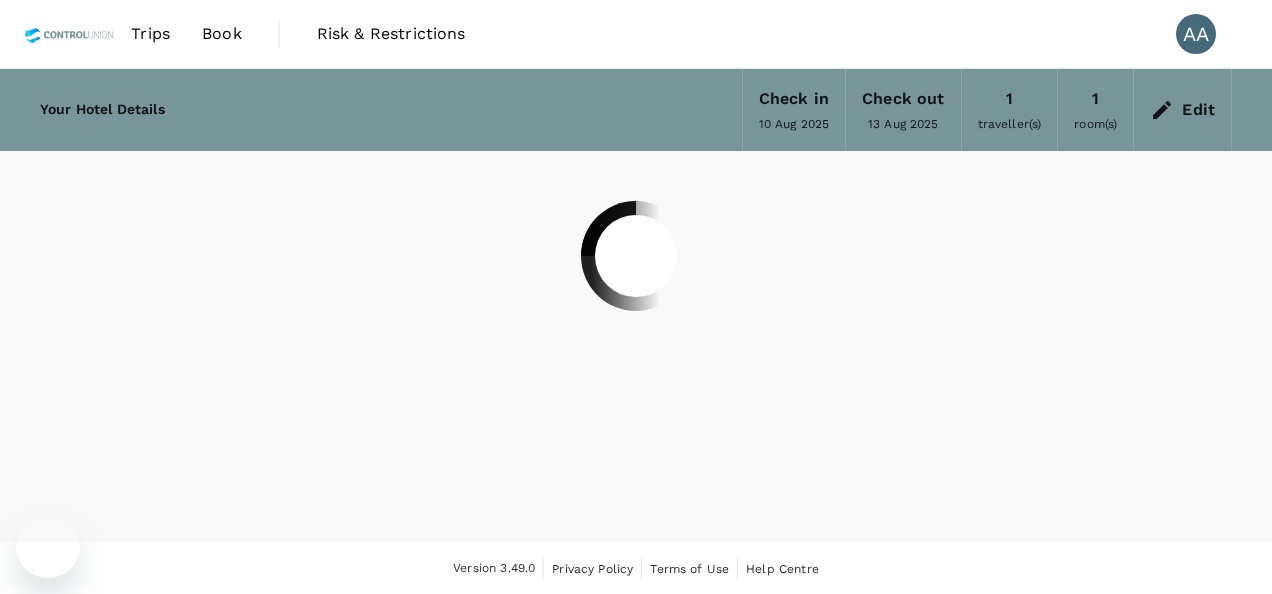 scroll, scrollTop: 0, scrollLeft: 0, axis: both 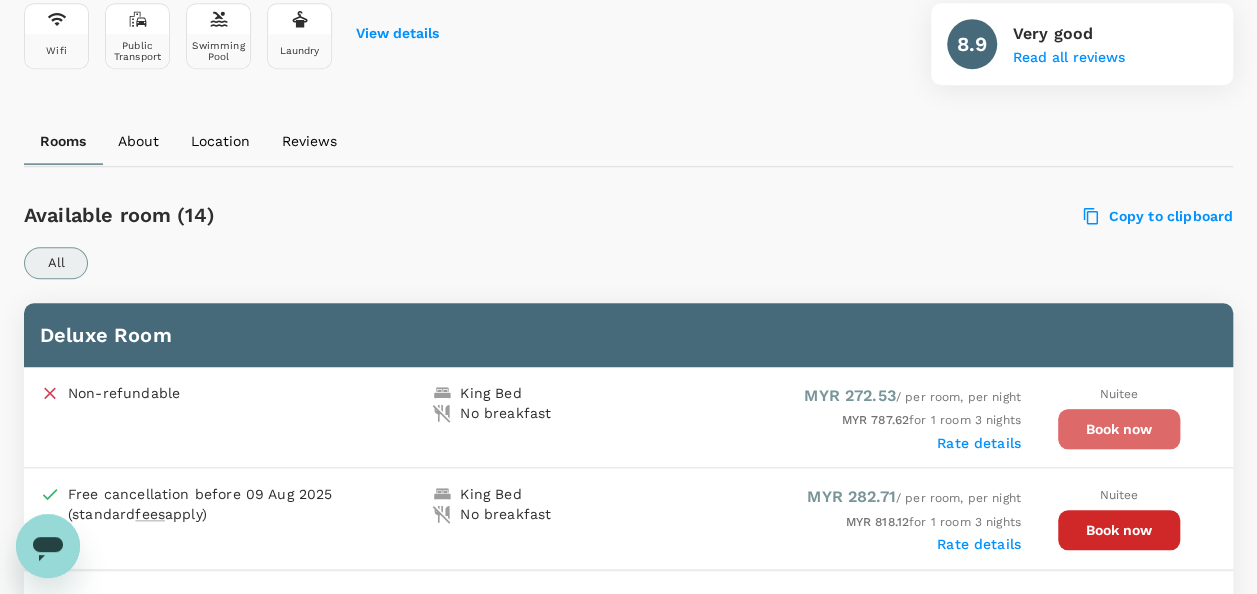 click on "Book now" at bounding box center [1119, 429] 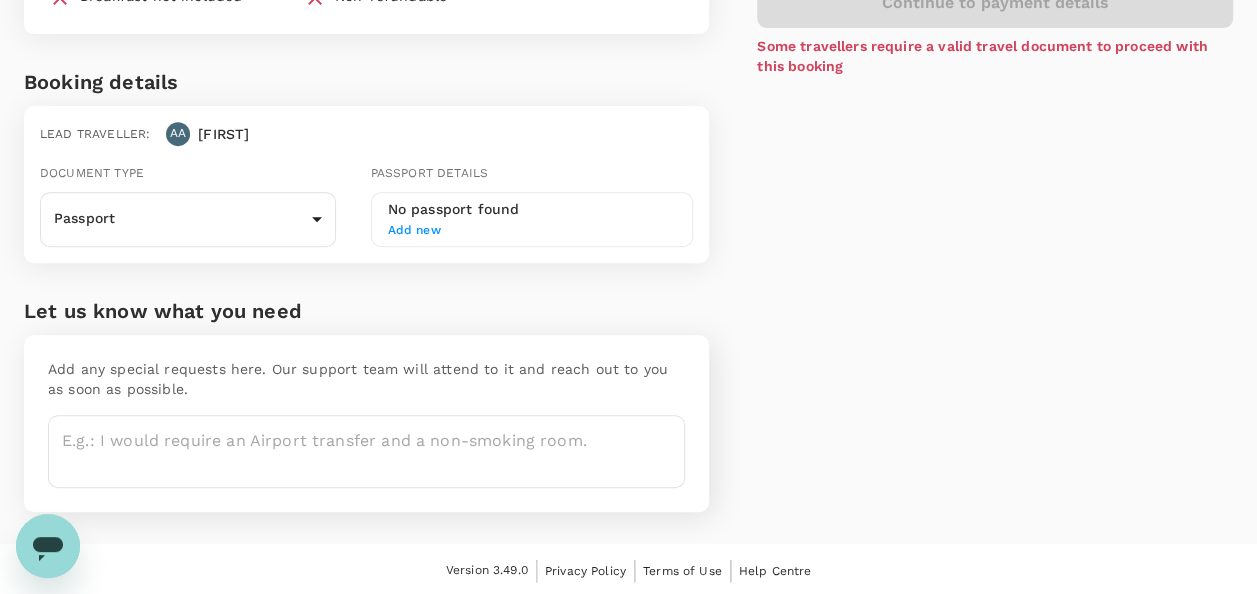 scroll, scrollTop: 352, scrollLeft: 0, axis: vertical 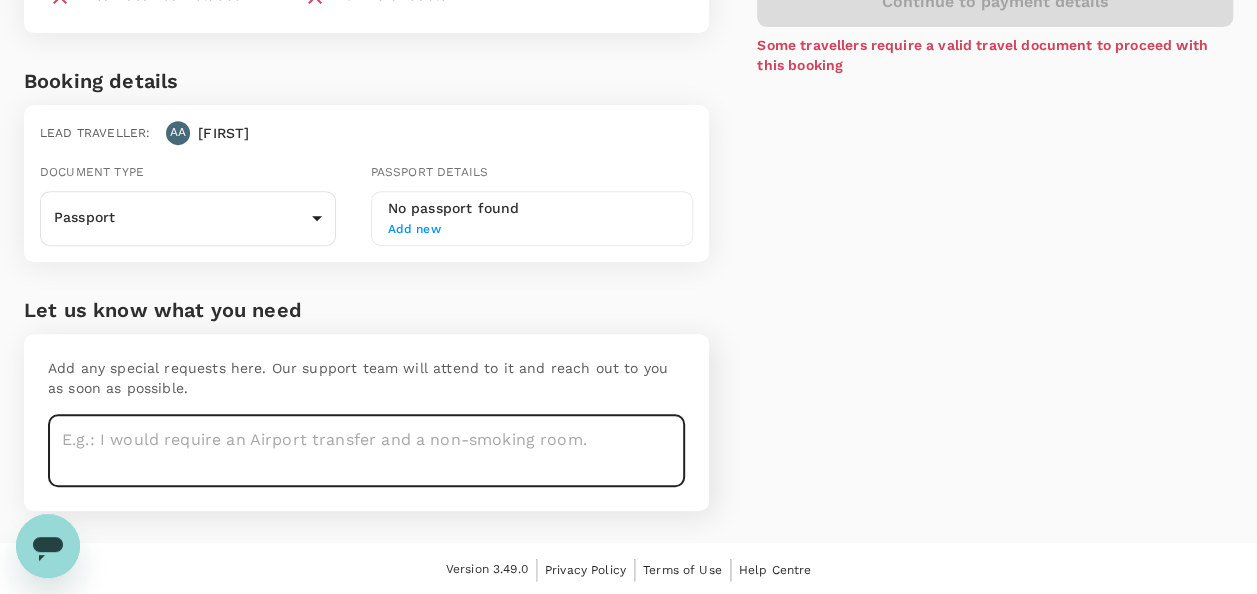 click at bounding box center [366, 450] 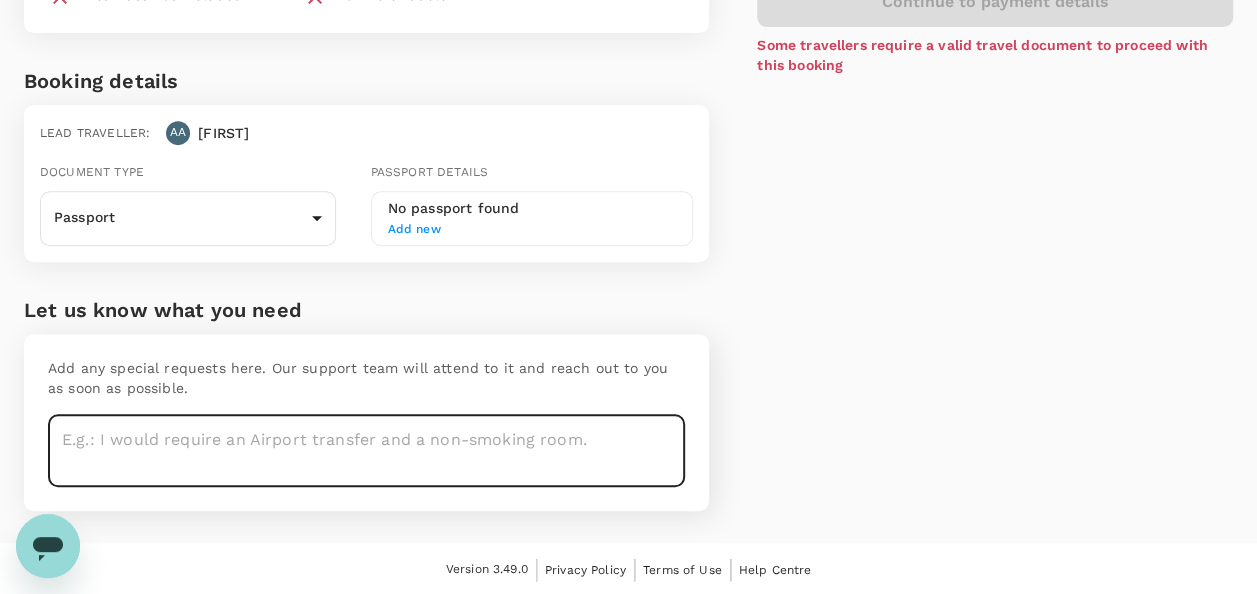 scroll, scrollTop: 0, scrollLeft: 0, axis: both 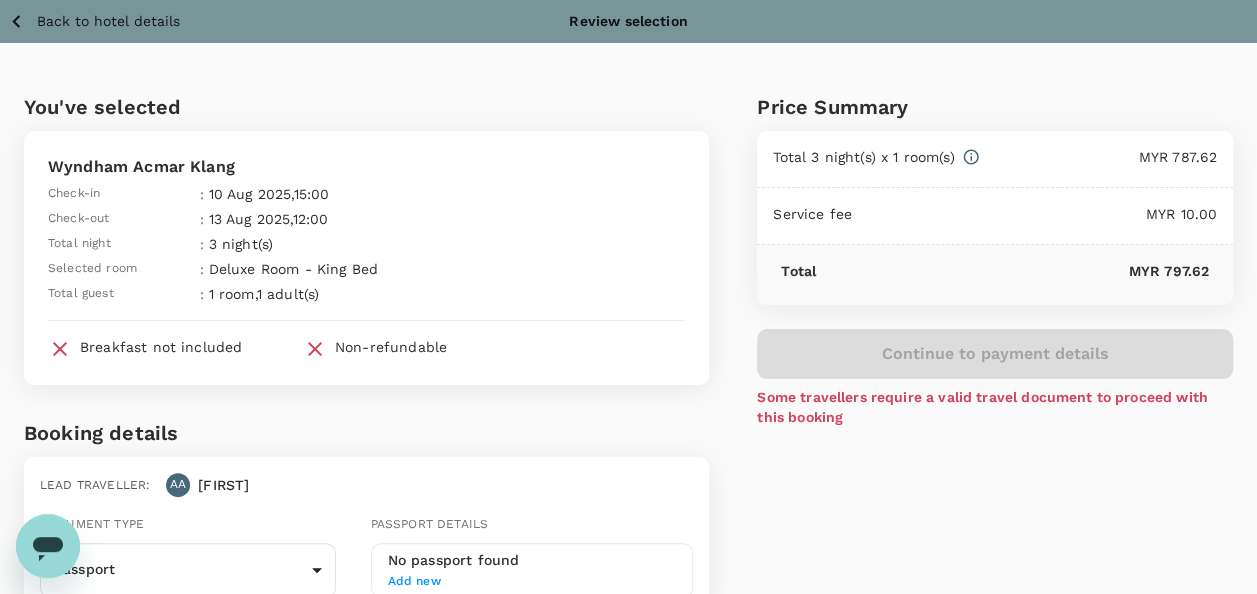click 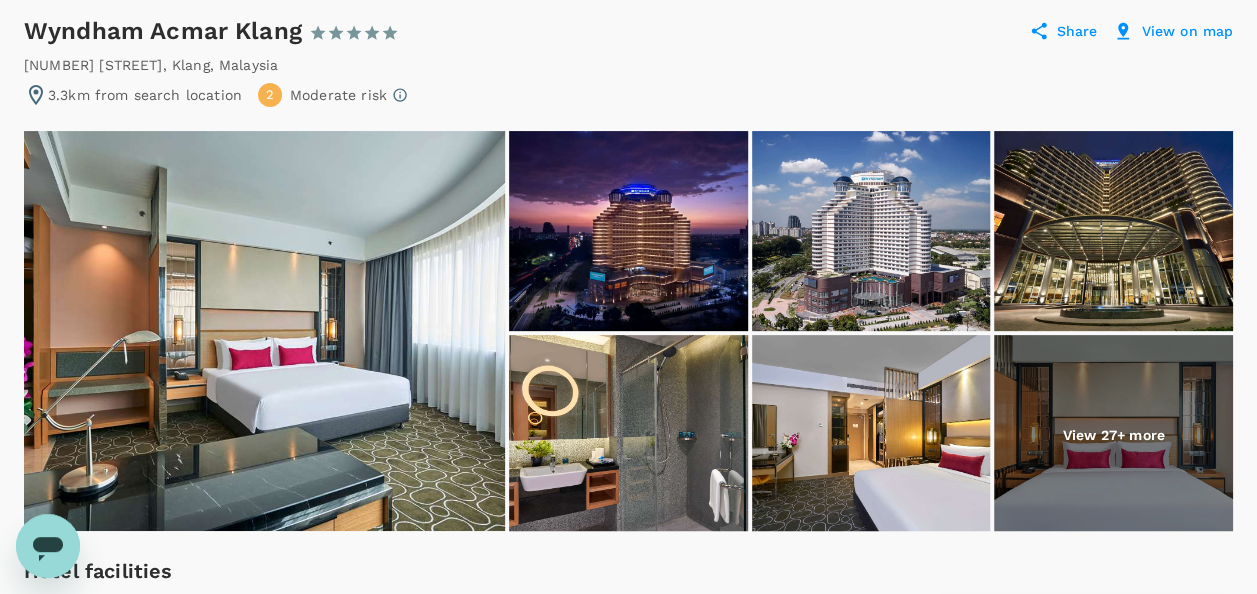 scroll, scrollTop: 0, scrollLeft: 0, axis: both 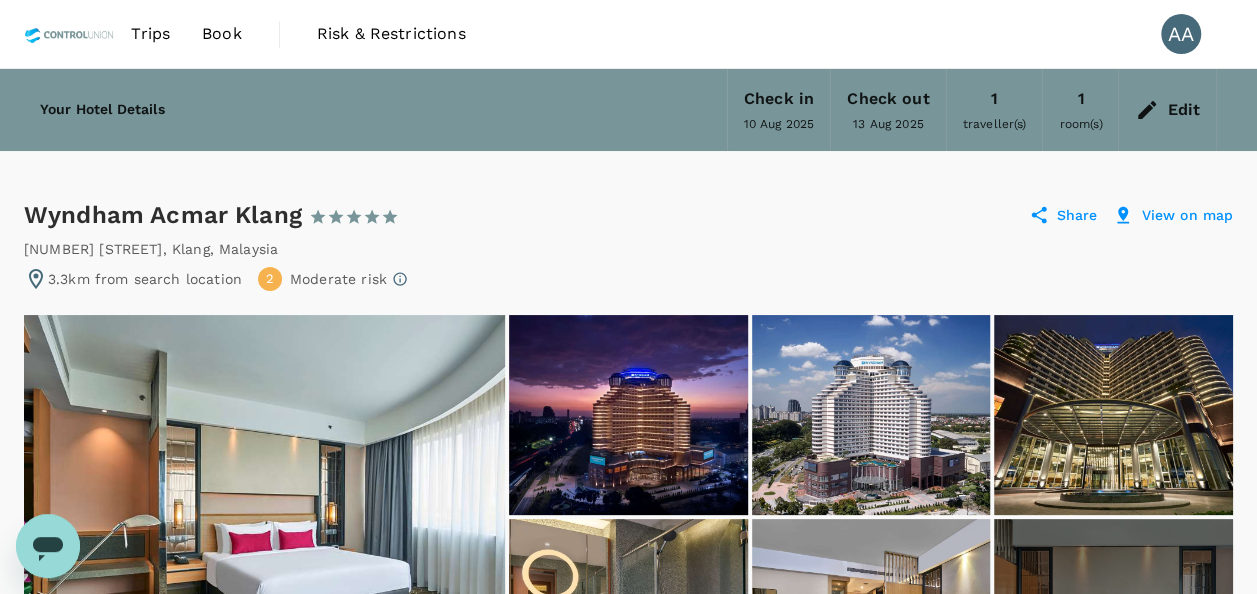 click 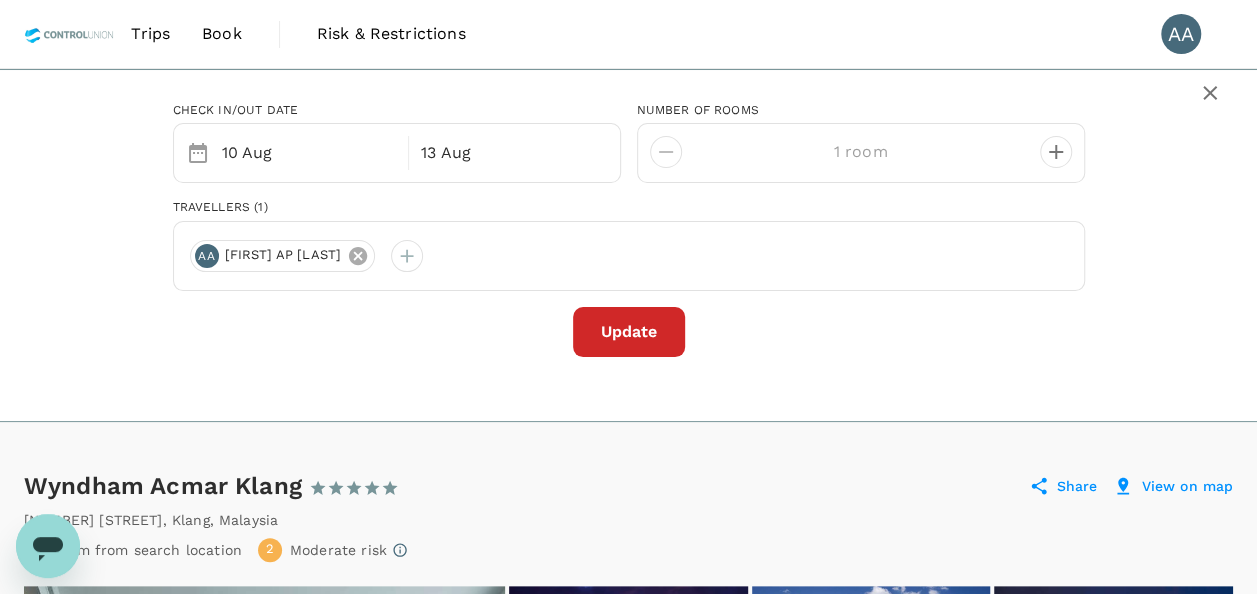 click 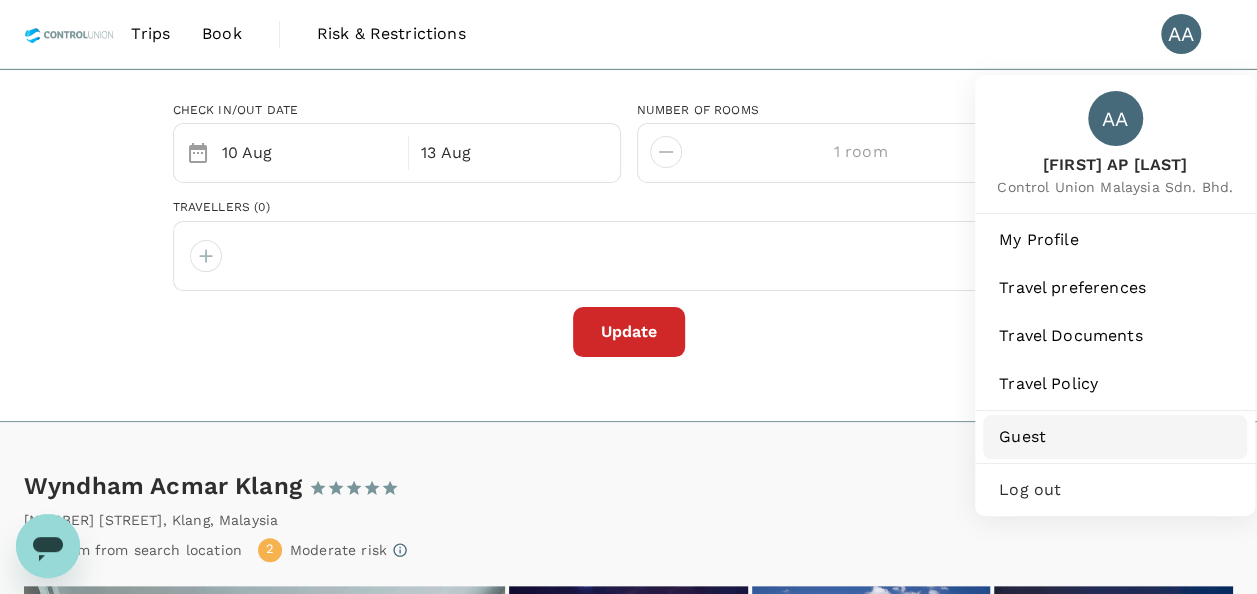 click on "Guest" at bounding box center [1115, 437] 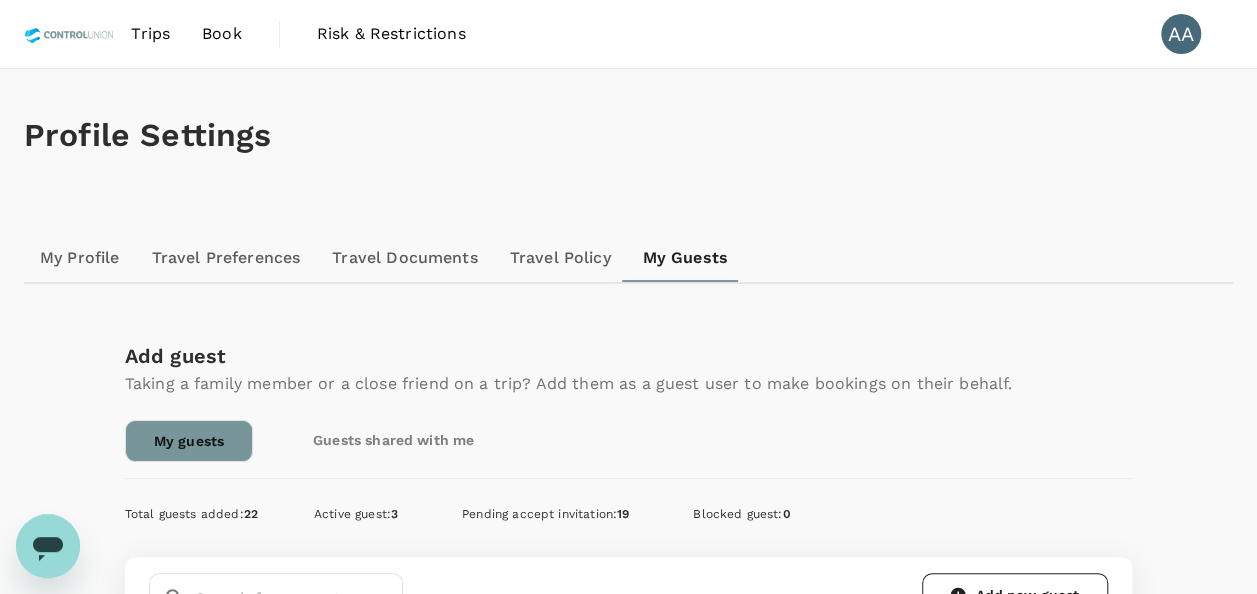 scroll, scrollTop: 200, scrollLeft: 0, axis: vertical 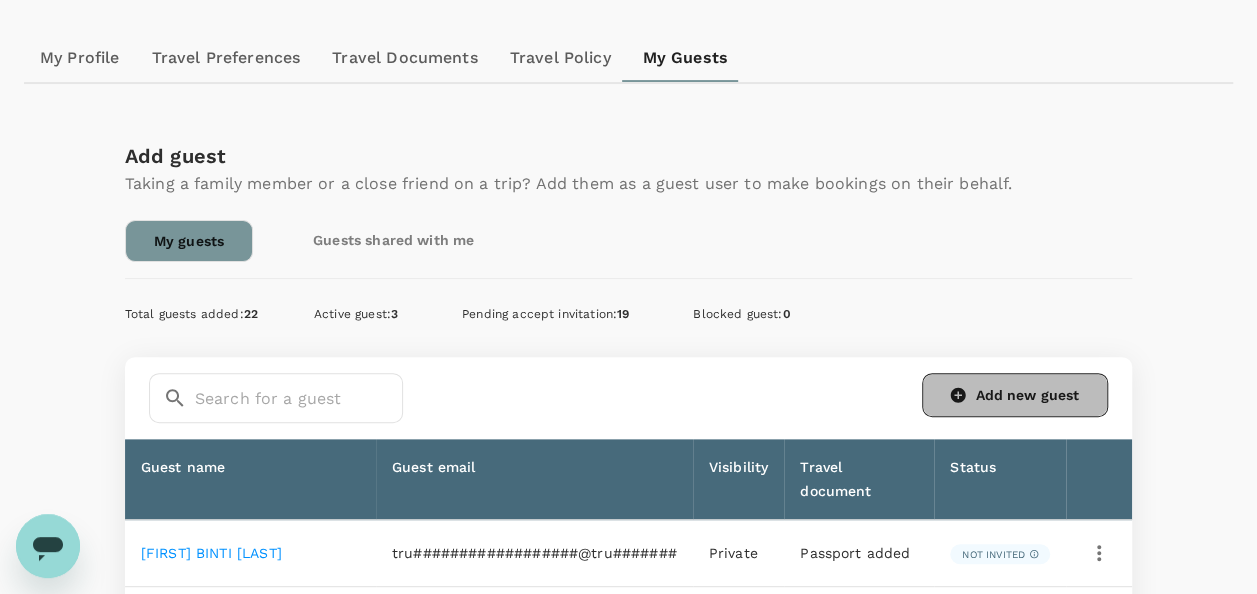 click on "Add new guest" at bounding box center [1015, 395] 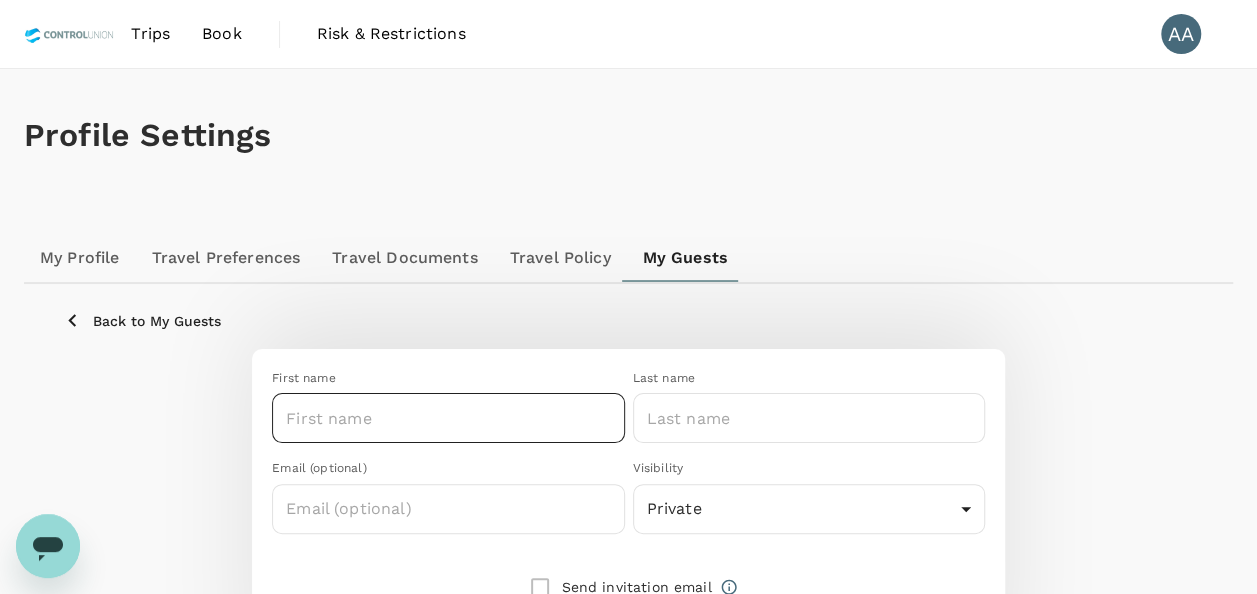 click at bounding box center (448, 418) 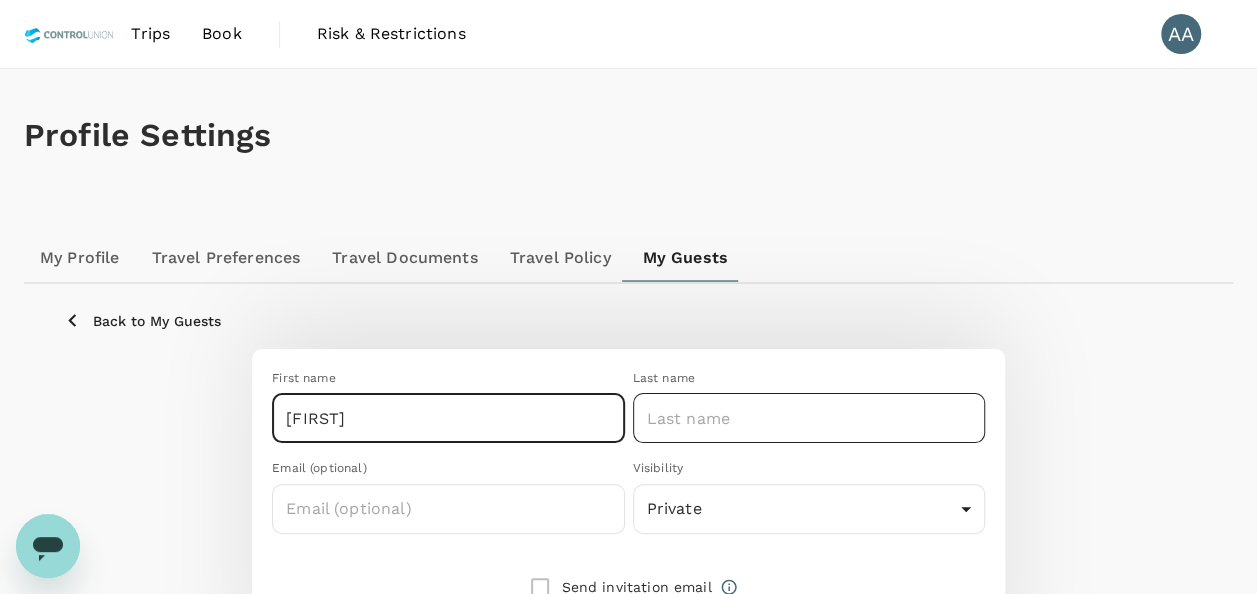 type on "Sherry" 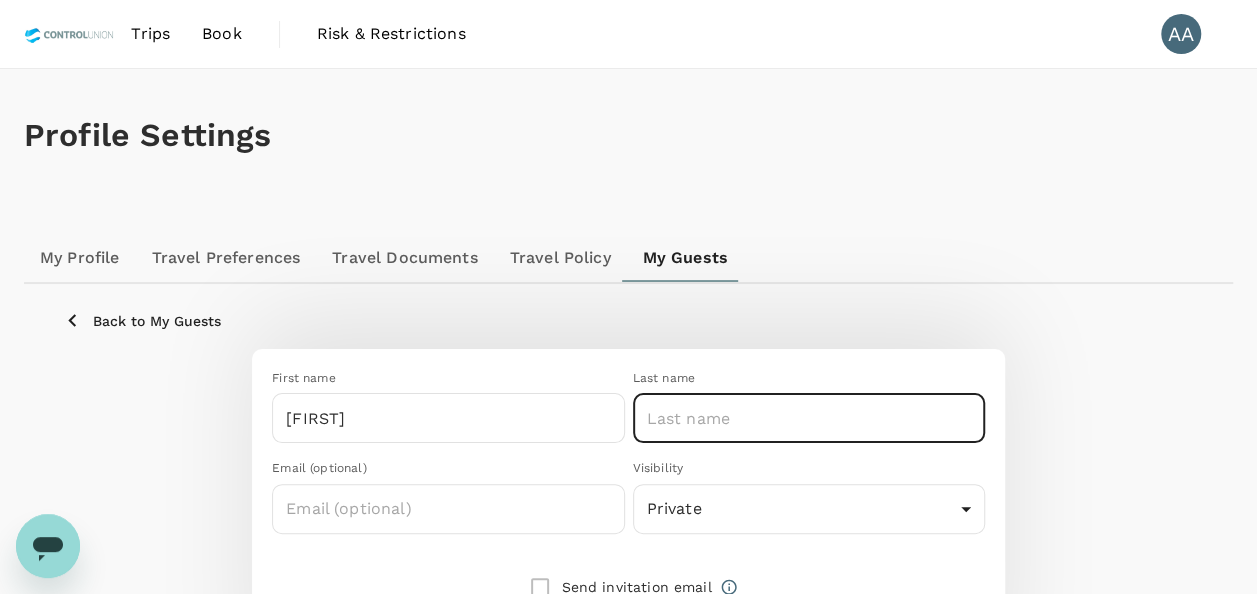 click at bounding box center [809, 418] 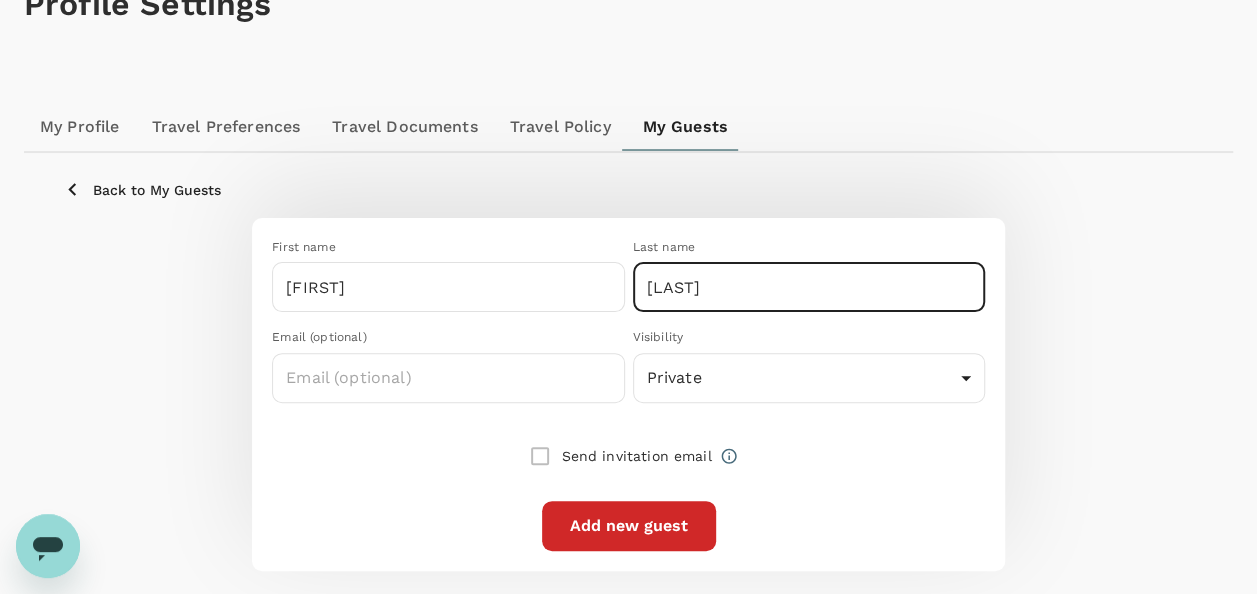 scroll, scrollTop: 192, scrollLeft: 0, axis: vertical 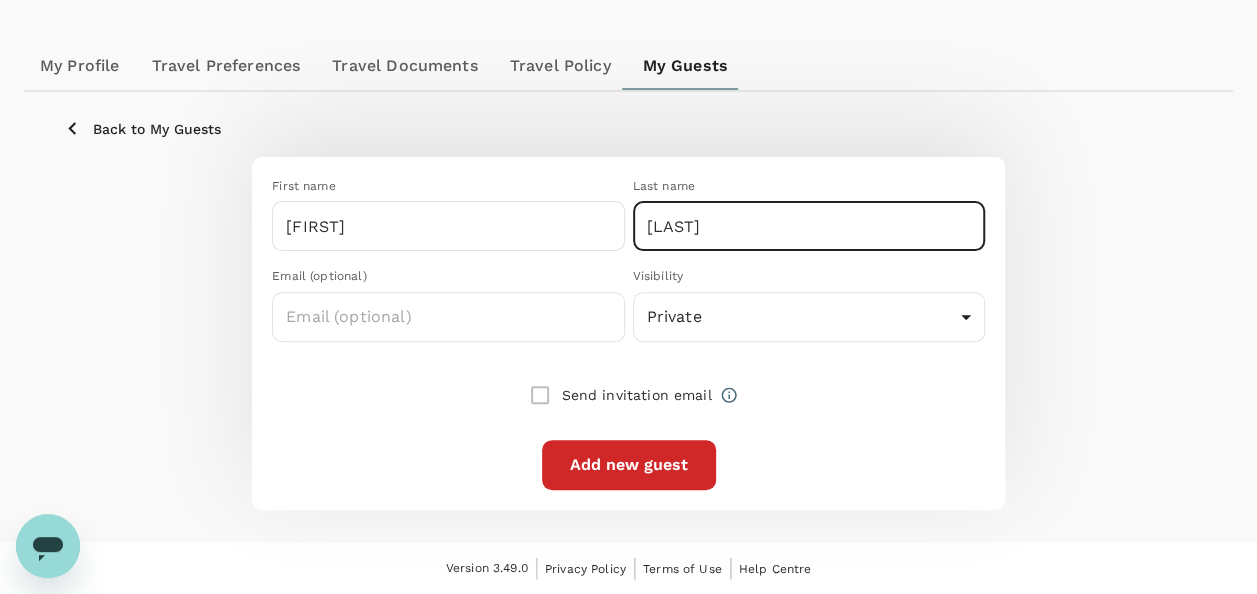 type on "Zhang" 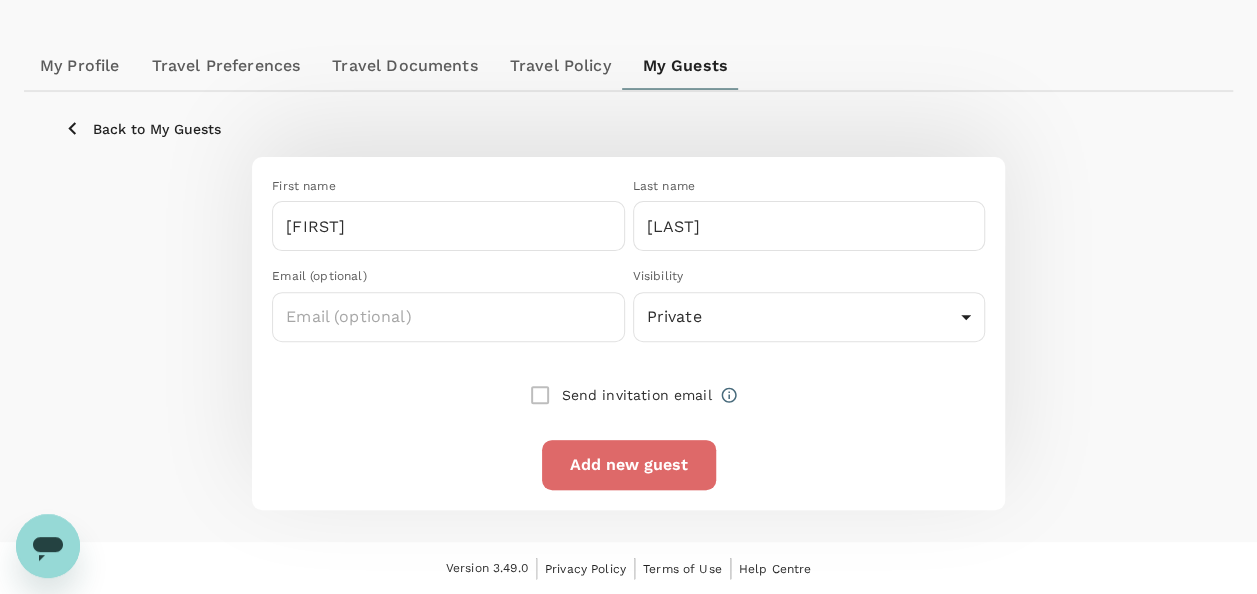 click on "Add new guest" at bounding box center [629, 465] 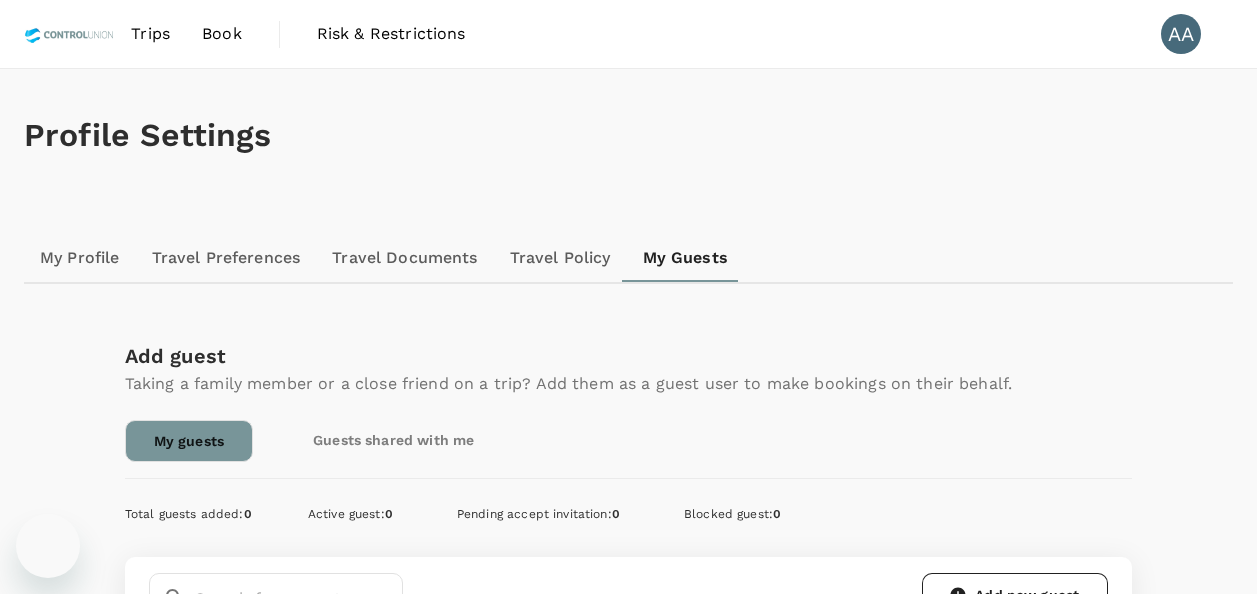 scroll, scrollTop: 0, scrollLeft: 0, axis: both 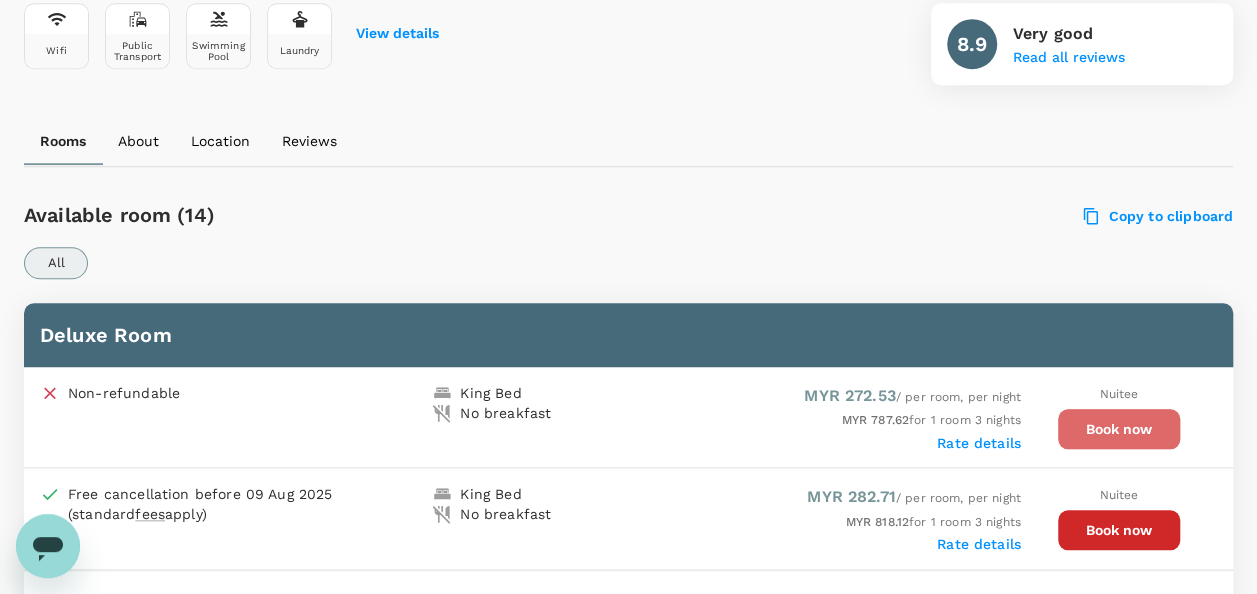 click on "Book now" at bounding box center [1119, 429] 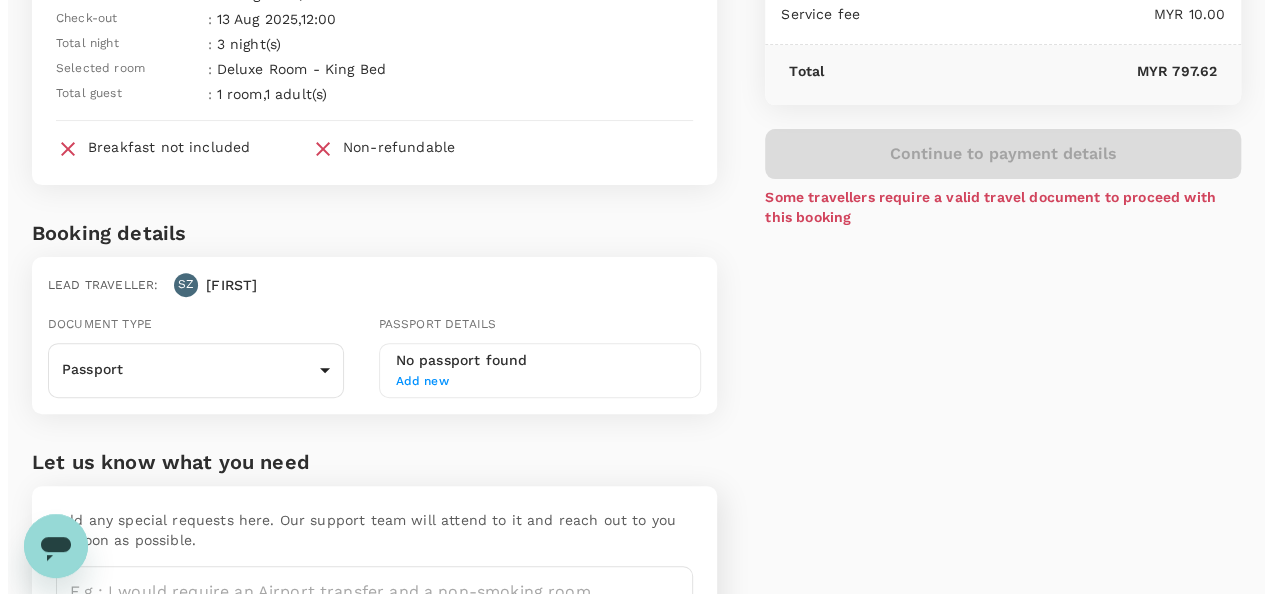 scroll, scrollTop: 300, scrollLeft: 0, axis: vertical 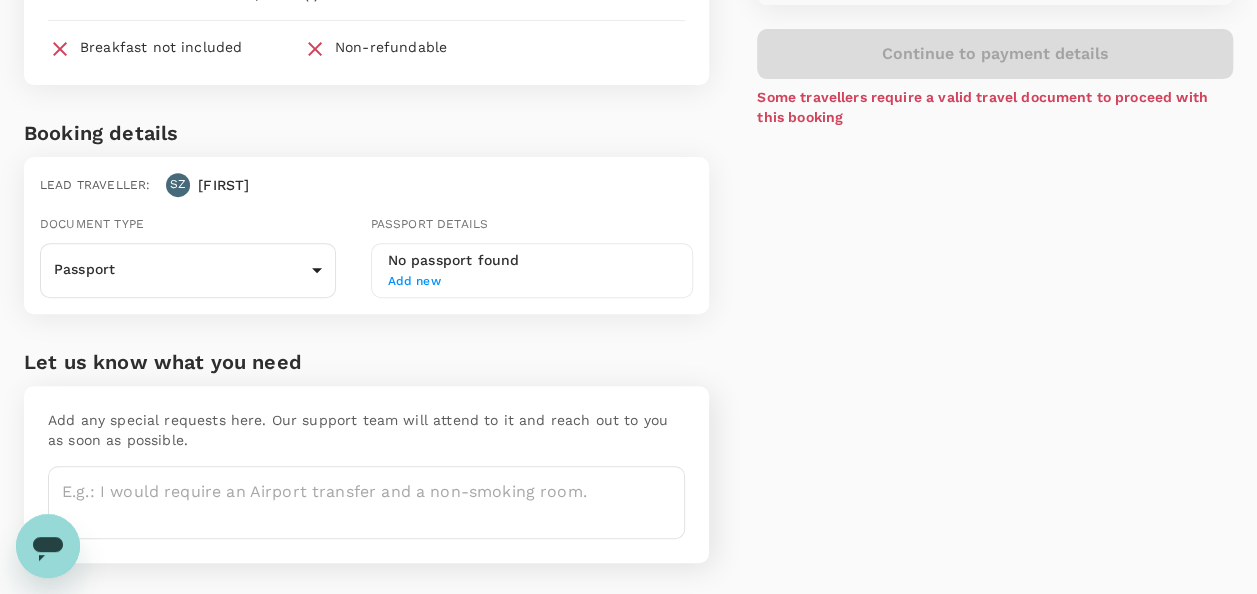 click on "Add new" at bounding box center (532, 282) 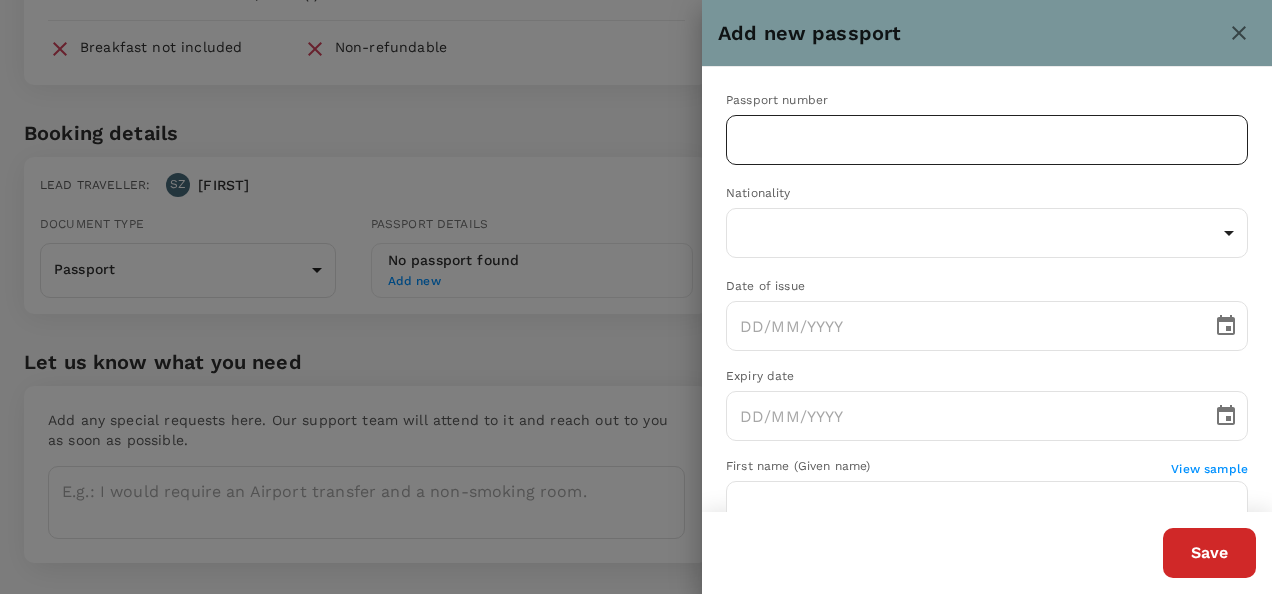 click at bounding box center (987, 140) 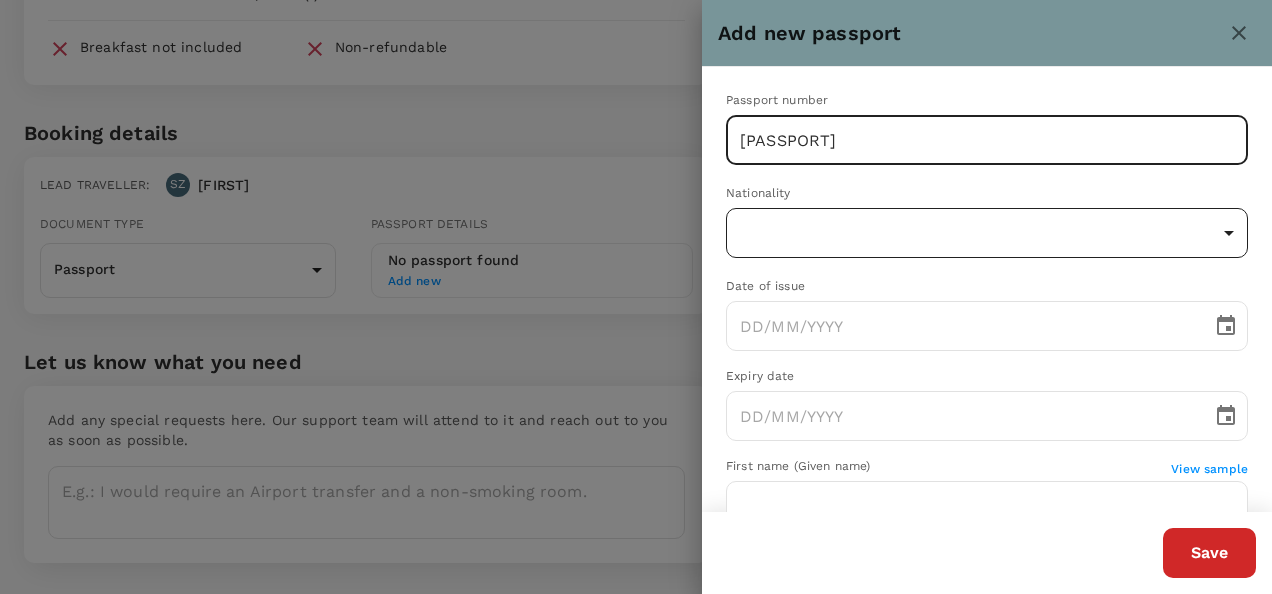 type on "EM8070466" 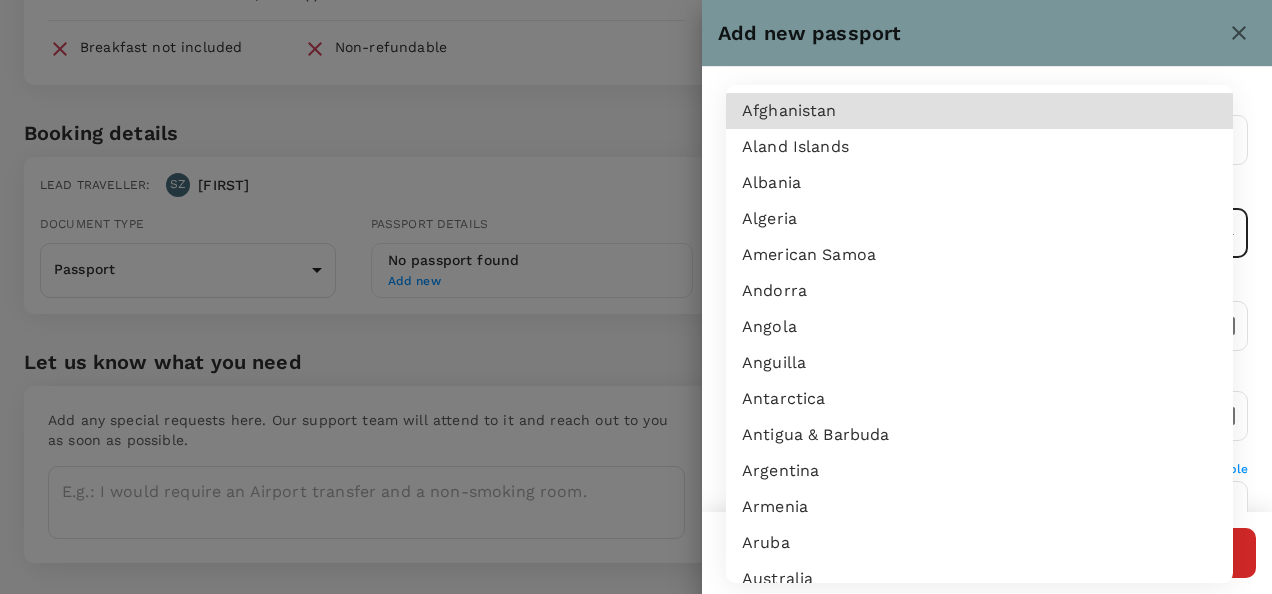 type 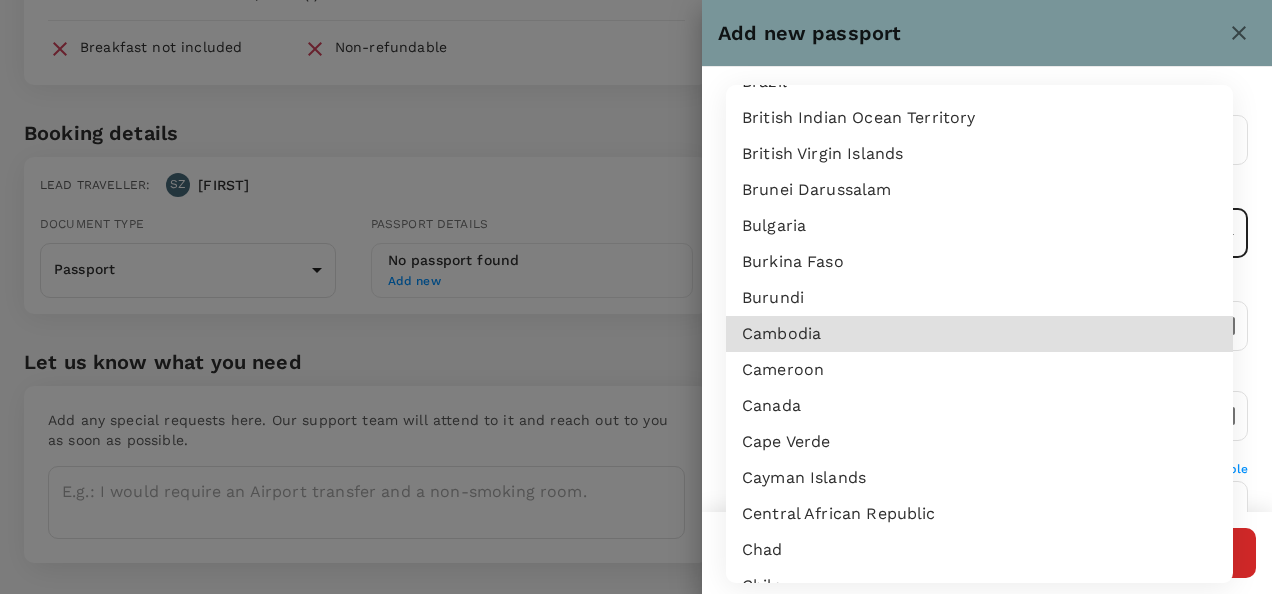 type 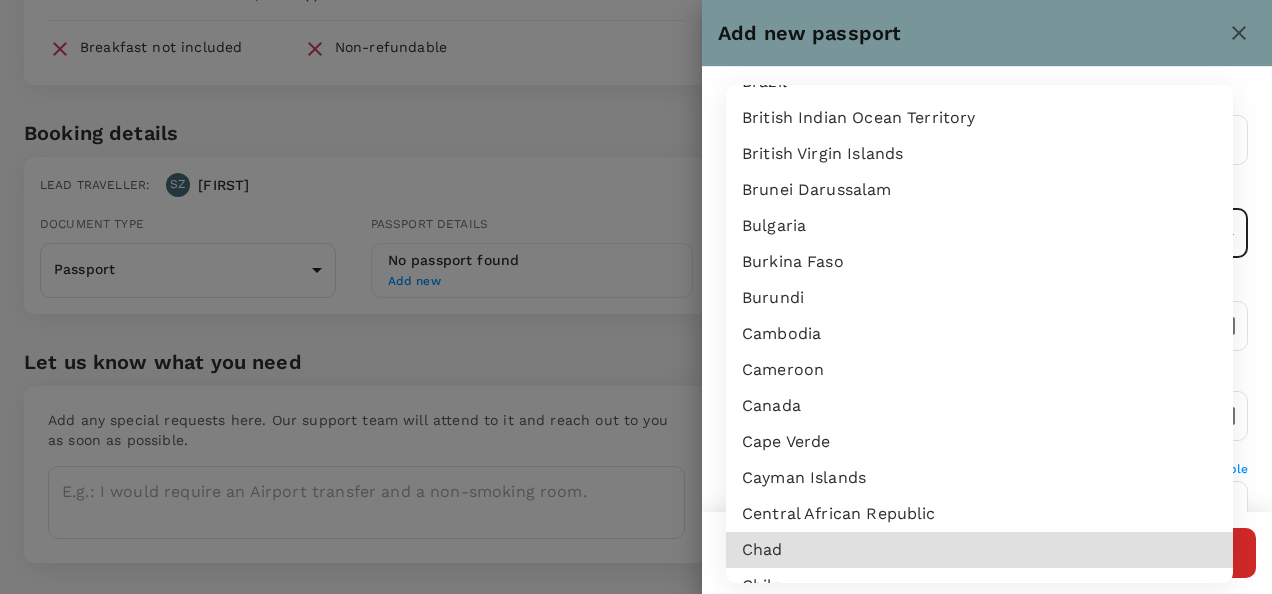 type 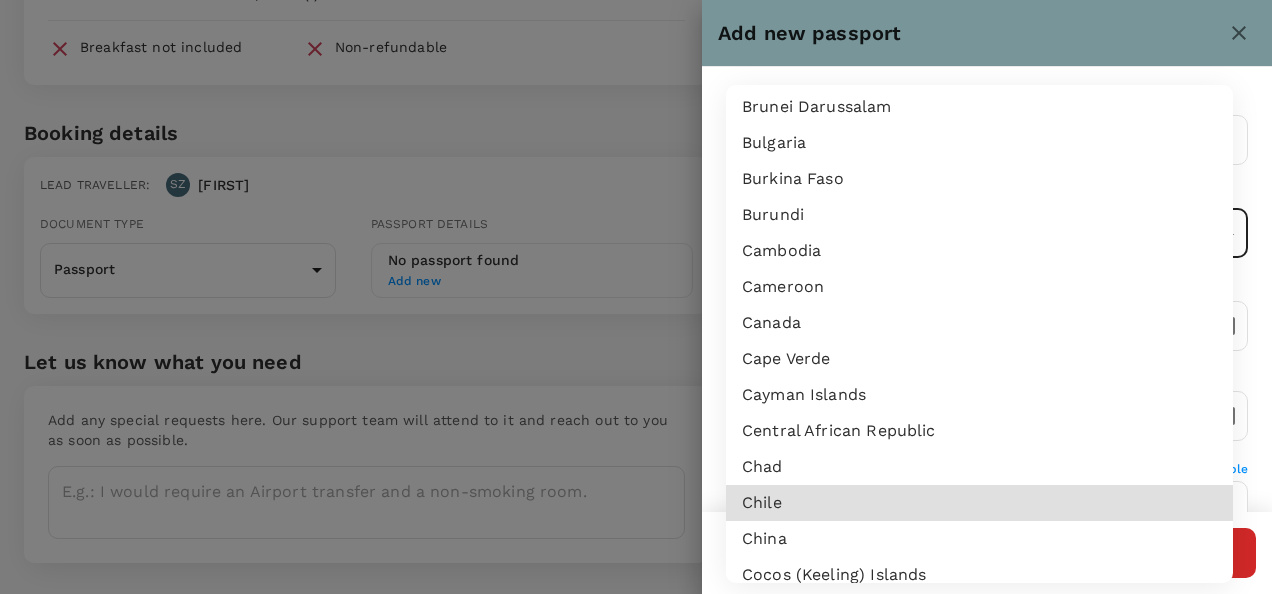 scroll, scrollTop: 1330, scrollLeft: 0, axis: vertical 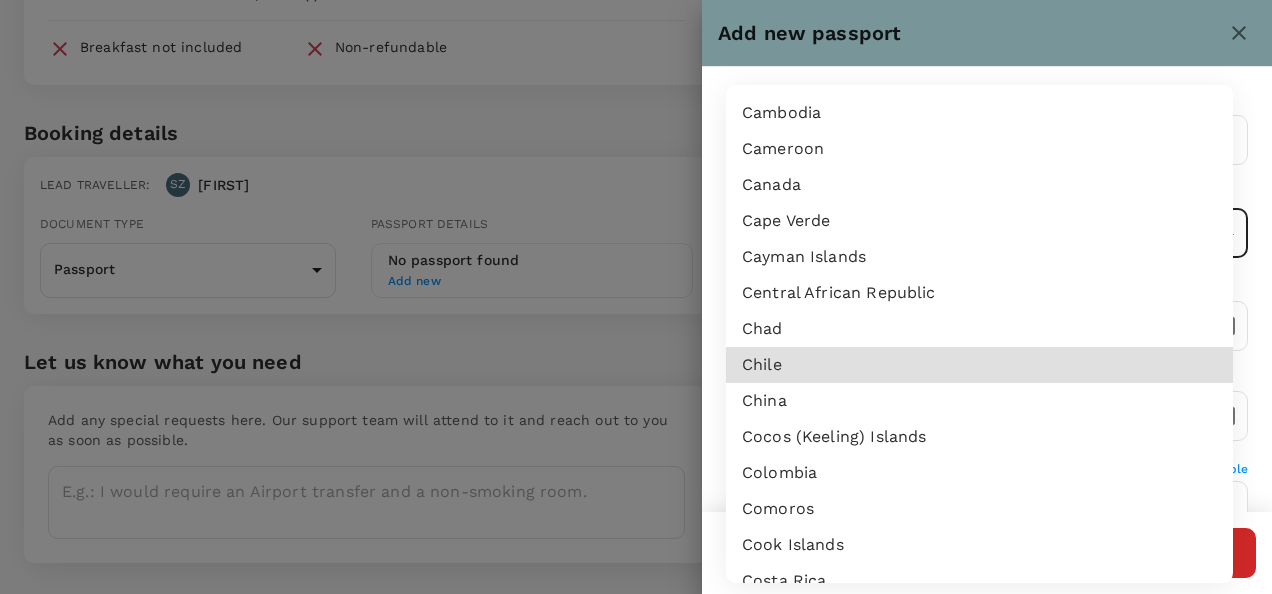 click on "China" at bounding box center (979, 401) 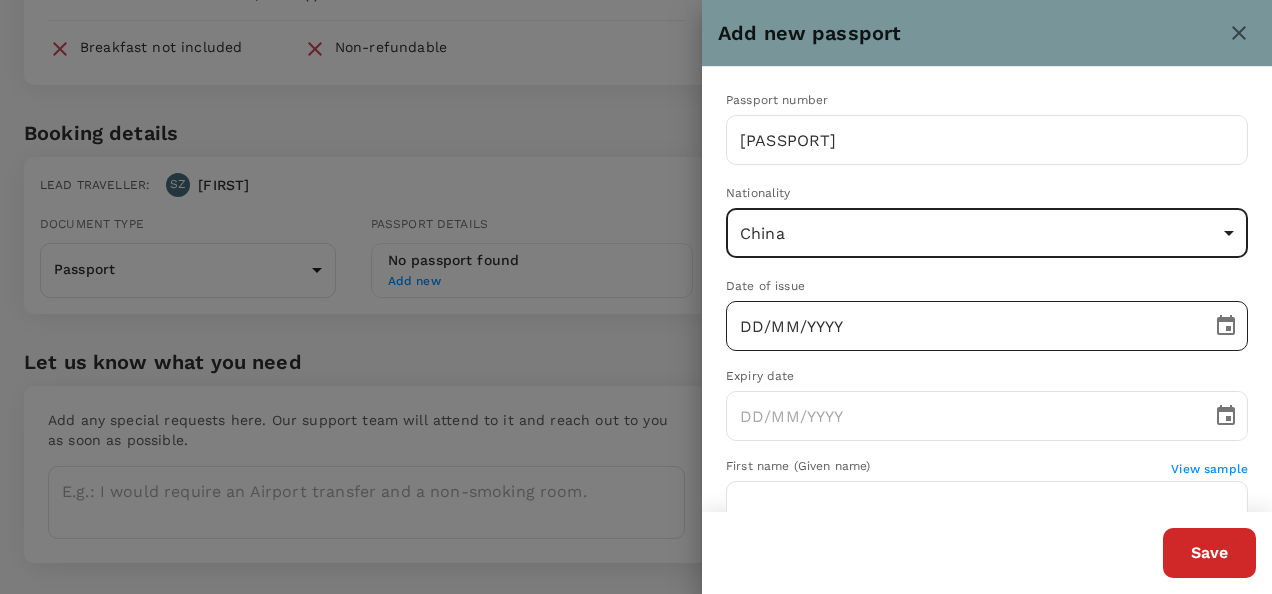 click on "DD/MM/YYYY" at bounding box center [962, 326] 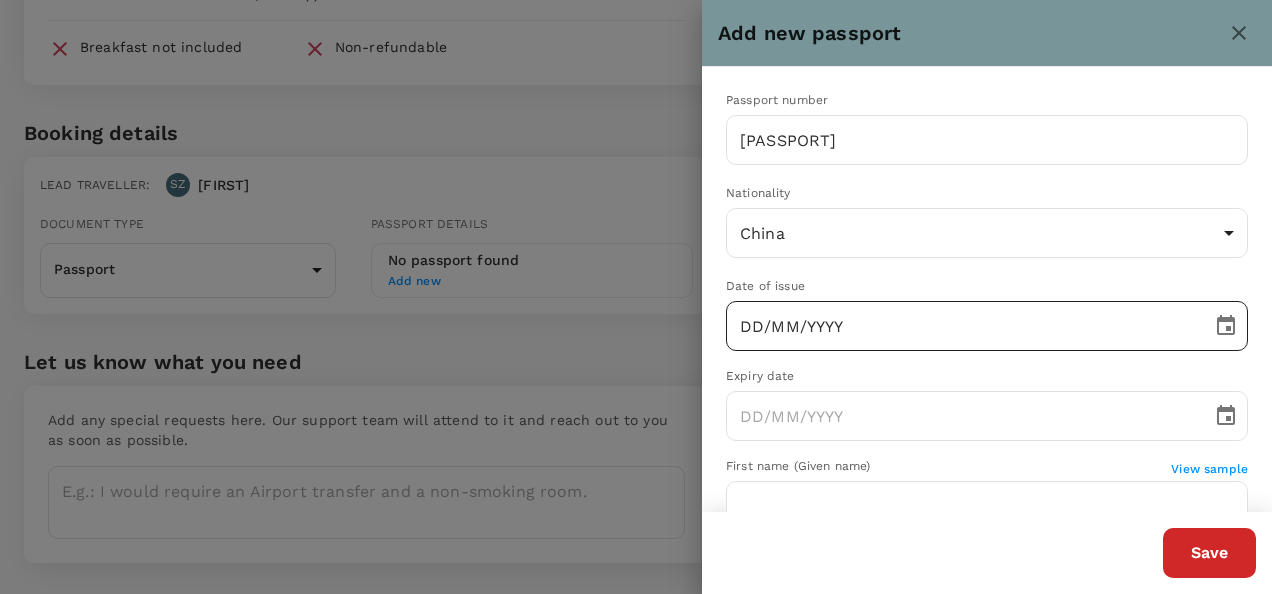 click on "DD/MM/YYYY" at bounding box center (962, 326) 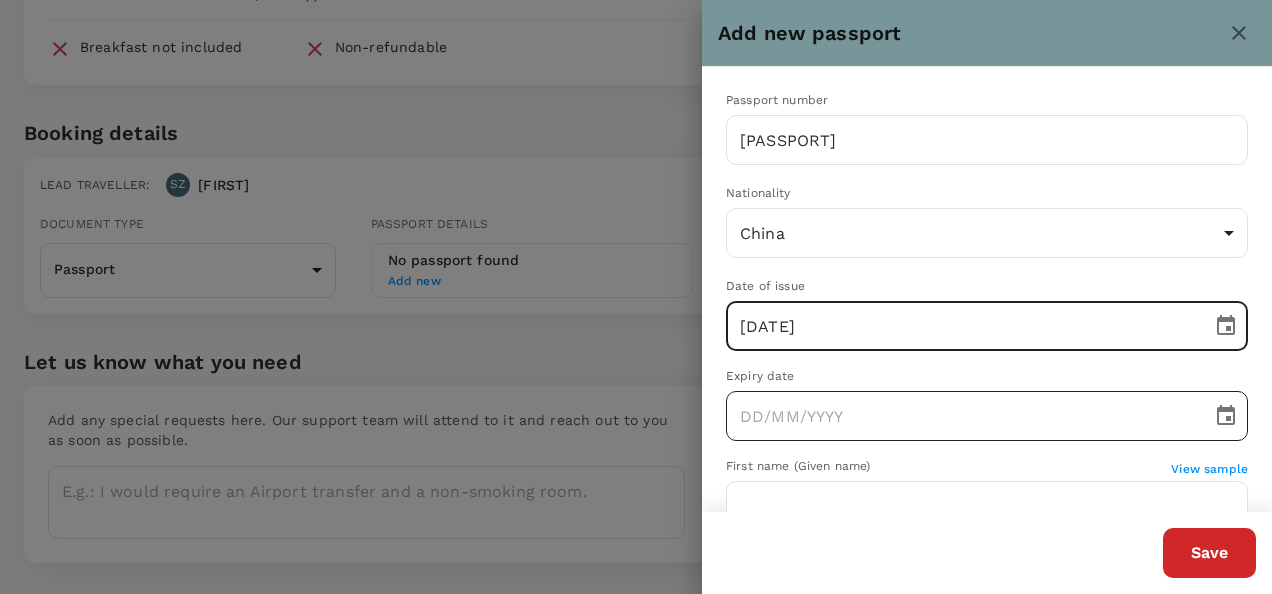 type on "03/07/2024" 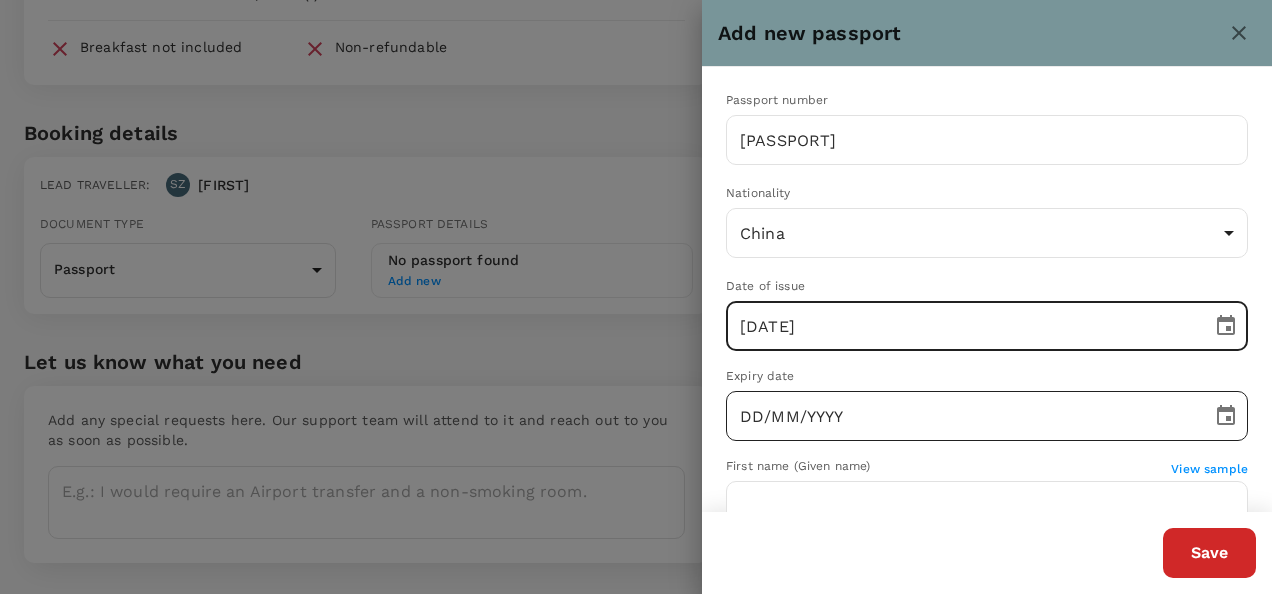 click on "DD/MM/YYYY" at bounding box center (962, 416) 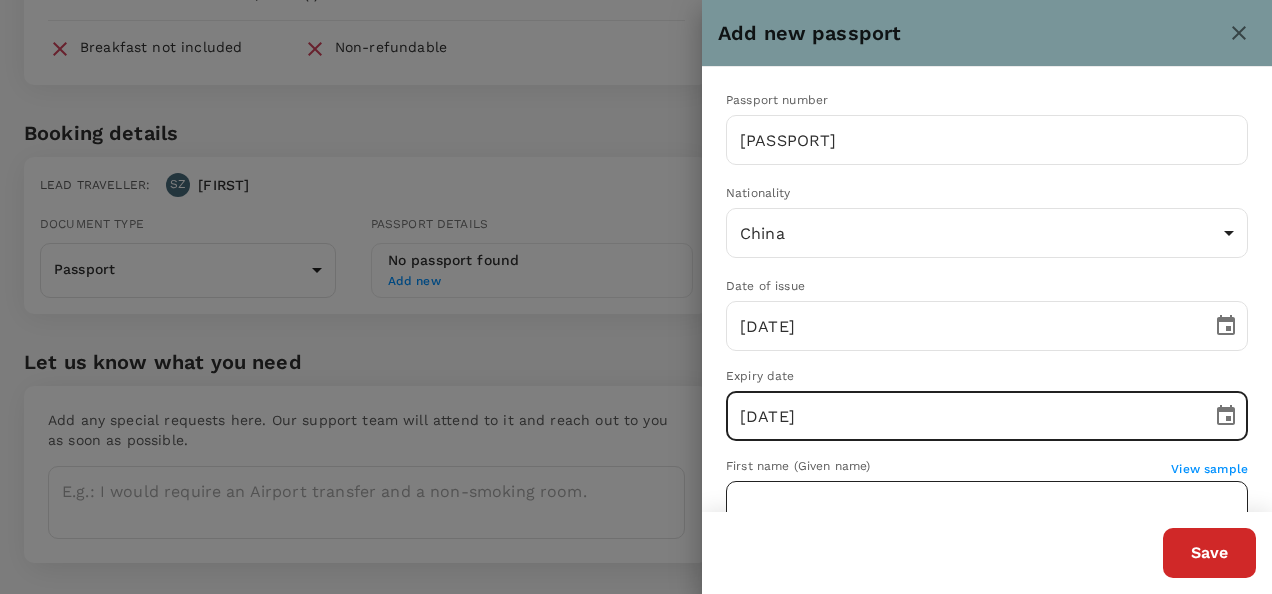 type on "02/07/2034" 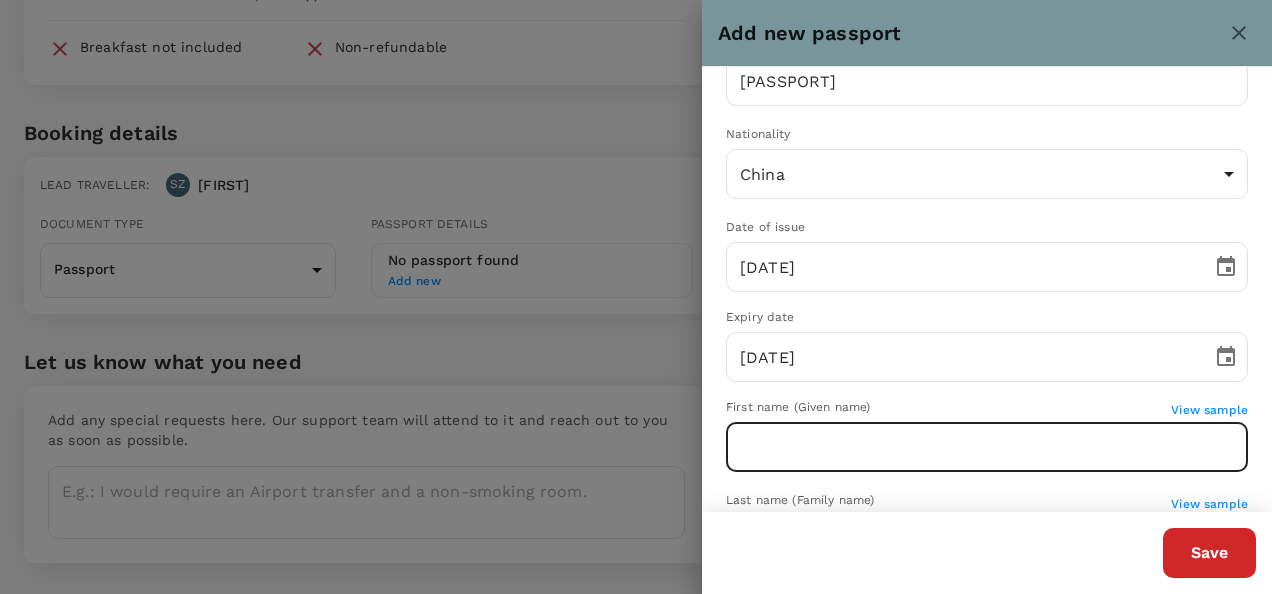 scroll, scrollTop: 100, scrollLeft: 0, axis: vertical 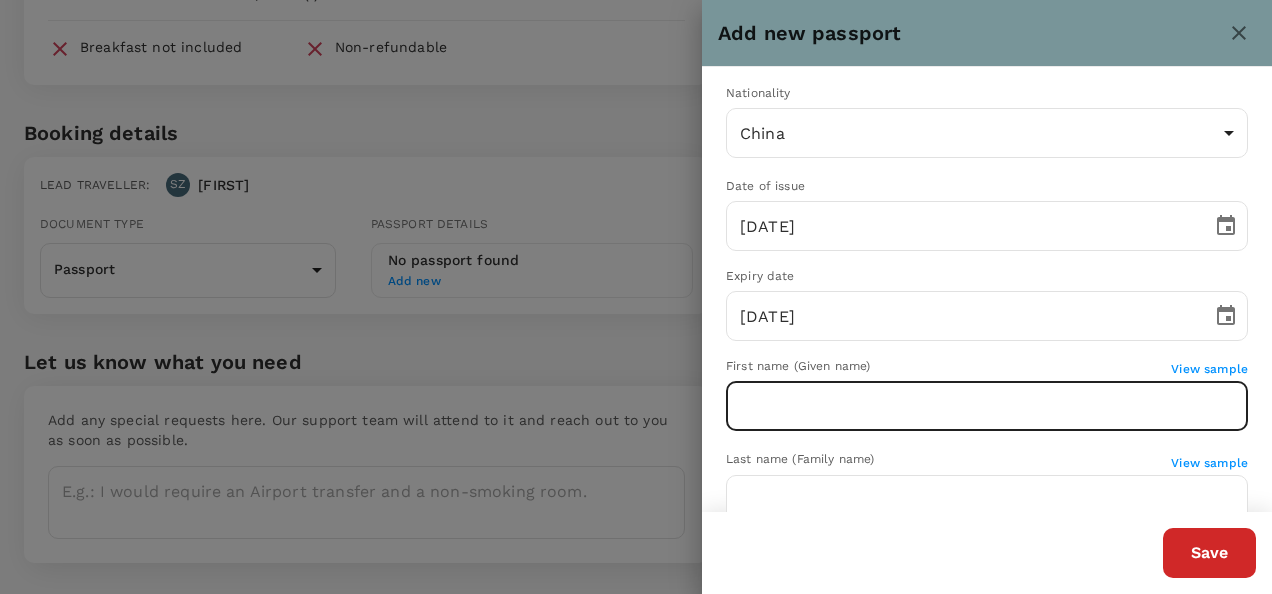 click at bounding box center (987, 406) 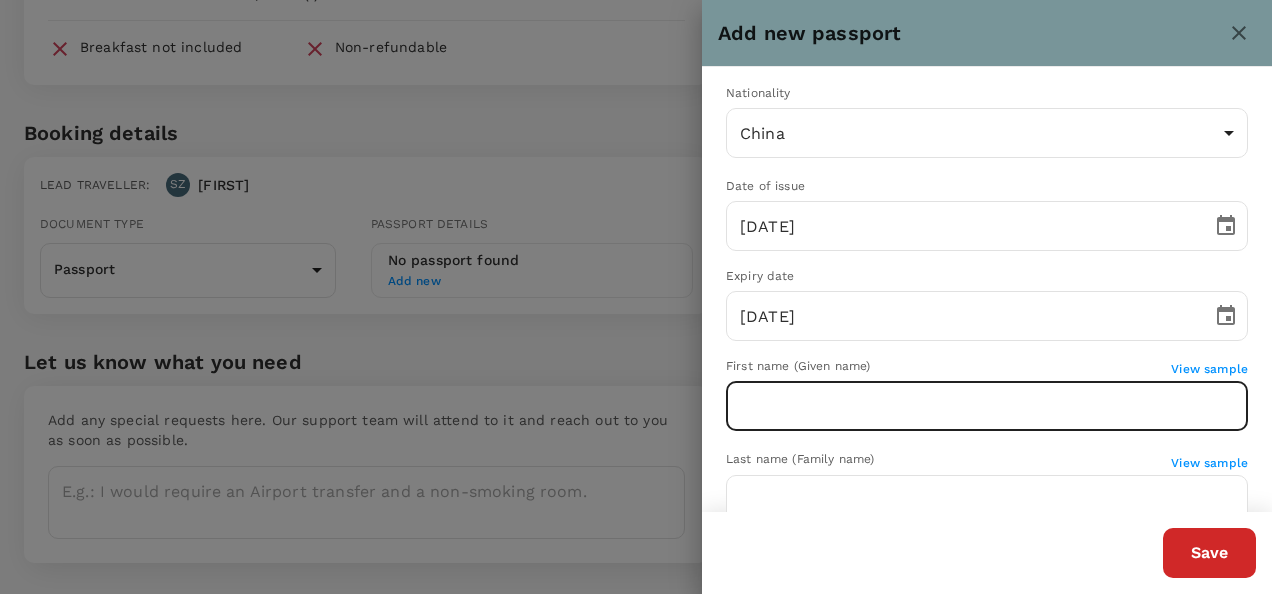 click at bounding box center (987, 406) 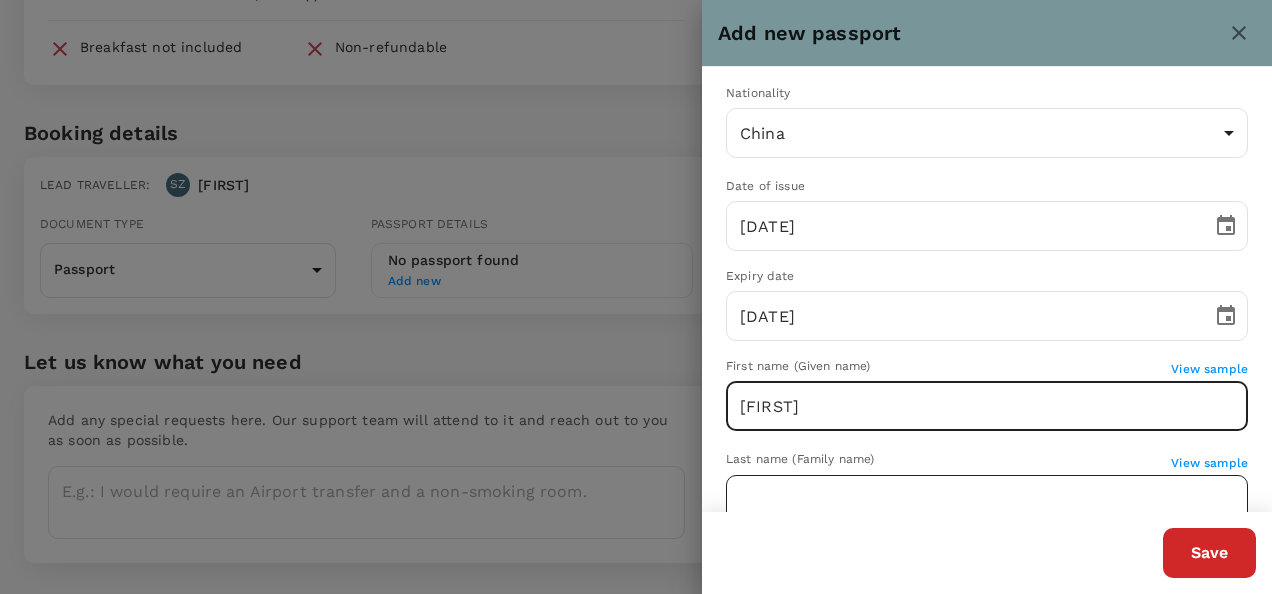 type on "Jiaying" 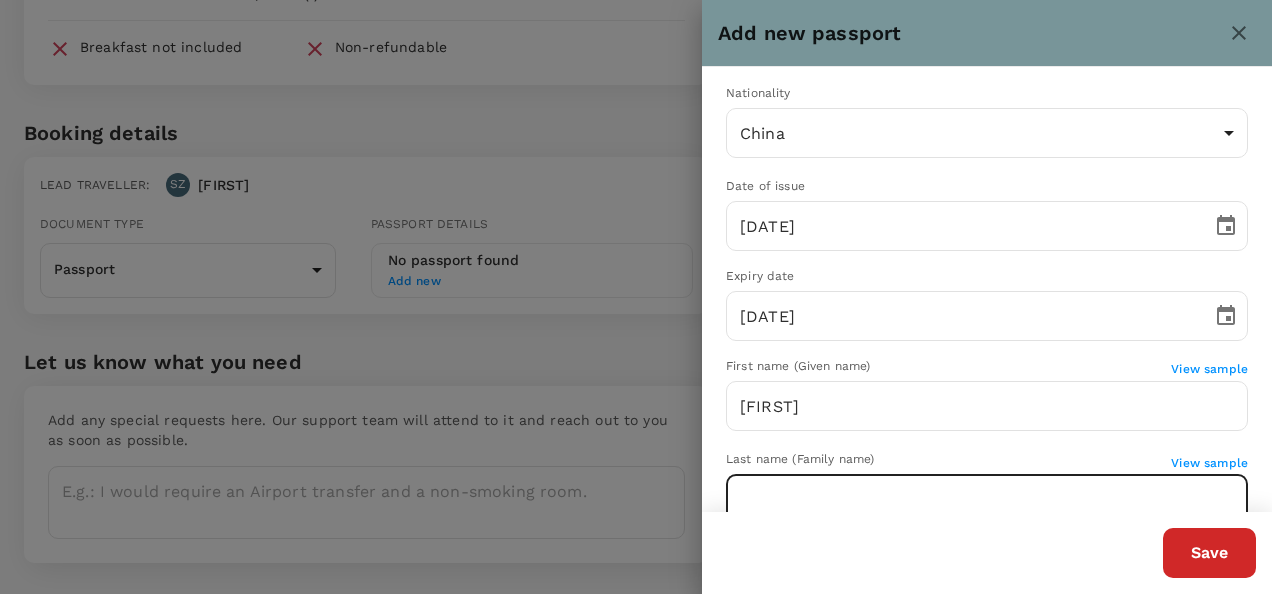 click at bounding box center (987, 500) 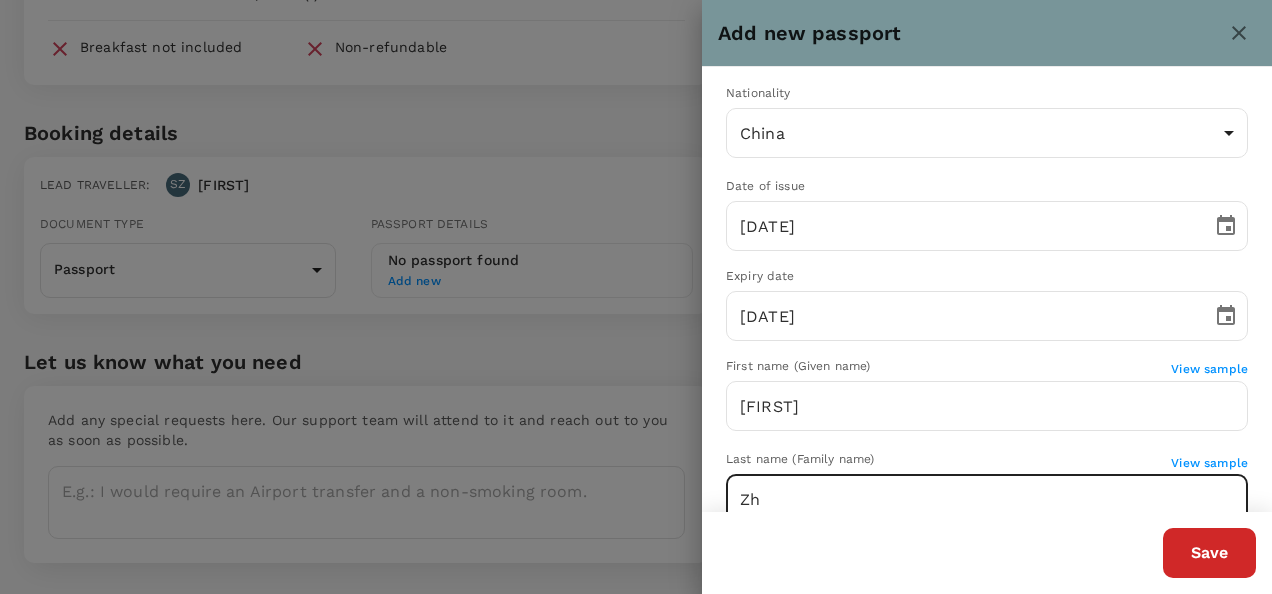 type on "Zhang" 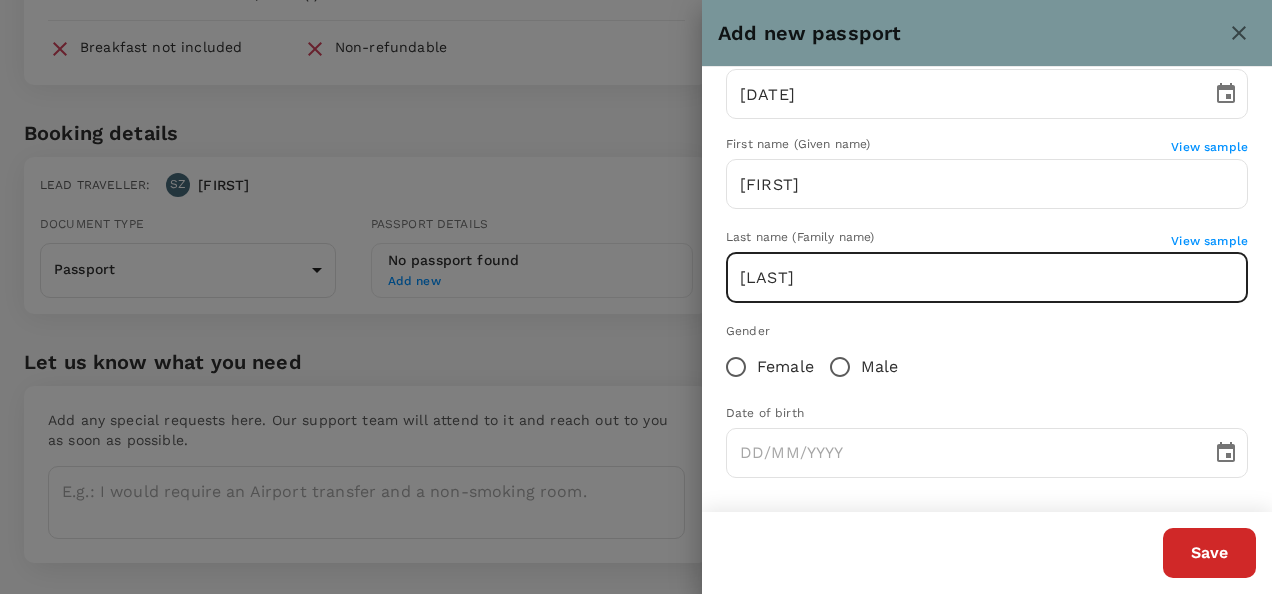 scroll, scrollTop: 327, scrollLeft: 0, axis: vertical 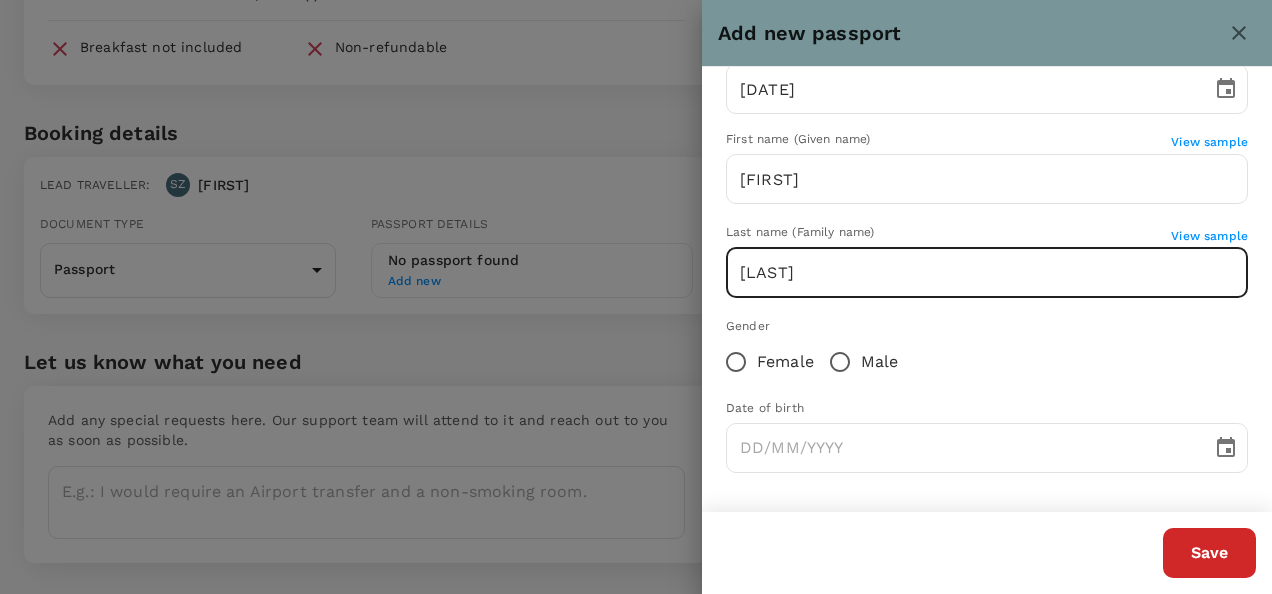 click on "Female" at bounding box center (736, 362) 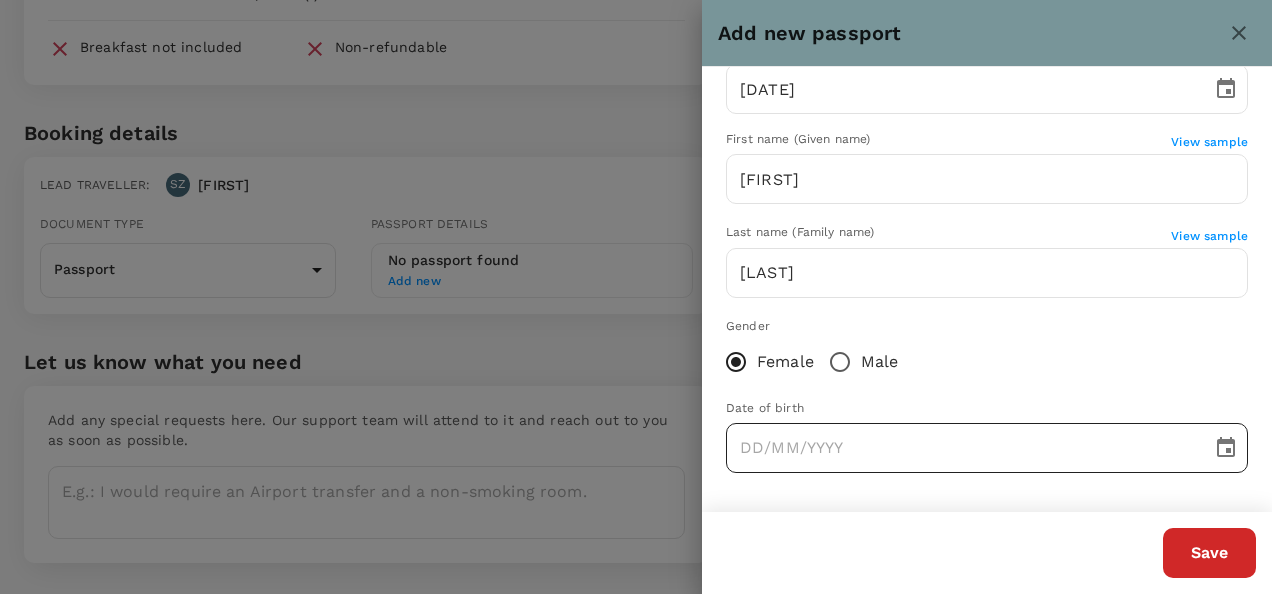type on "DD/MM/YYYY" 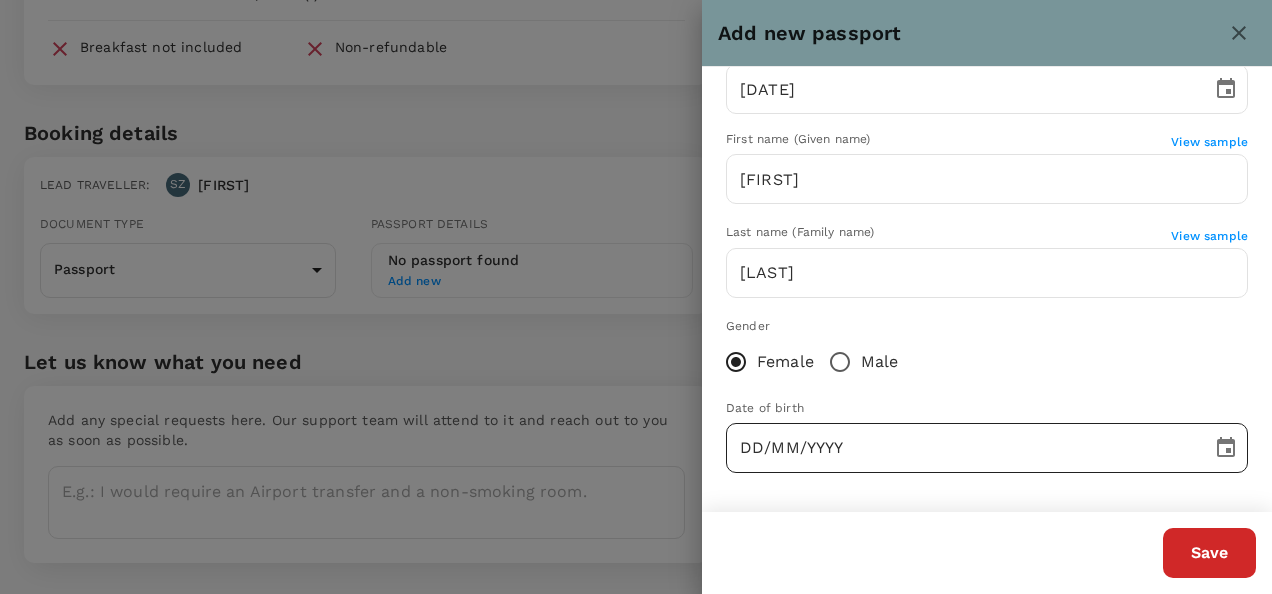 click on "DD/MM/YYYY" at bounding box center (962, 448) 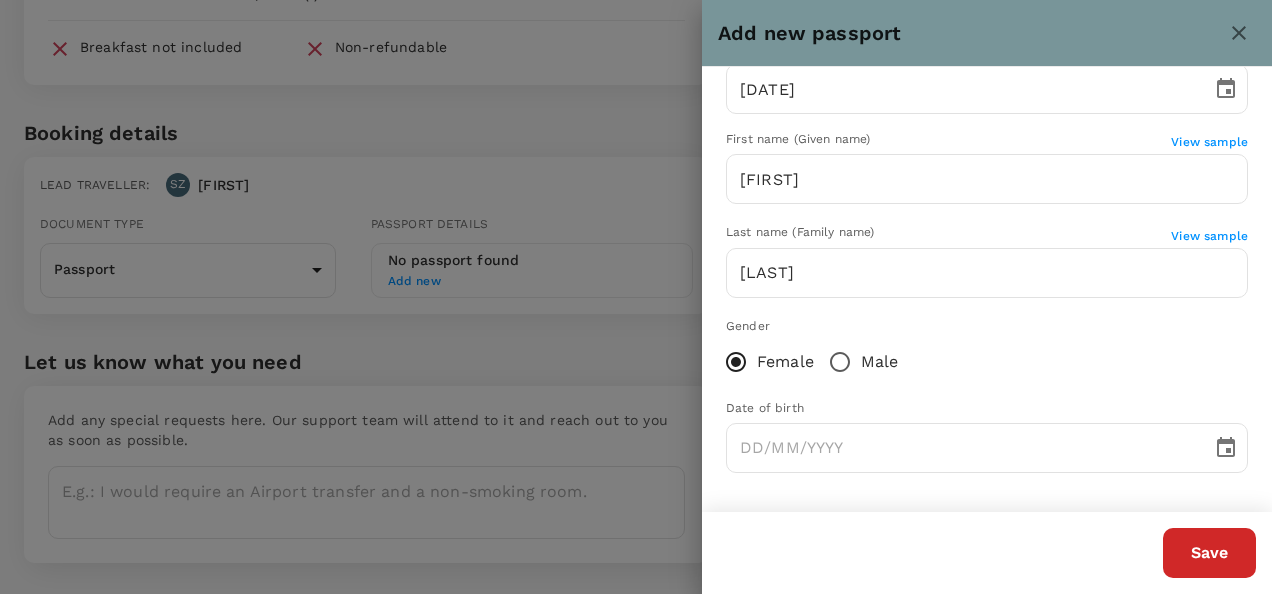 click on "Passport number EM8070466 ​ Nationality China CN ​ Date of issue 03/07/2024 ​ Expiry date 02/07/2034 ​ First name (Given name) View sample Jiaying ​ Last name (Family name) View sample Zhang ​ Gender Female Male Date of birth ​" at bounding box center (987, 126) 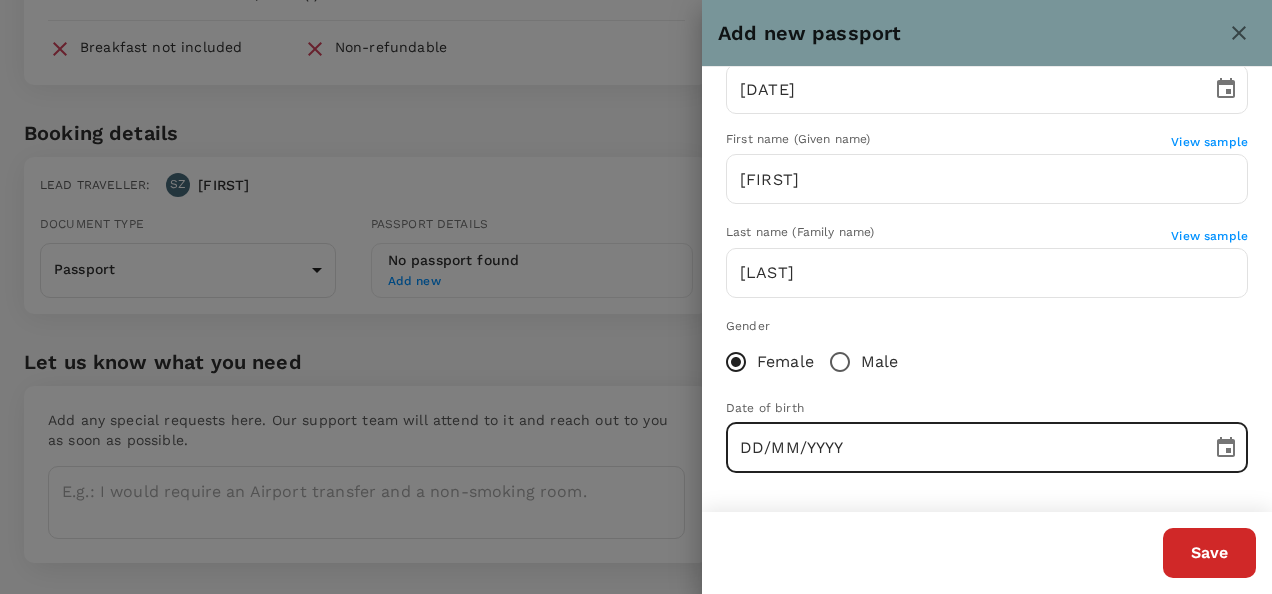 click on "DD/MM/YYYY" at bounding box center [962, 448] 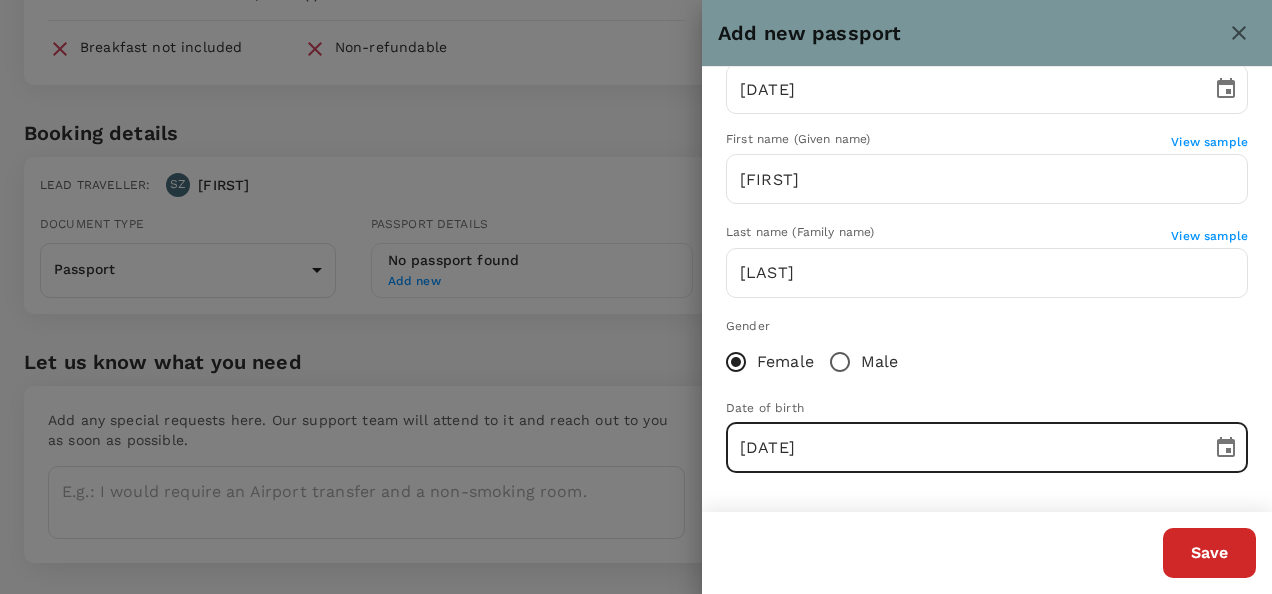 type on "17/09/1991" 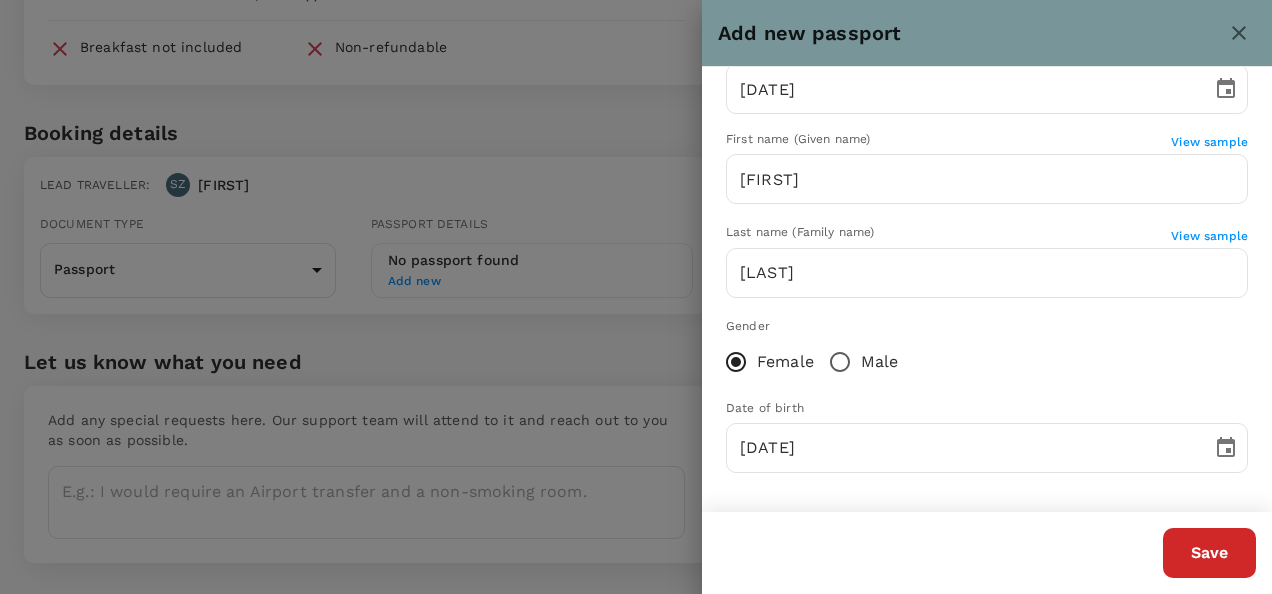 click on "Passport number EM8070466 ​ Nationality China CN ​ Date of issue 03/07/2024 ​ Expiry date 02/07/2034 ​ First name (Given name) View sample Jiaying ​ Last name (Family name) View sample Zhang ​ Gender Female Male Date of birth 17/09/1991 ​" at bounding box center [987, 126] 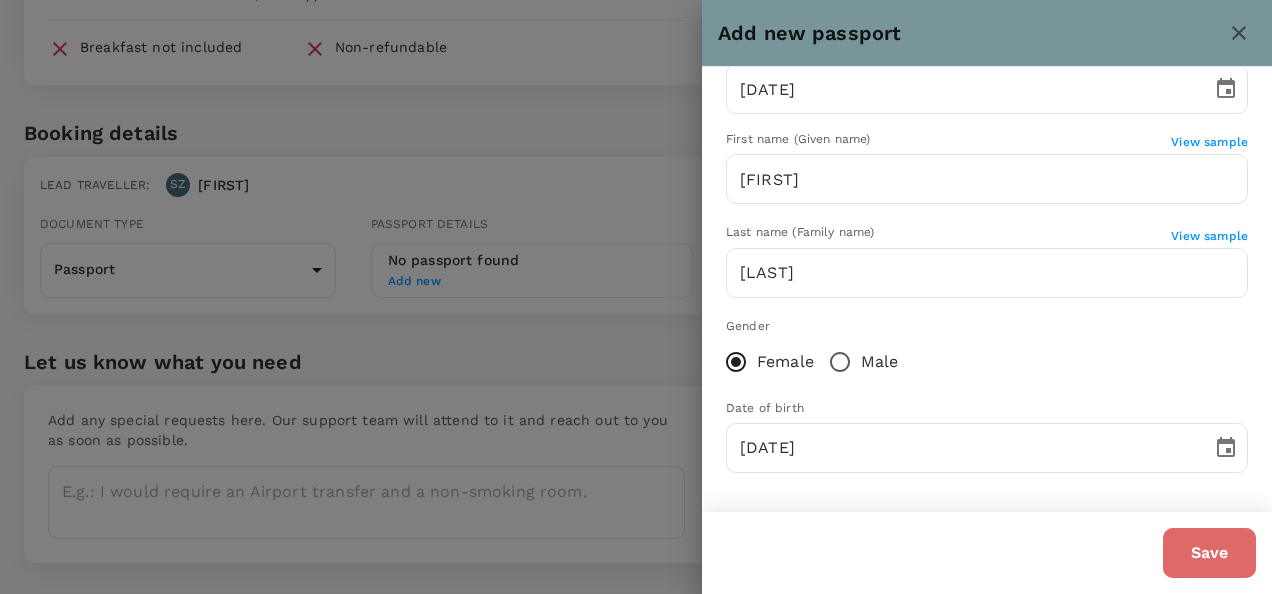 click on "Save" at bounding box center (1209, 553) 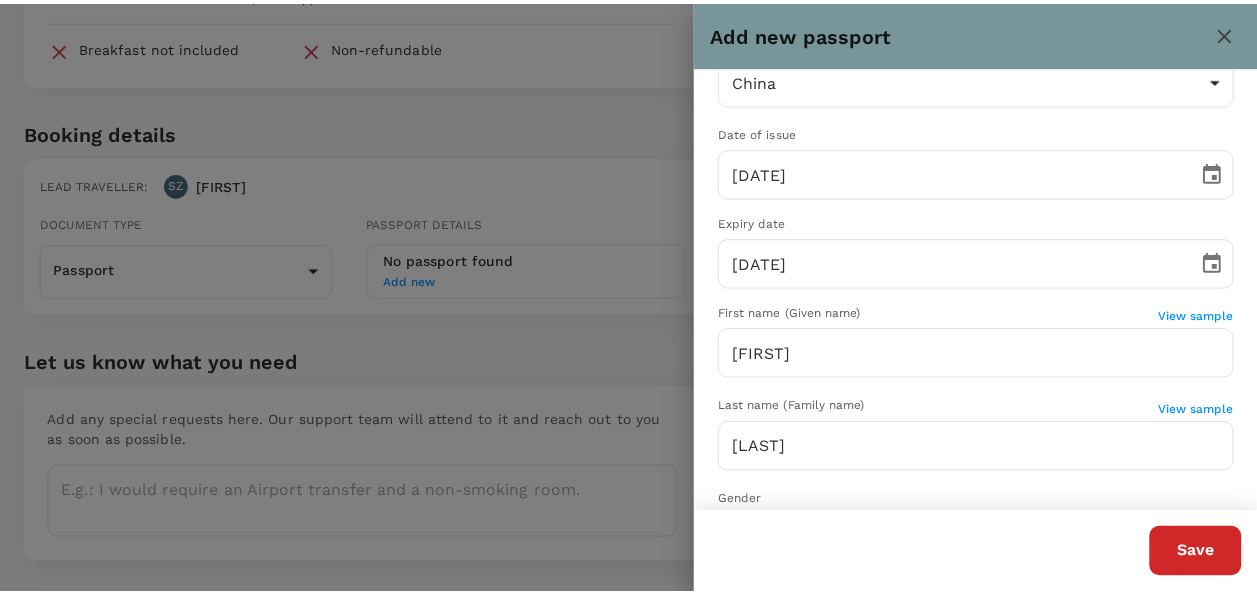 scroll, scrollTop: 0, scrollLeft: 0, axis: both 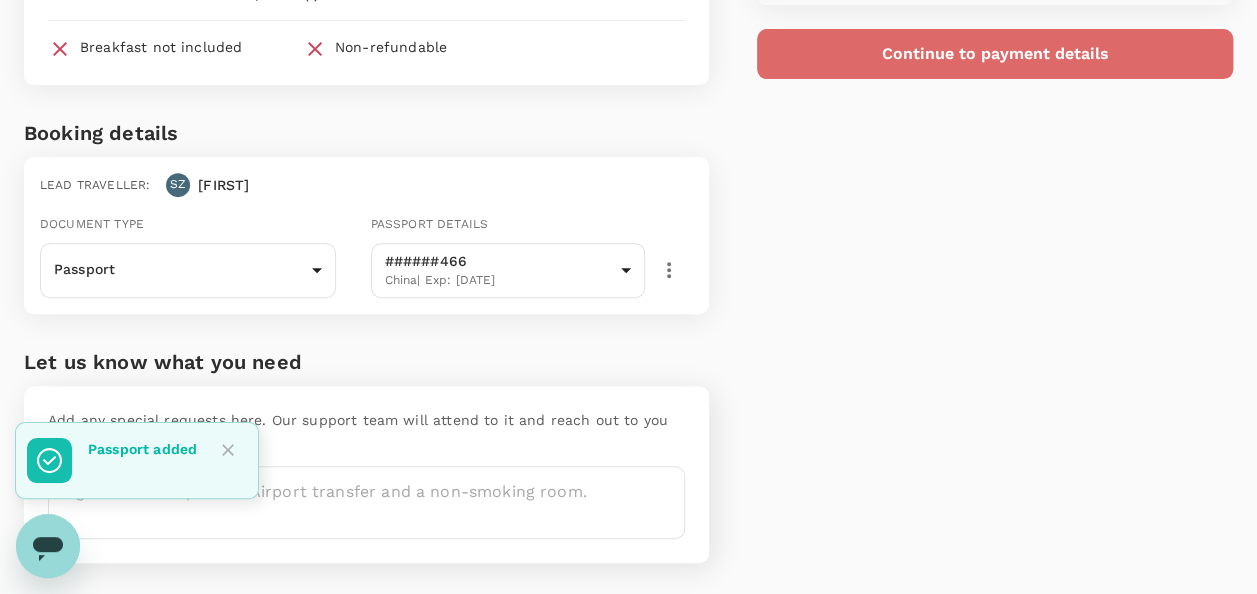 click on "Continue to payment details" at bounding box center (995, 54) 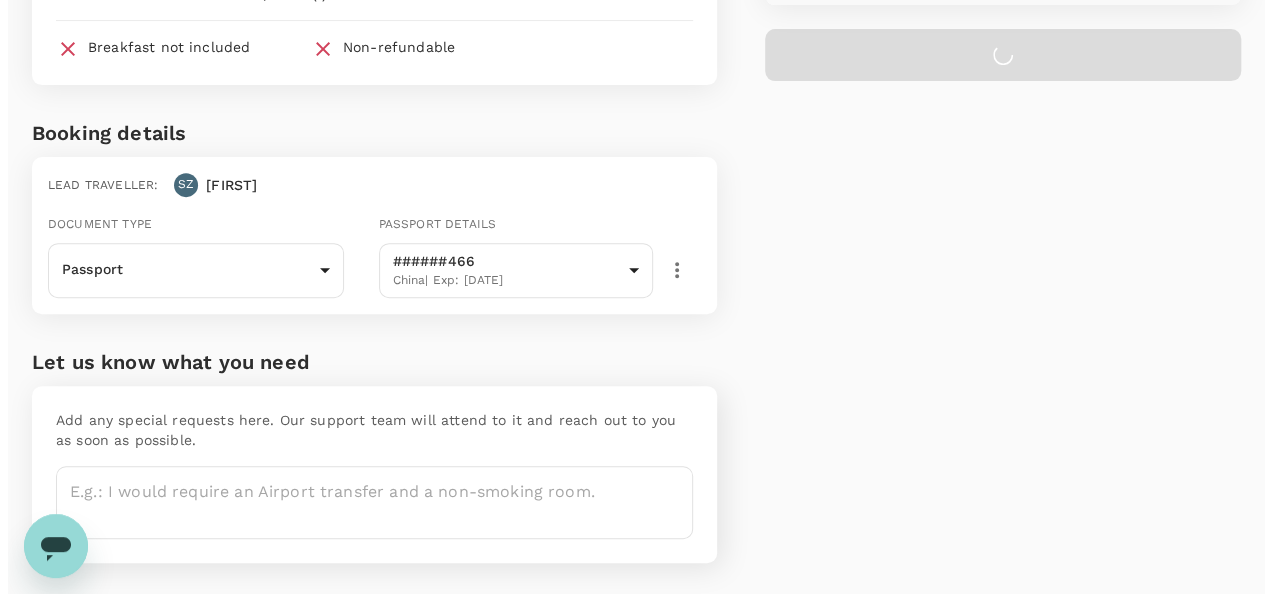 scroll, scrollTop: 0, scrollLeft: 0, axis: both 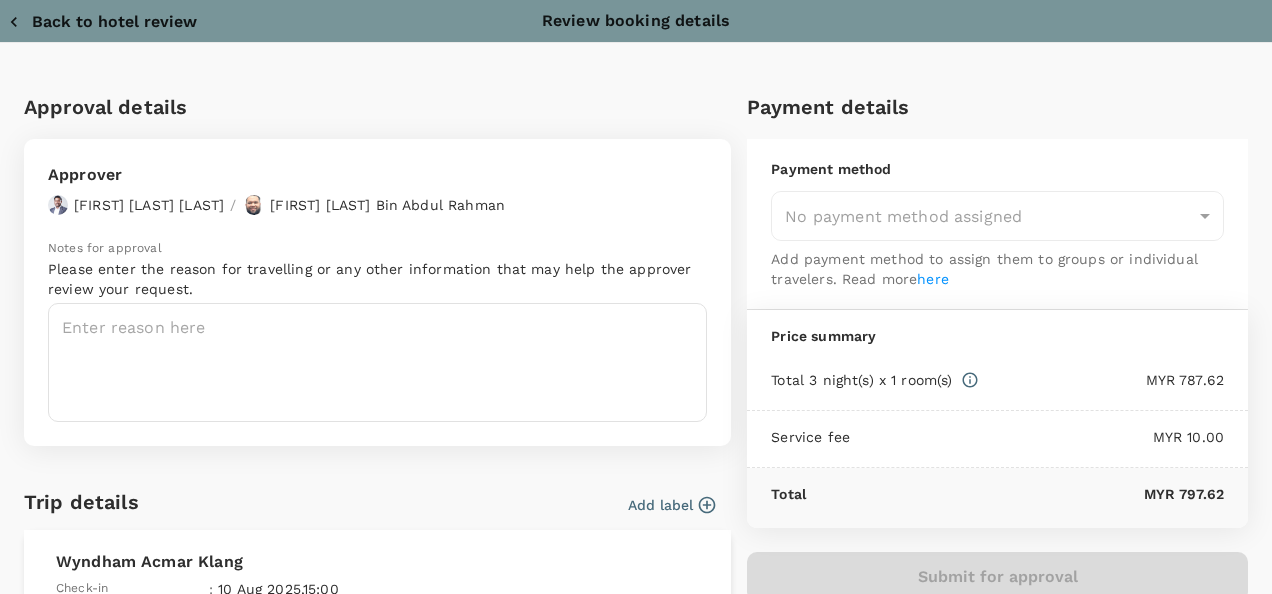 type on "9e254831-a140-43d4-90d9-f4bdc71b84d3" 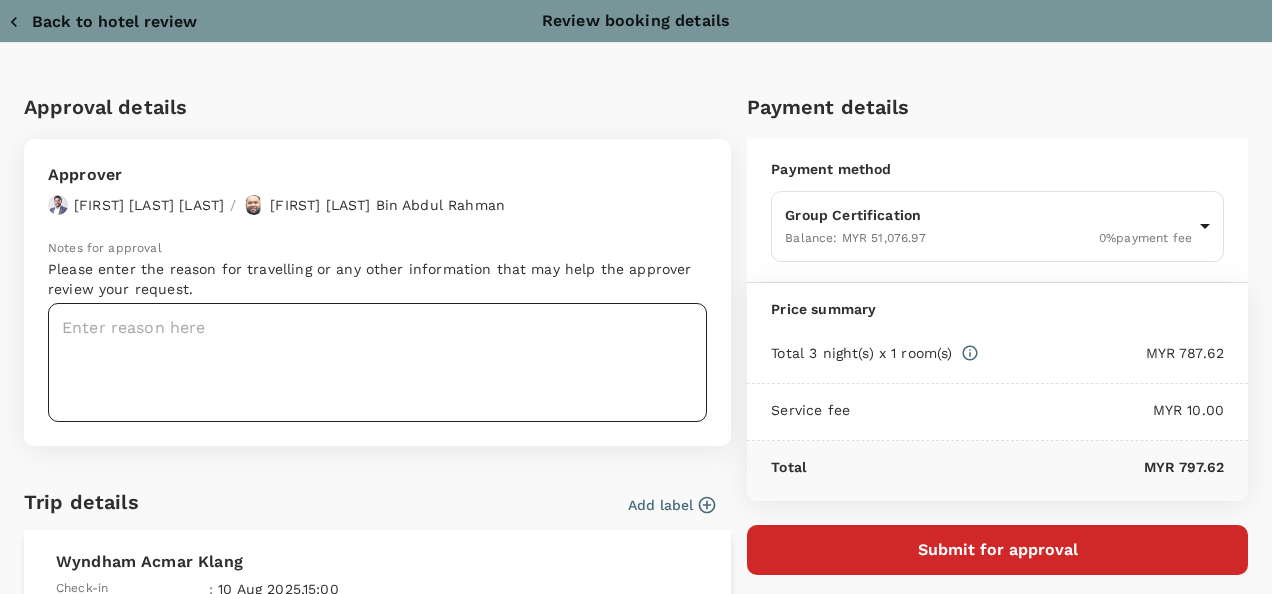 click at bounding box center [377, 362] 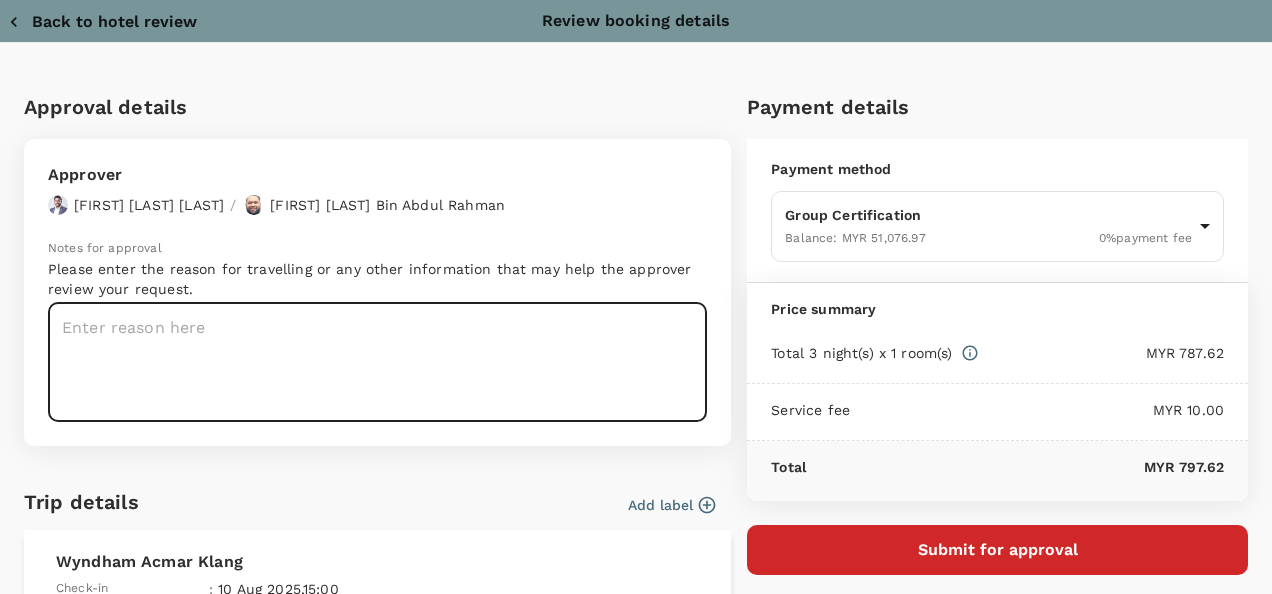 type on "S" 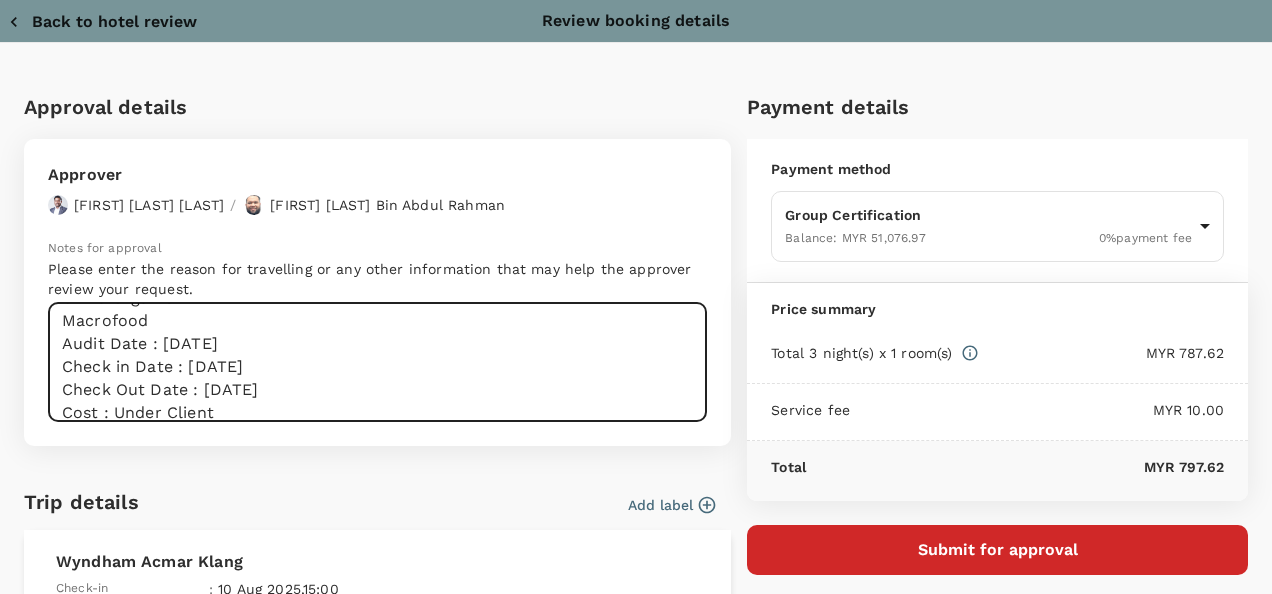 scroll, scrollTop: 54, scrollLeft: 0, axis: vertical 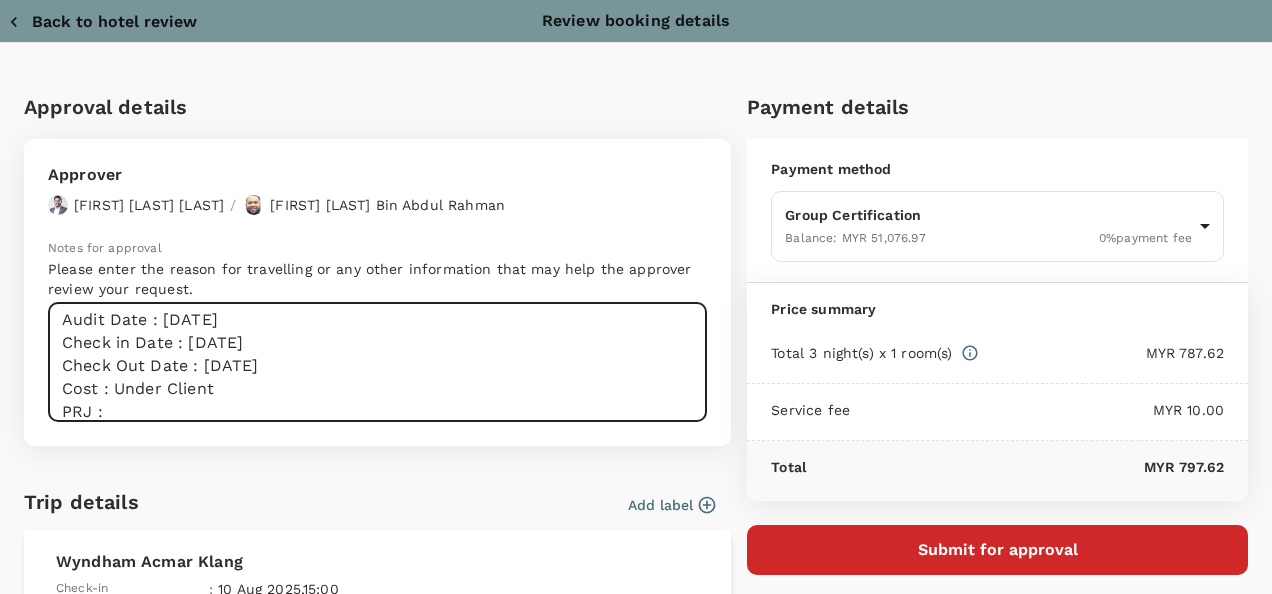 paste on "871311	Macrofood Sdn Bhd" 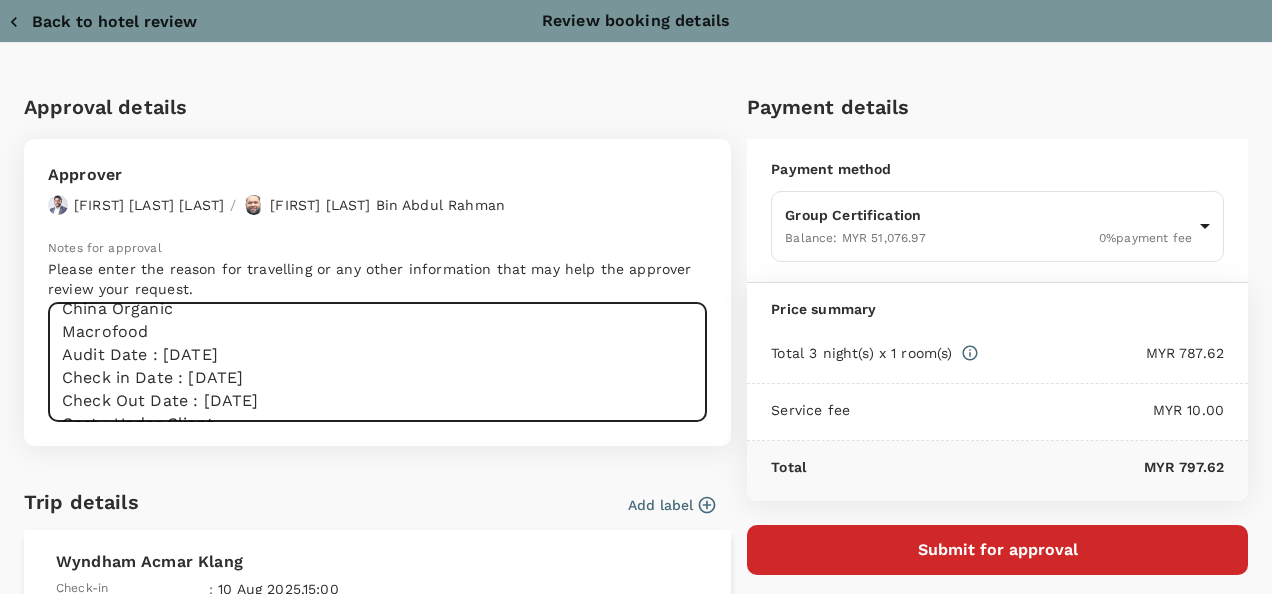 scroll, scrollTop: 0, scrollLeft: 0, axis: both 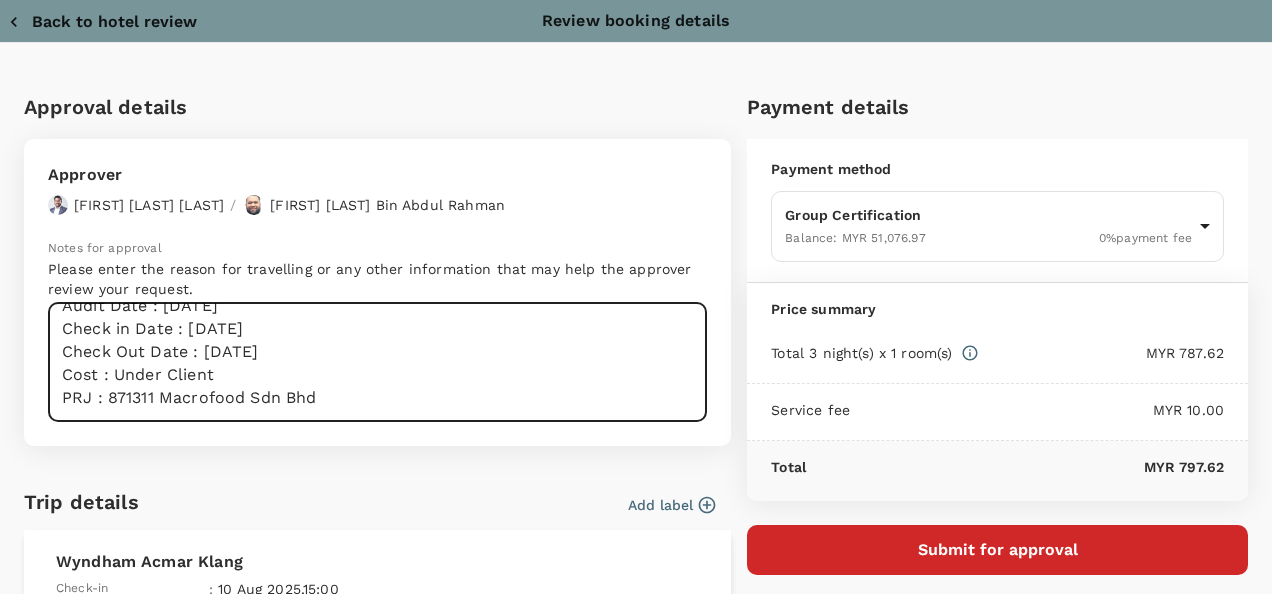 drag, startPoint x: 61, startPoint y: 324, endPoint x: 358, endPoint y: 487, distance: 338.78903 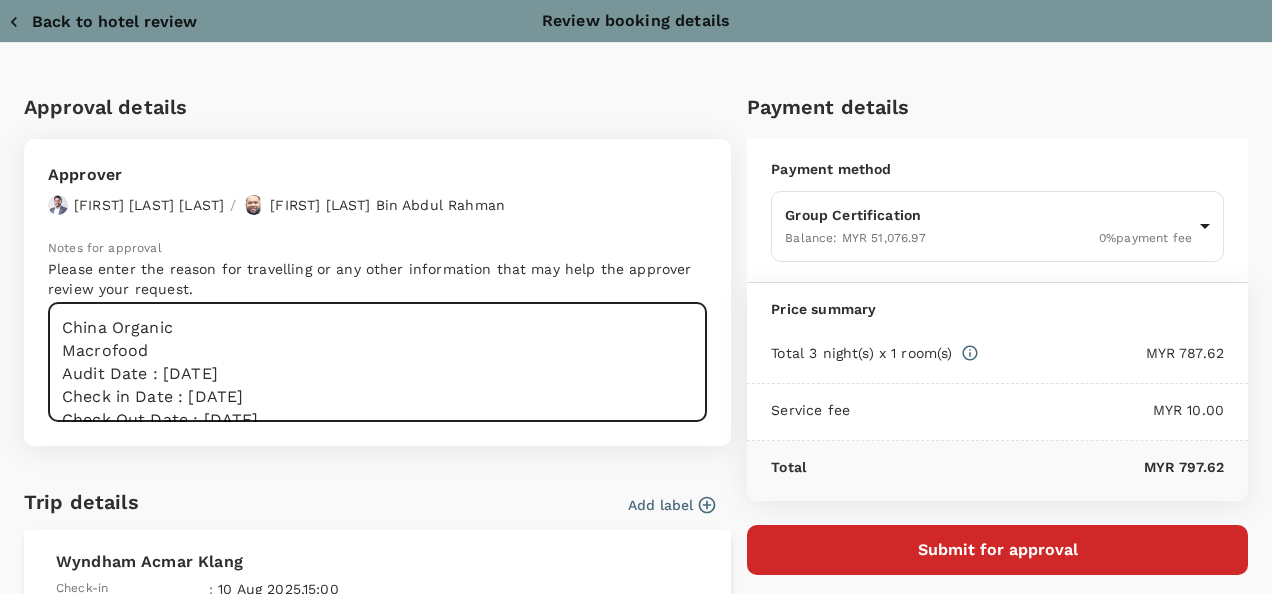 drag, startPoint x: 164, startPoint y: 347, endPoint x: 48, endPoint y: 353, distance: 116.15507 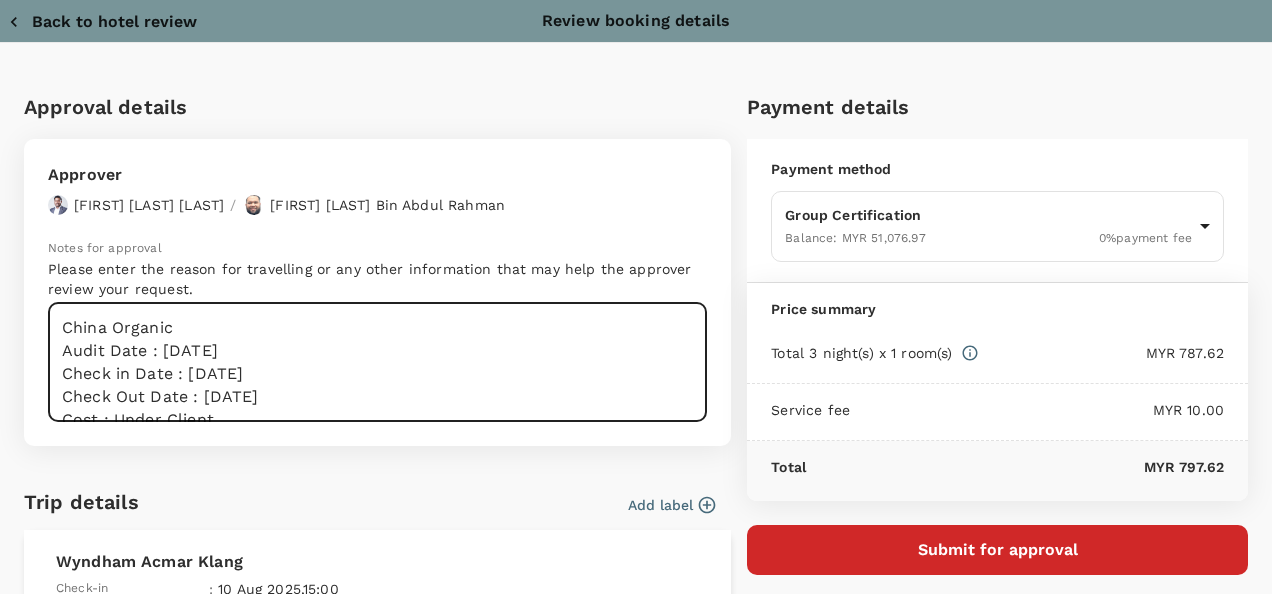 scroll, scrollTop: 46, scrollLeft: 0, axis: vertical 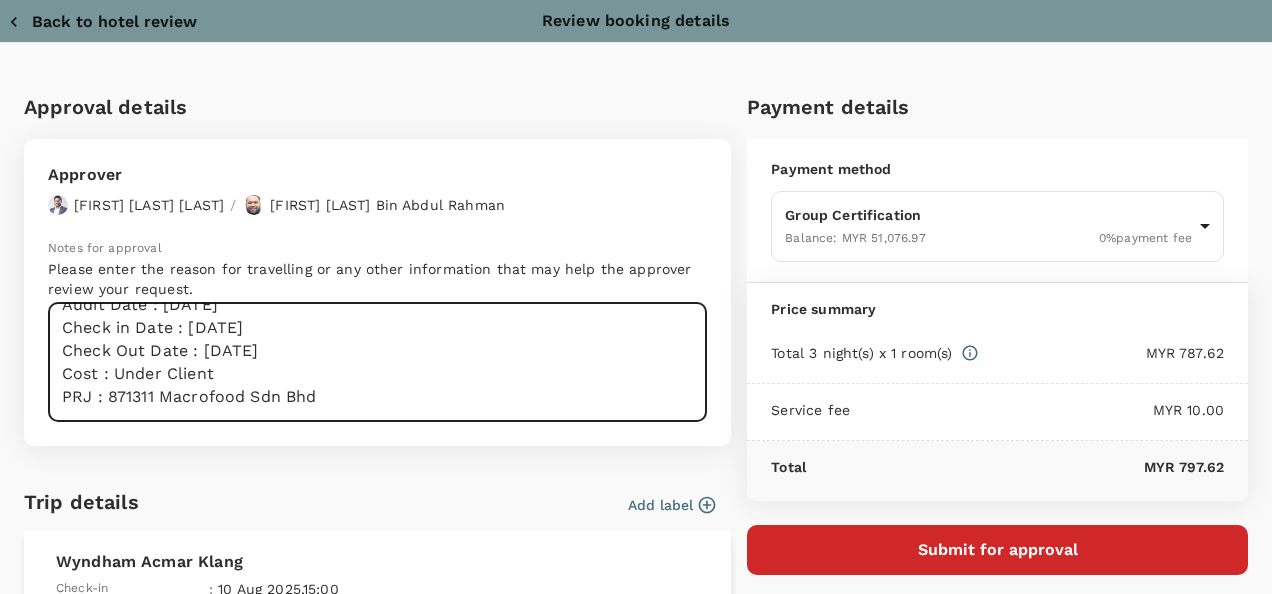 drag, startPoint x: 61, startPoint y: 321, endPoint x: 322, endPoint y: 469, distance: 300.04166 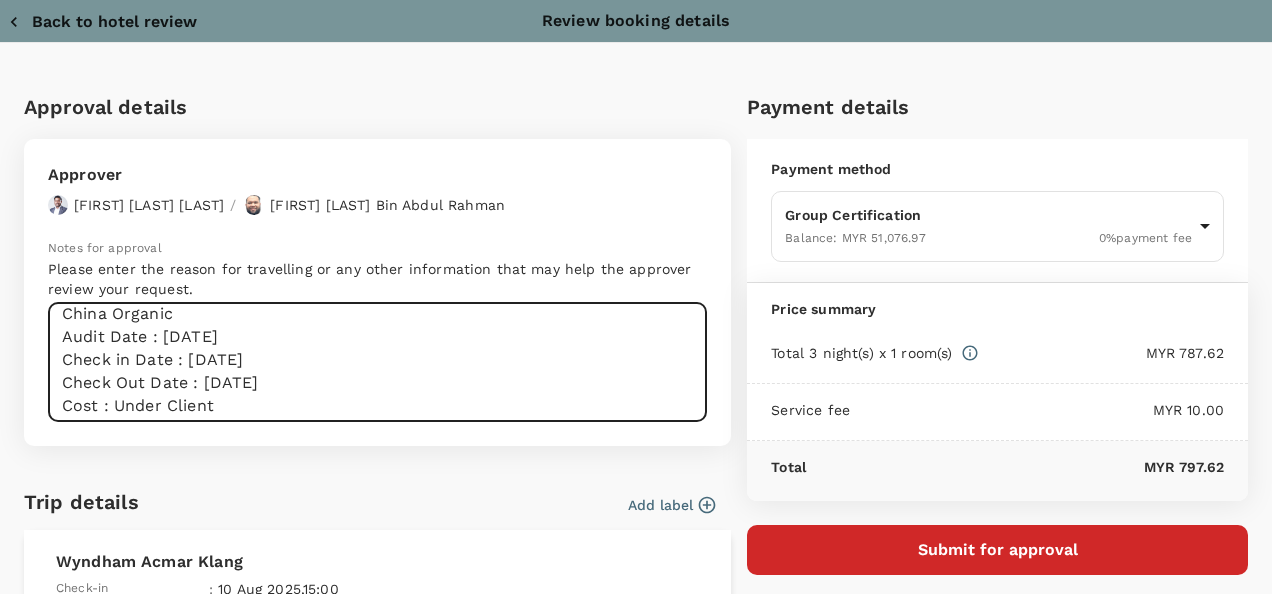 scroll, scrollTop: 0, scrollLeft: 0, axis: both 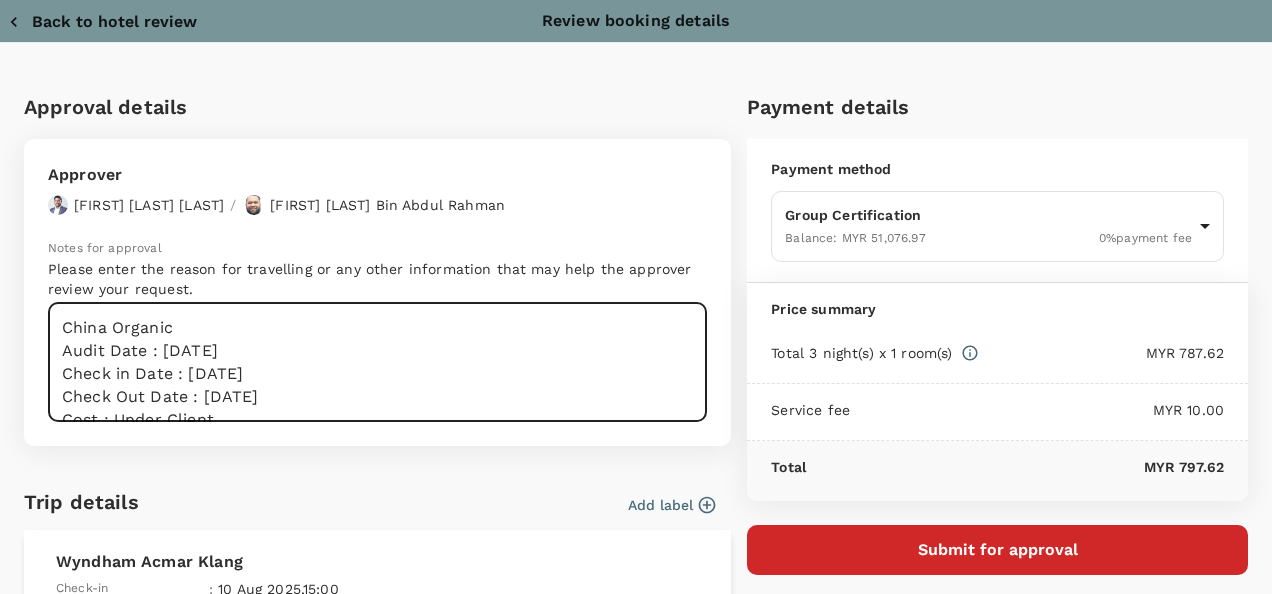 type on "China Organic
Audit Date : 11th & 12th August 2025
Check in Date : 10th August 2025
Check Out Date : 13th August 2025
Cost : Under Client
PRJ : 871311 Macrofood Sdn Bhd" 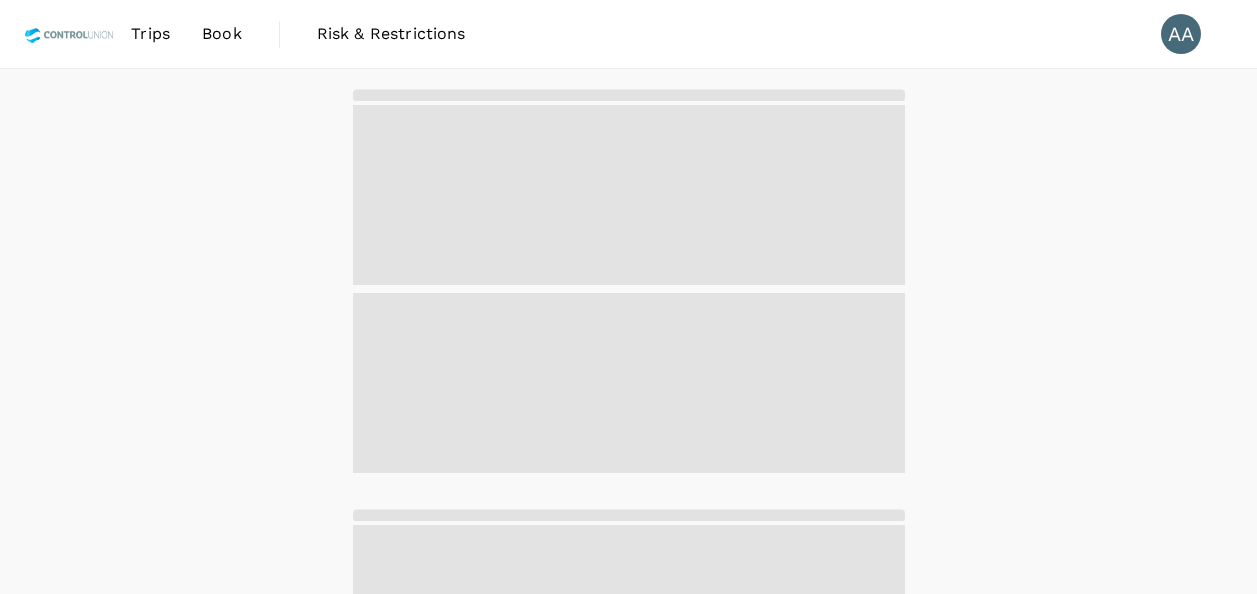 scroll, scrollTop: 0, scrollLeft: 0, axis: both 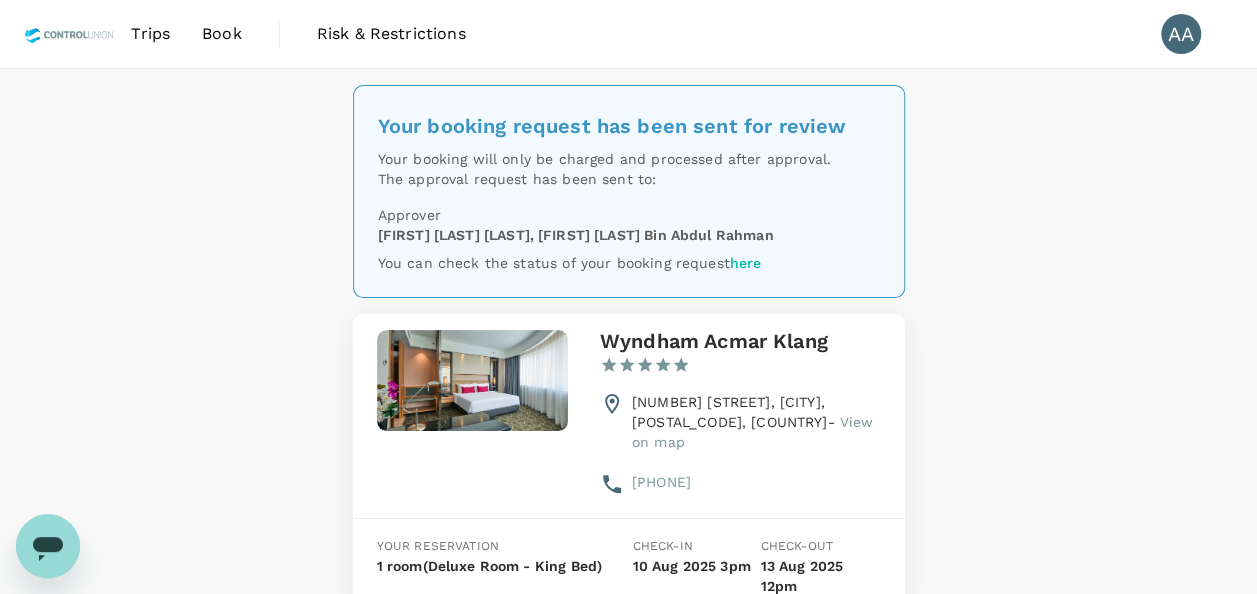 click on "Book" at bounding box center [222, 34] 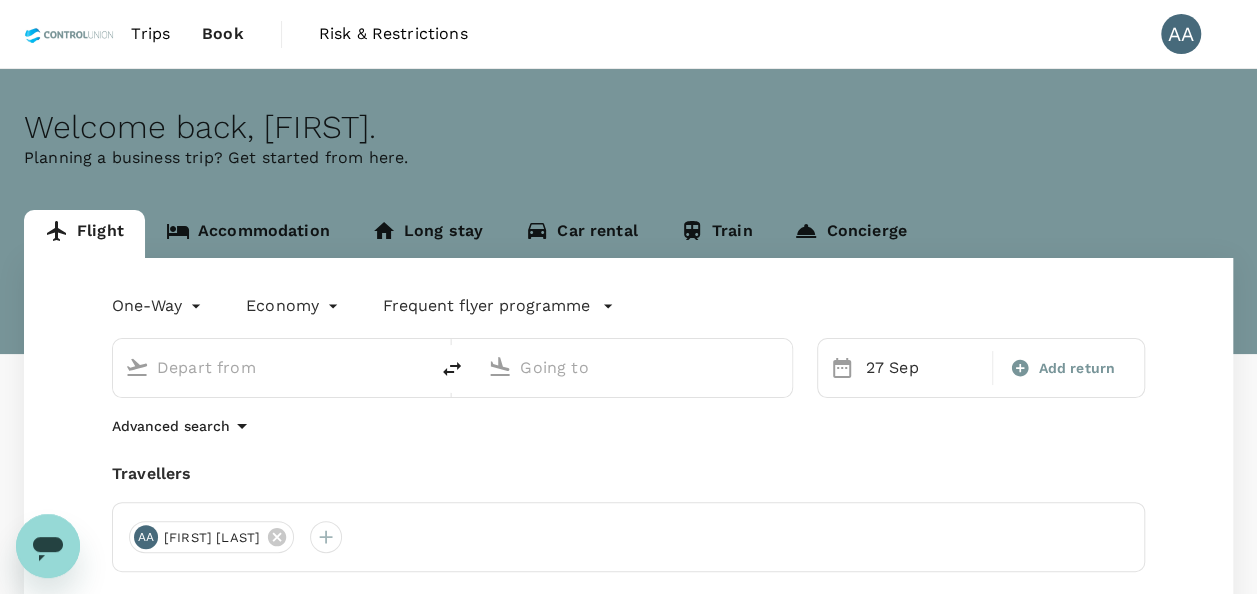 type on "Kuala Namu Intl (KNO)" 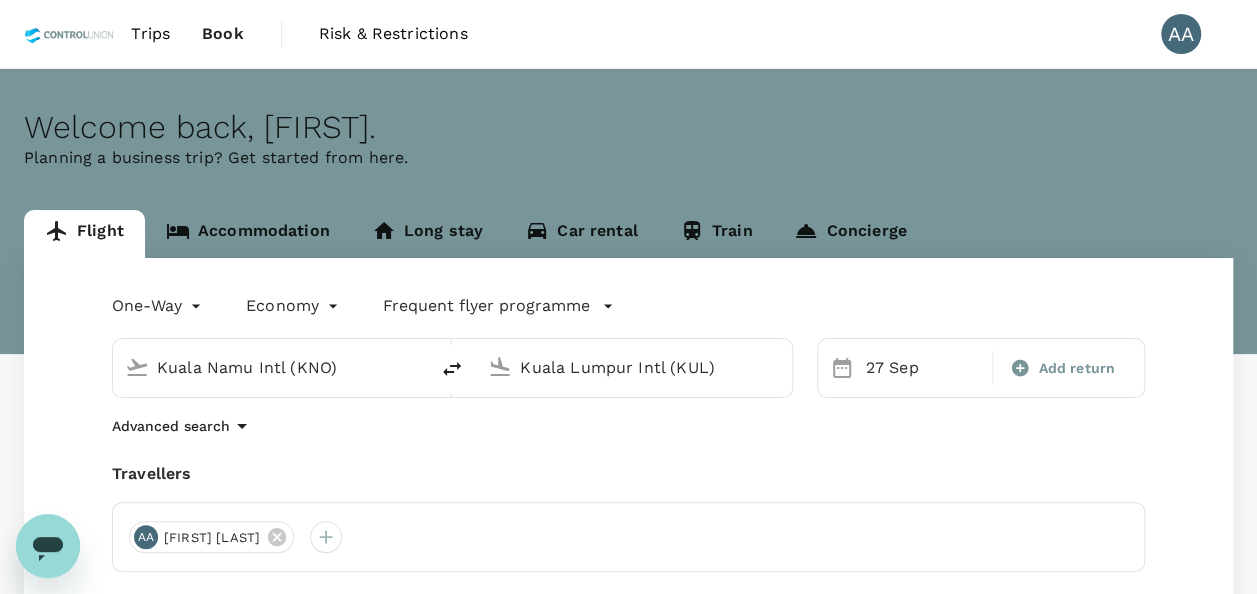 type 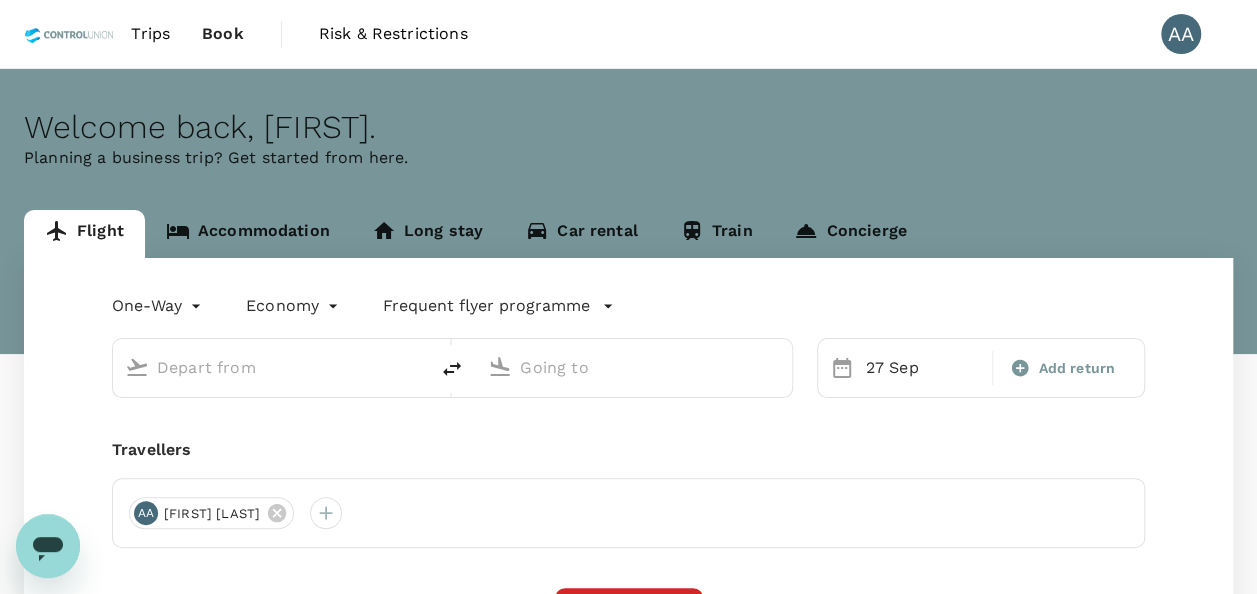 type on "Kuala Namu Intl (KNO)" 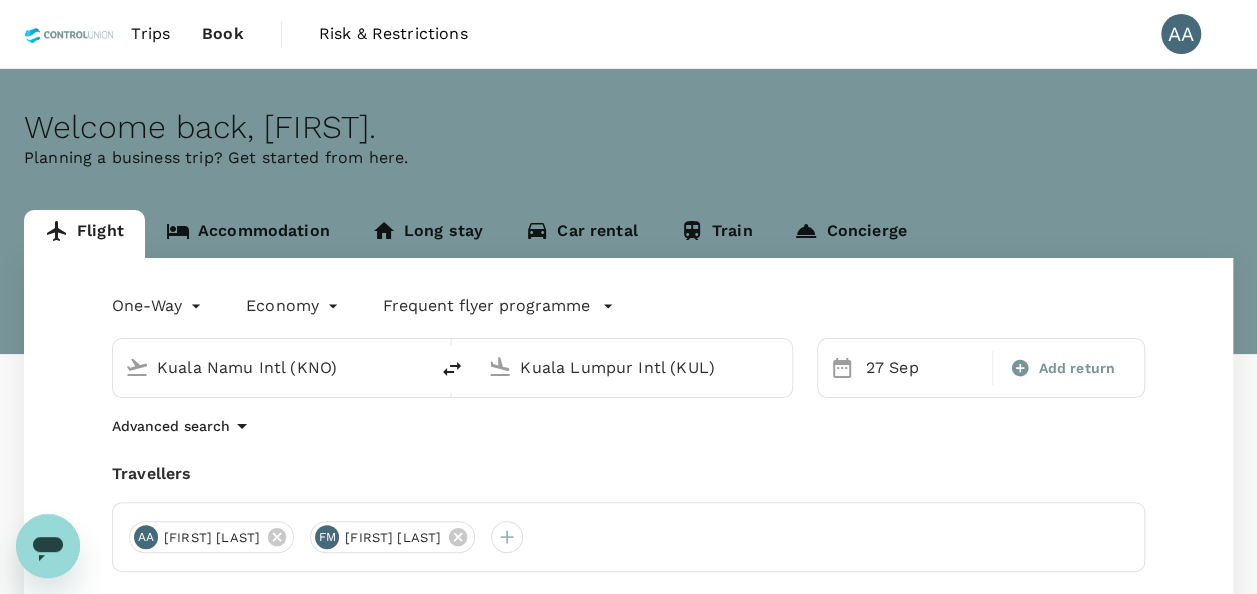 click on "Accommodation" at bounding box center [248, 234] 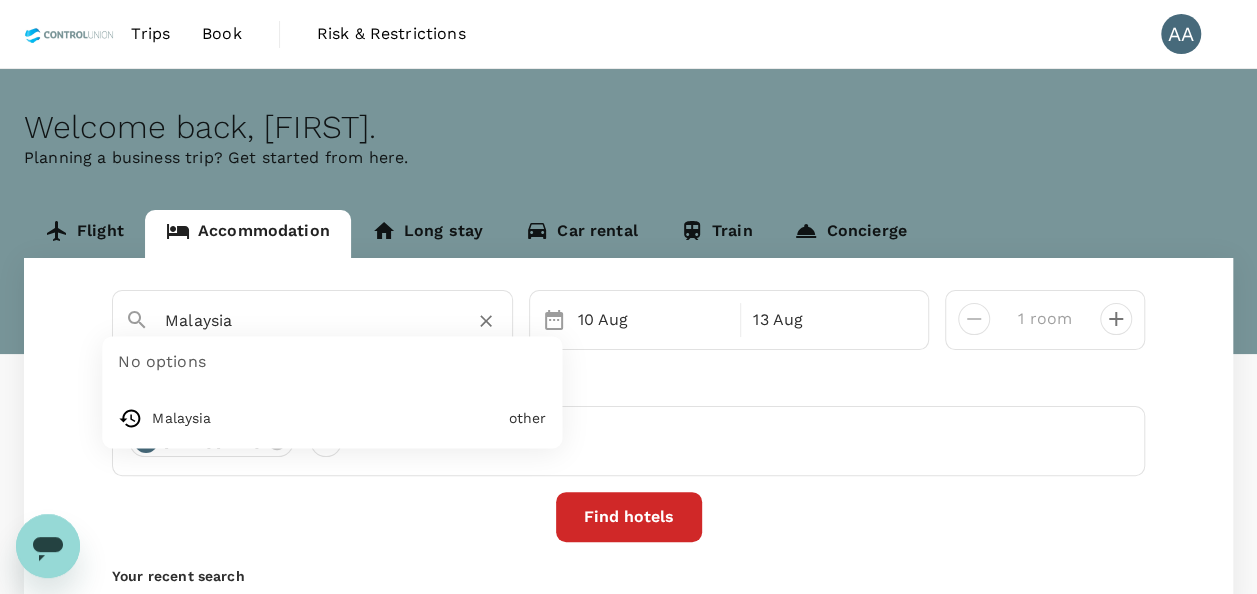 click on "Malaysia" at bounding box center (304, 320) 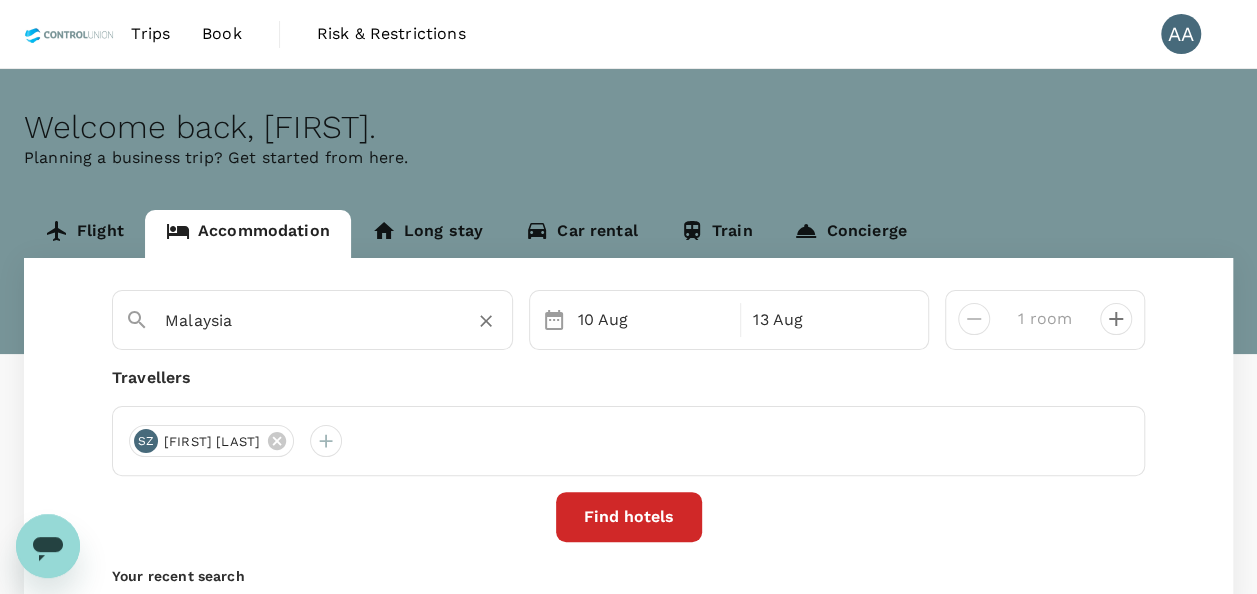 click on "Malaysia" at bounding box center [304, 320] 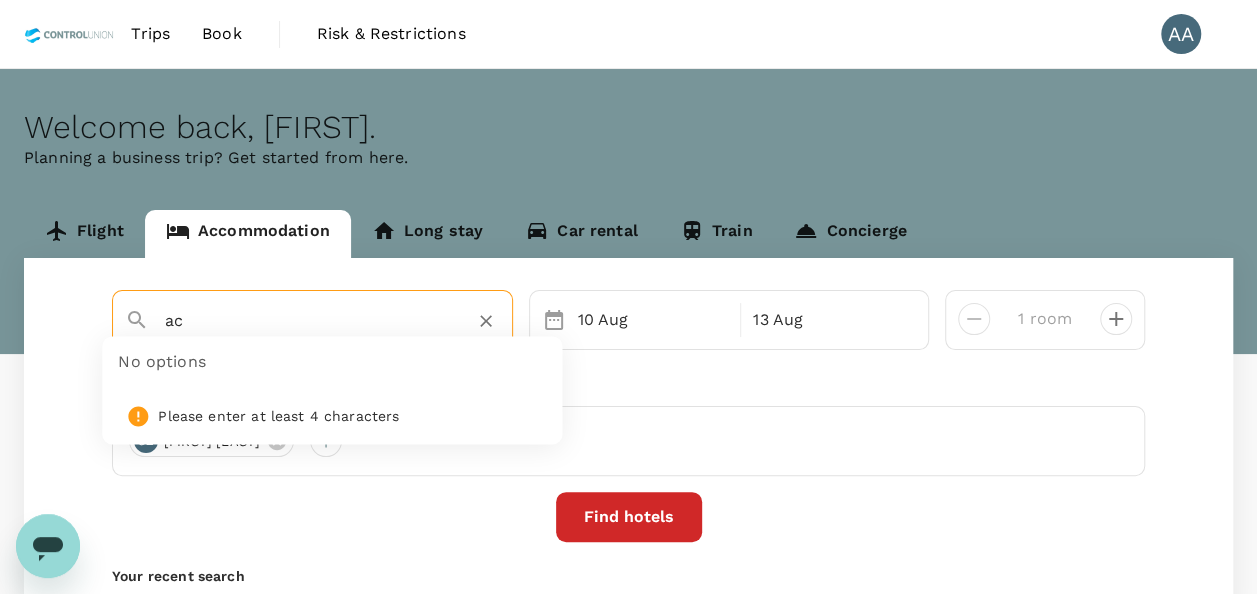 type on "a" 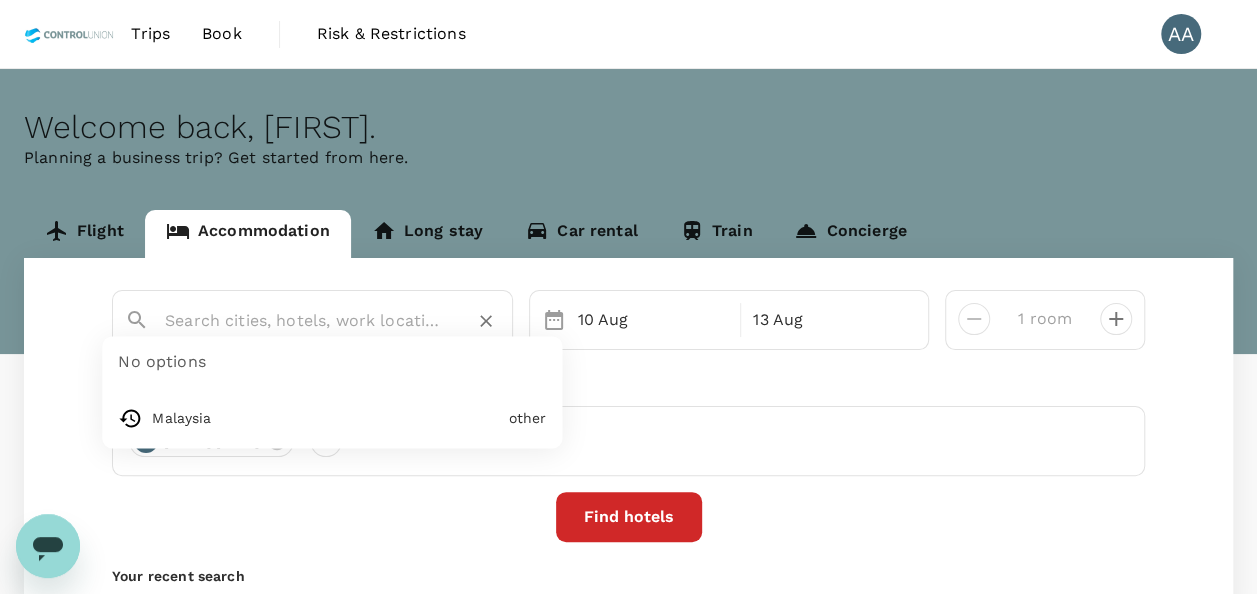 type on "i" 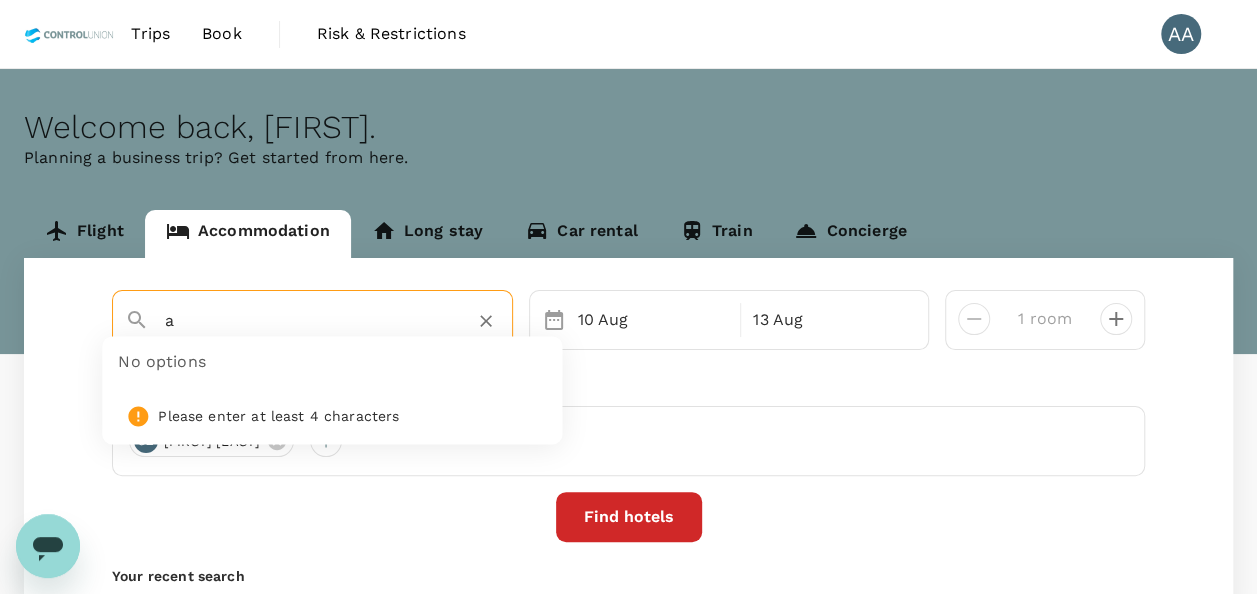 type on "a" 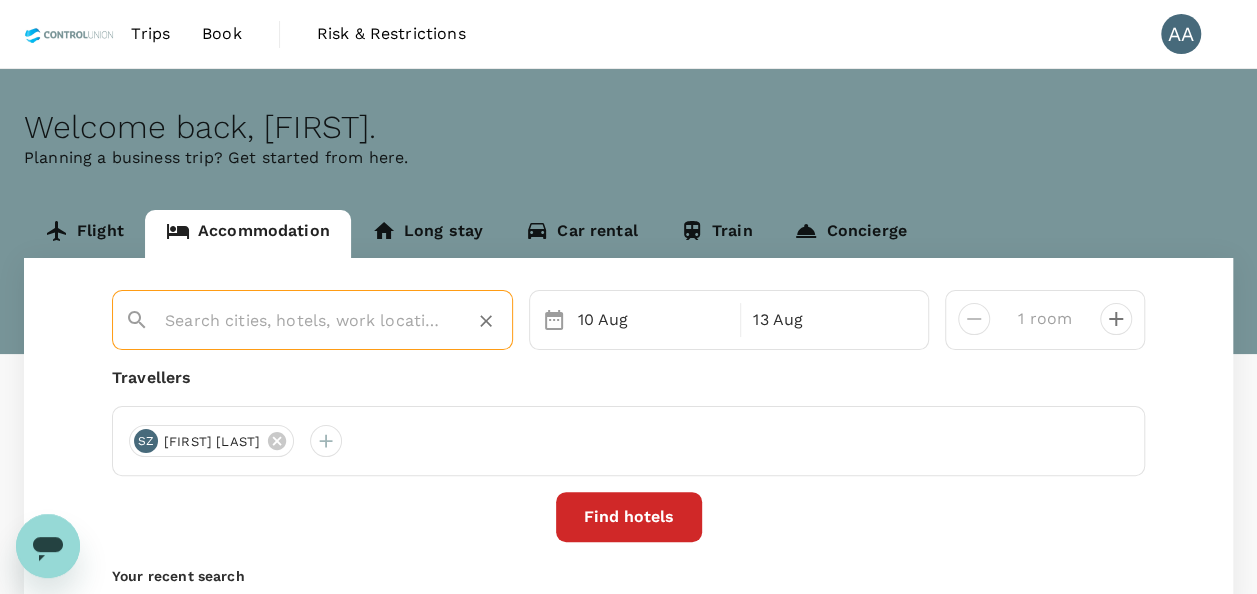 click at bounding box center [304, 320] 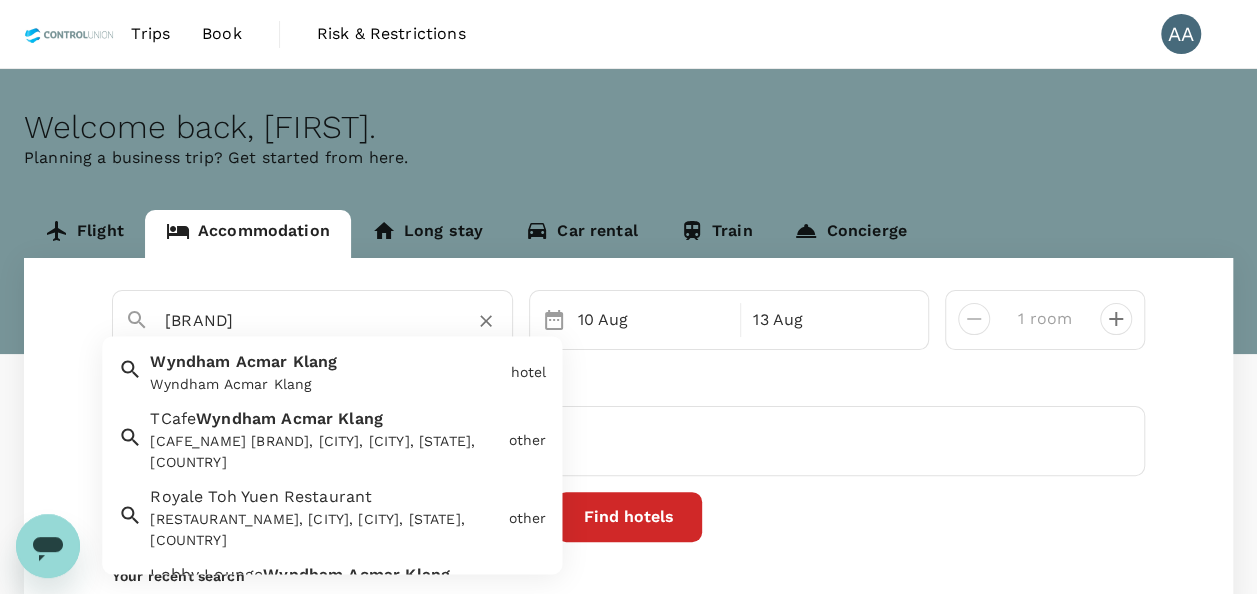 click on "Wyndham Acmar Klang" at bounding box center (326, 385) 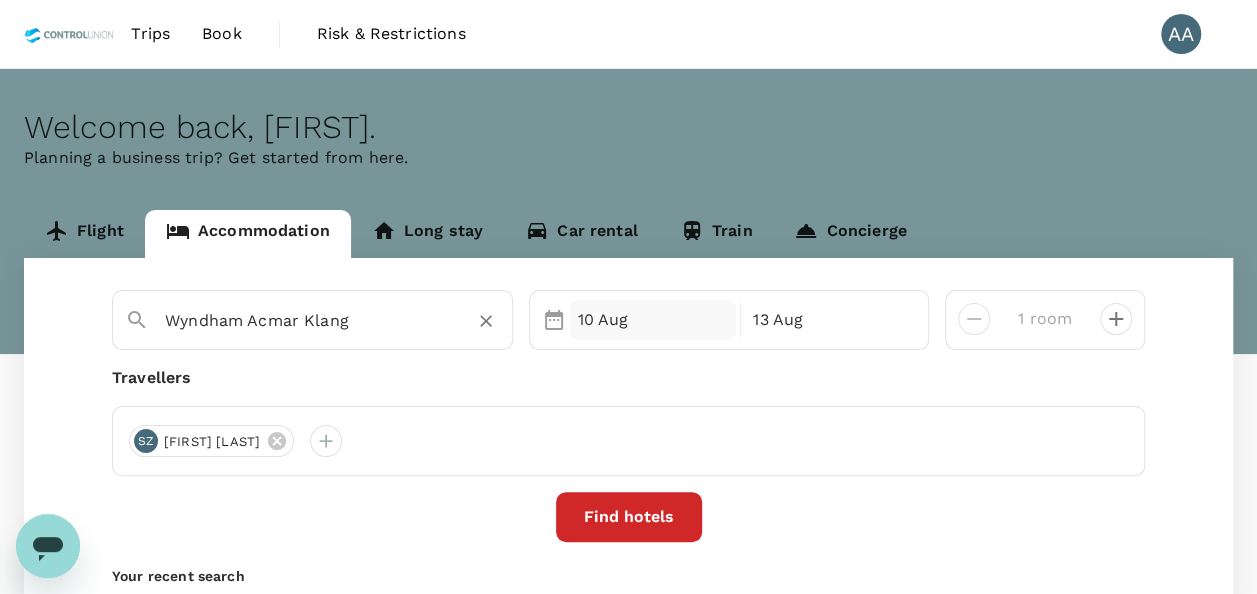 type on "Wyndham Acmar Klang" 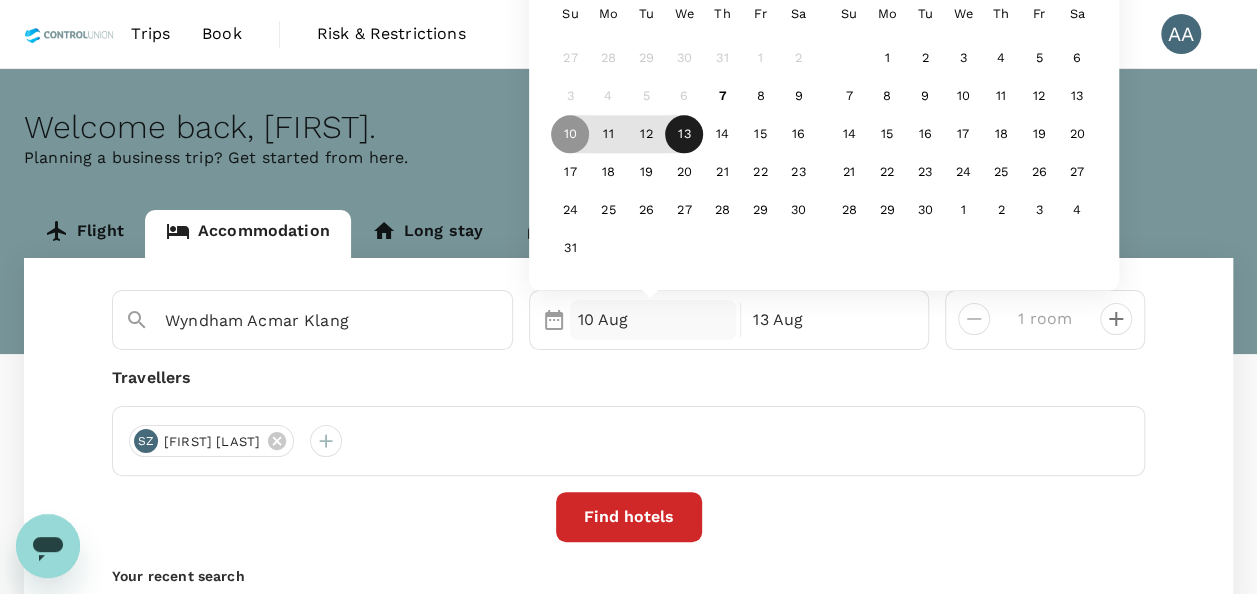 click on "13" at bounding box center [684, 135] 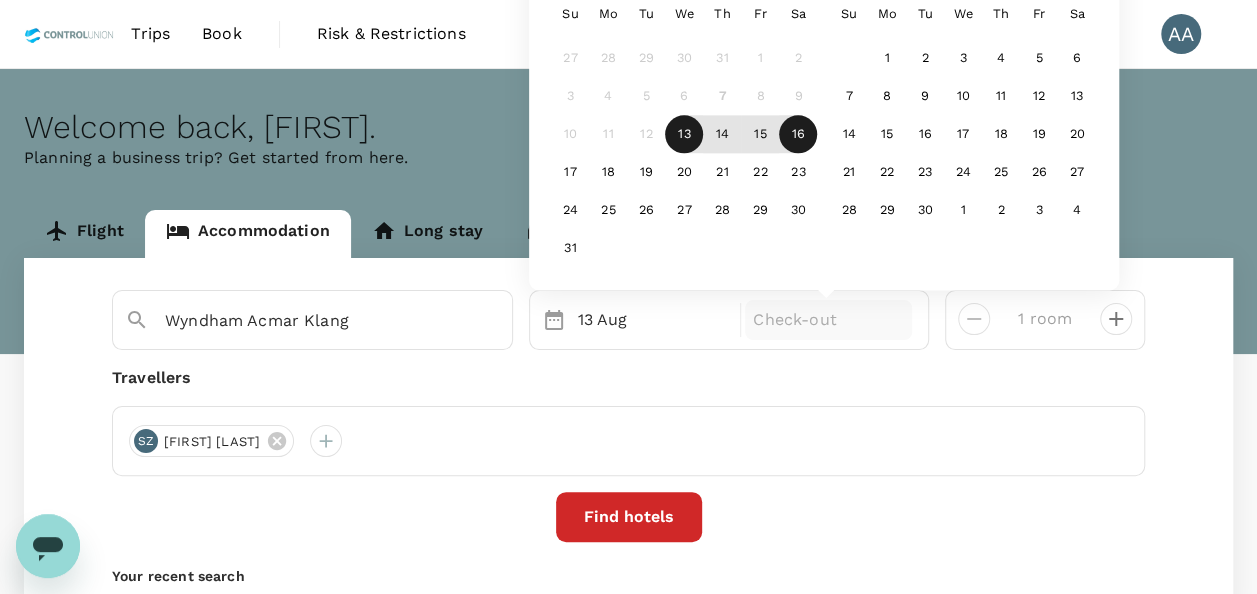 click on "16" at bounding box center [798, 135] 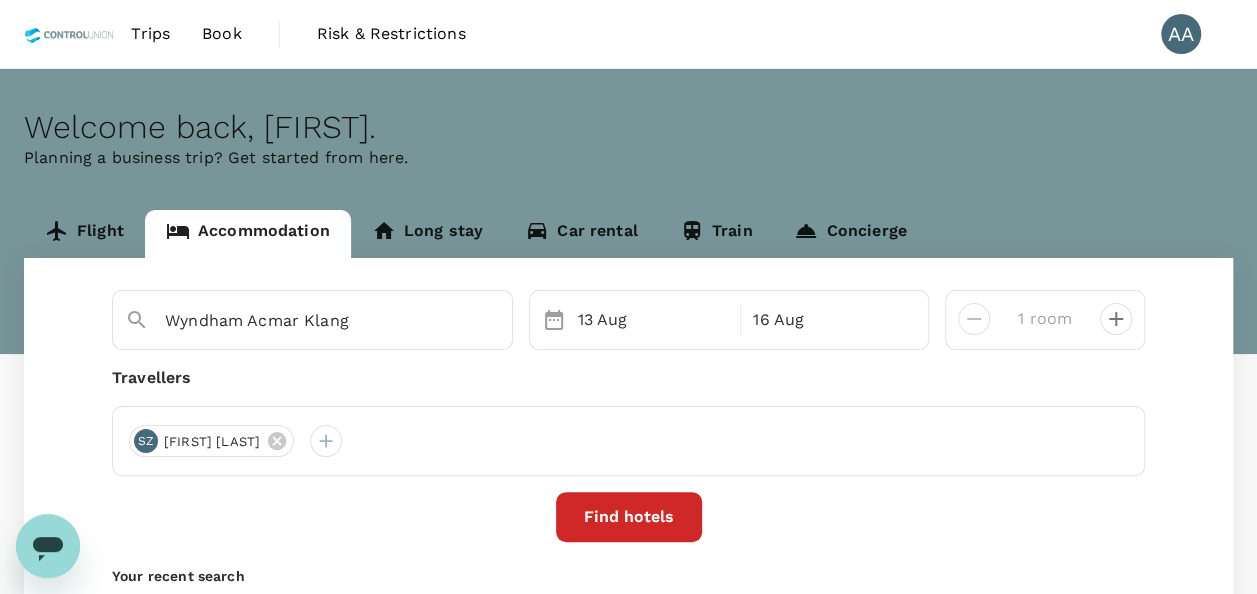 click on "Find hotels" at bounding box center (629, 517) 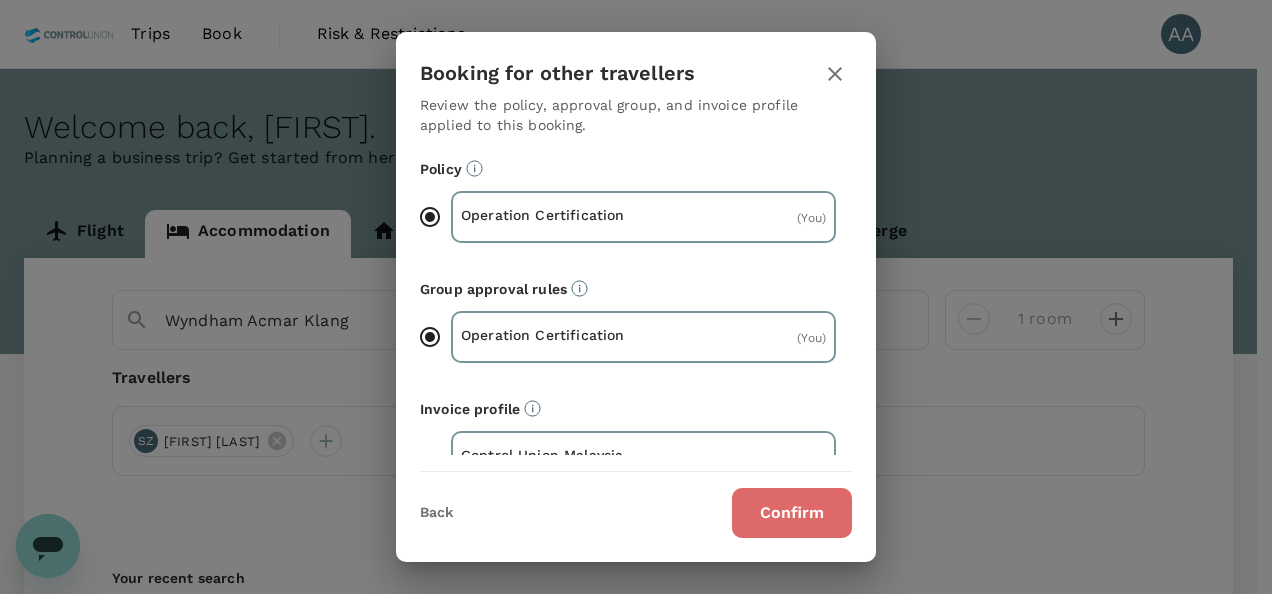 click on "Confirm" at bounding box center (792, 513) 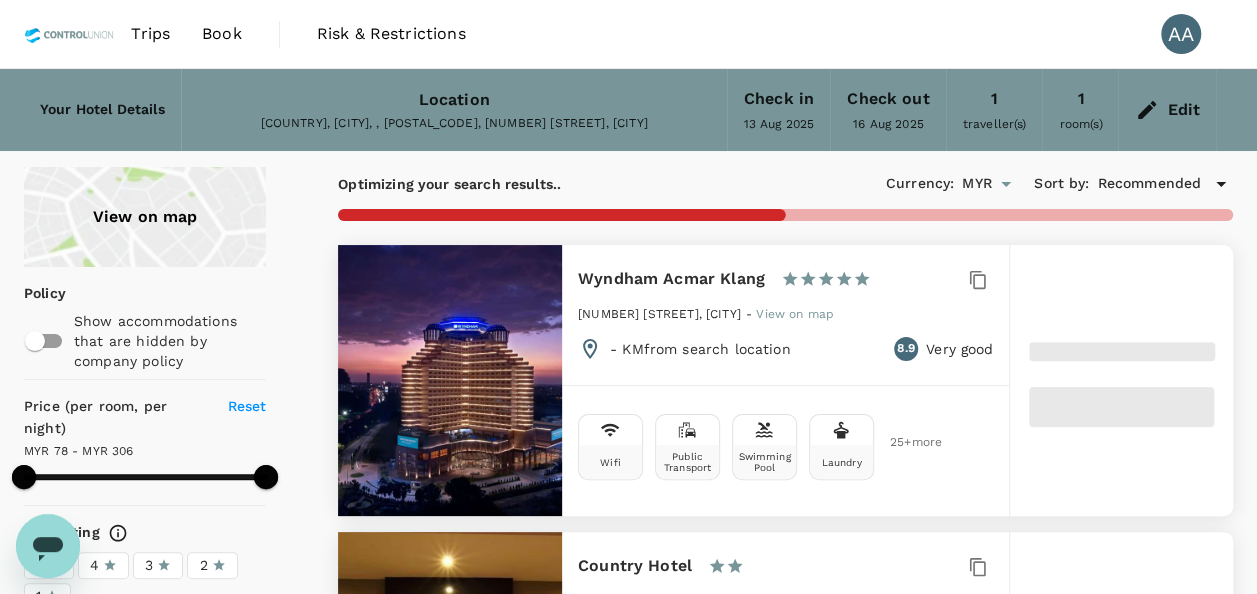 type on "304.71" 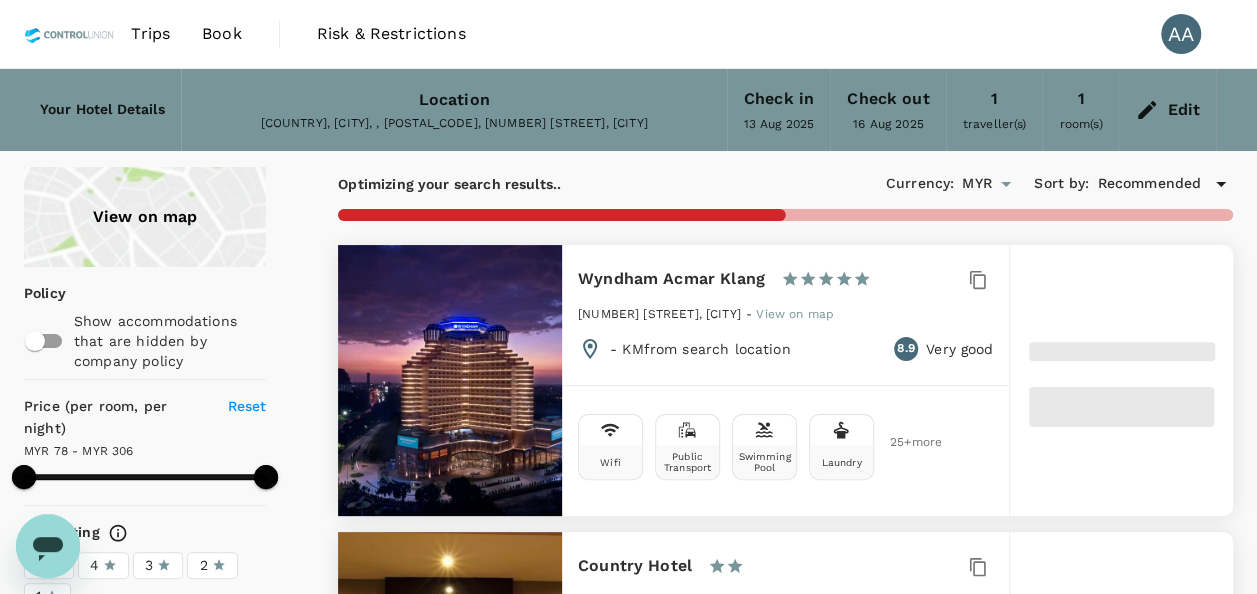 type on "78" 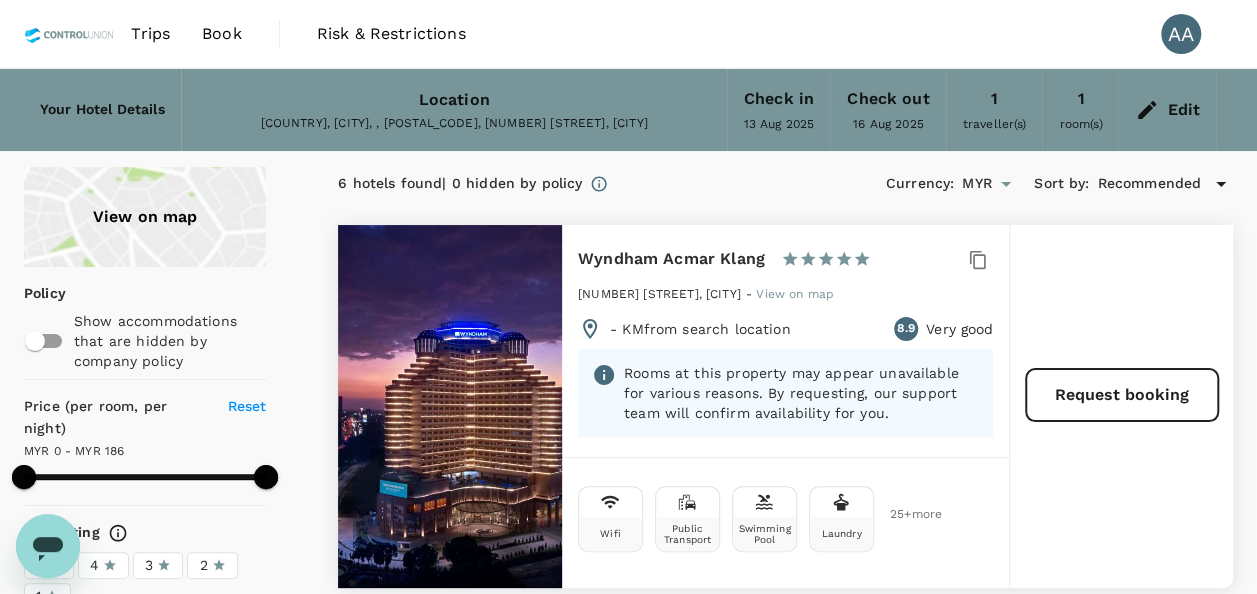 type on "0" 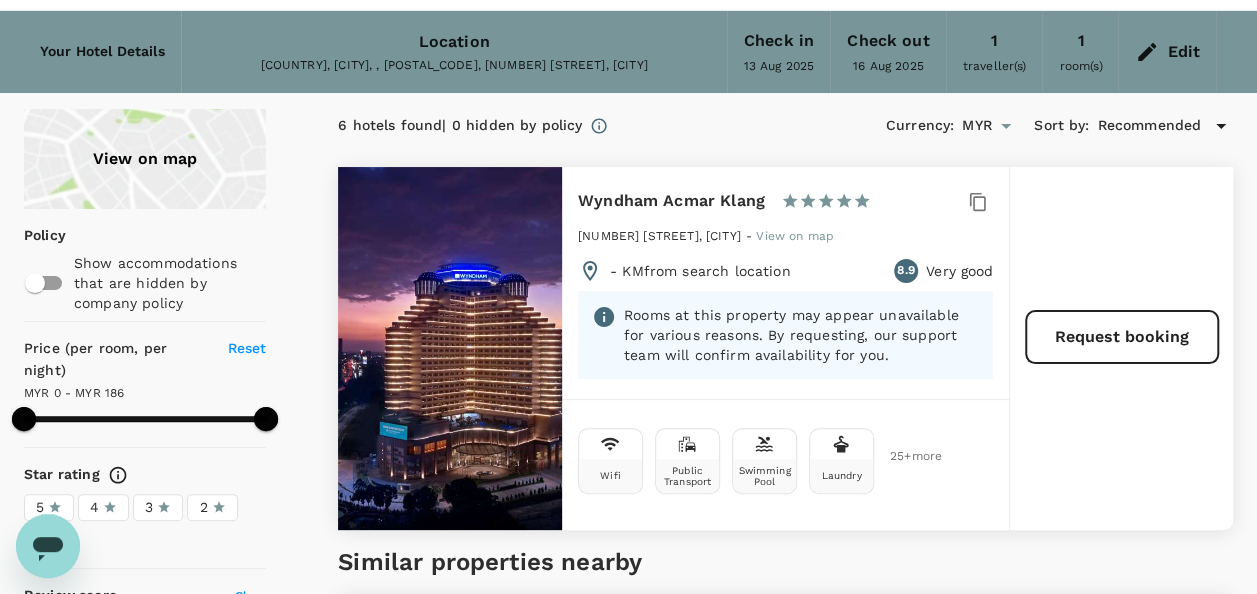 scroll, scrollTop: 100, scrollLeft: 0, axis: vertical 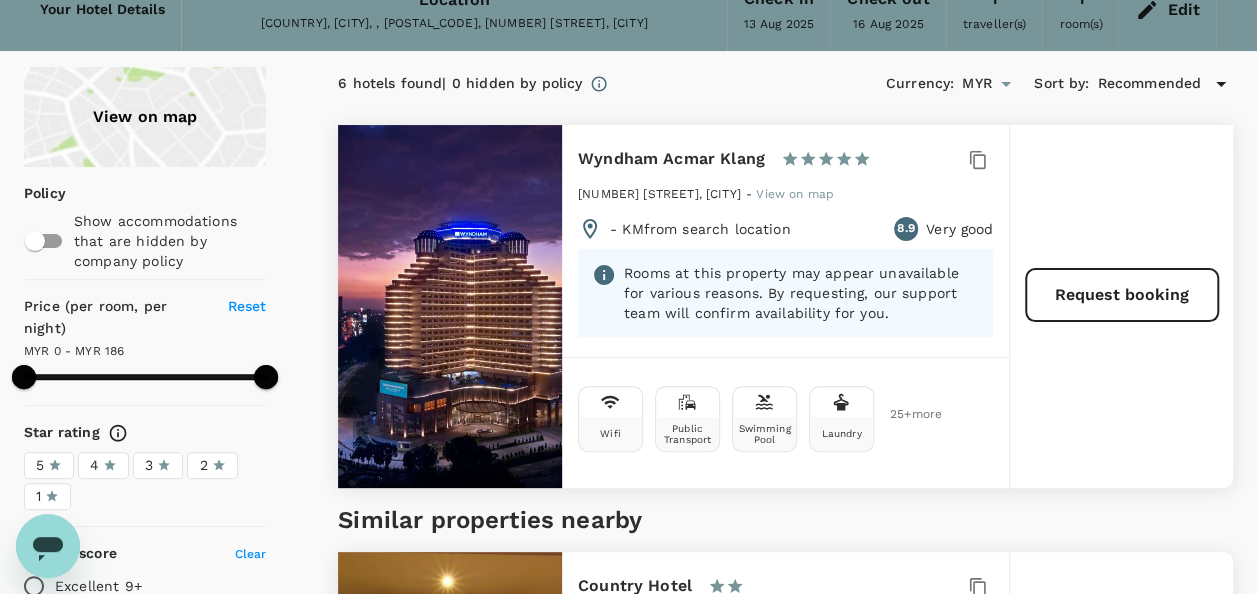 click on "Request booking" at bounding box center (1121, 306) 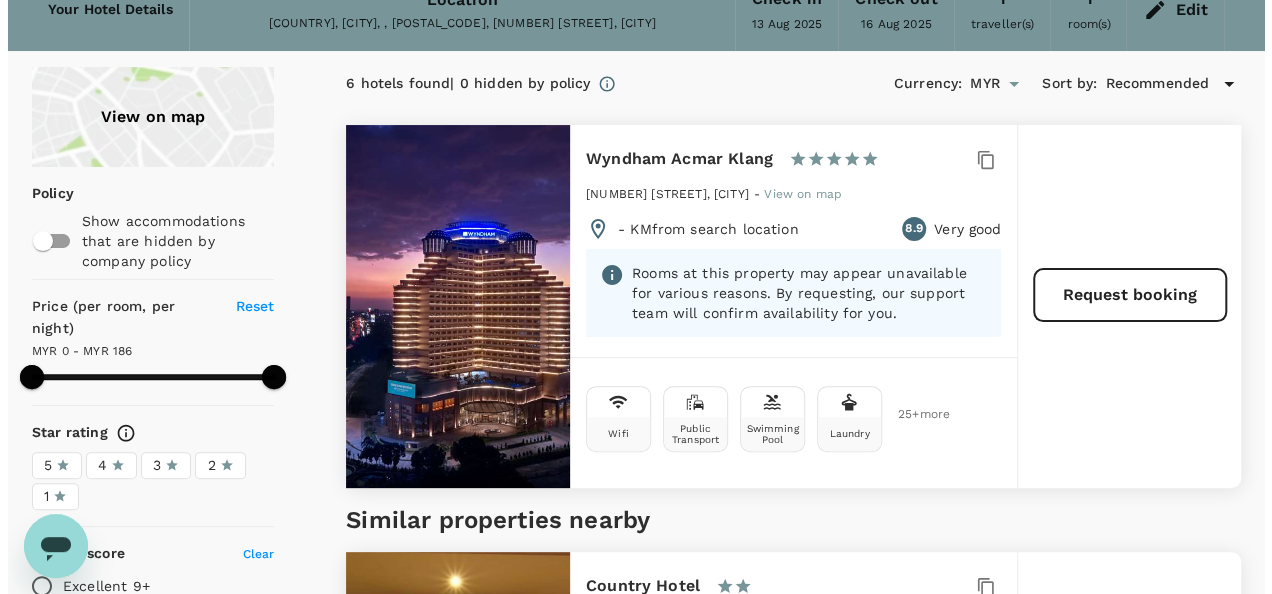 scroll, scrollTop: 0, scrollLeft: 0, axis: both 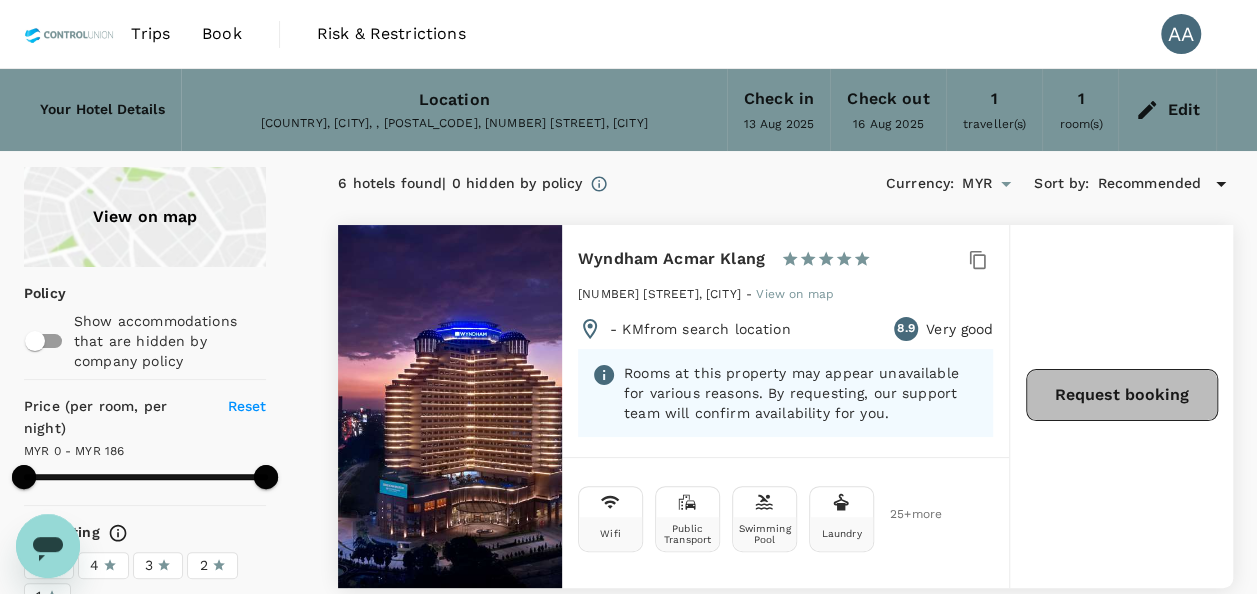 click on "Request booking" at bounding box center (1122, 395) 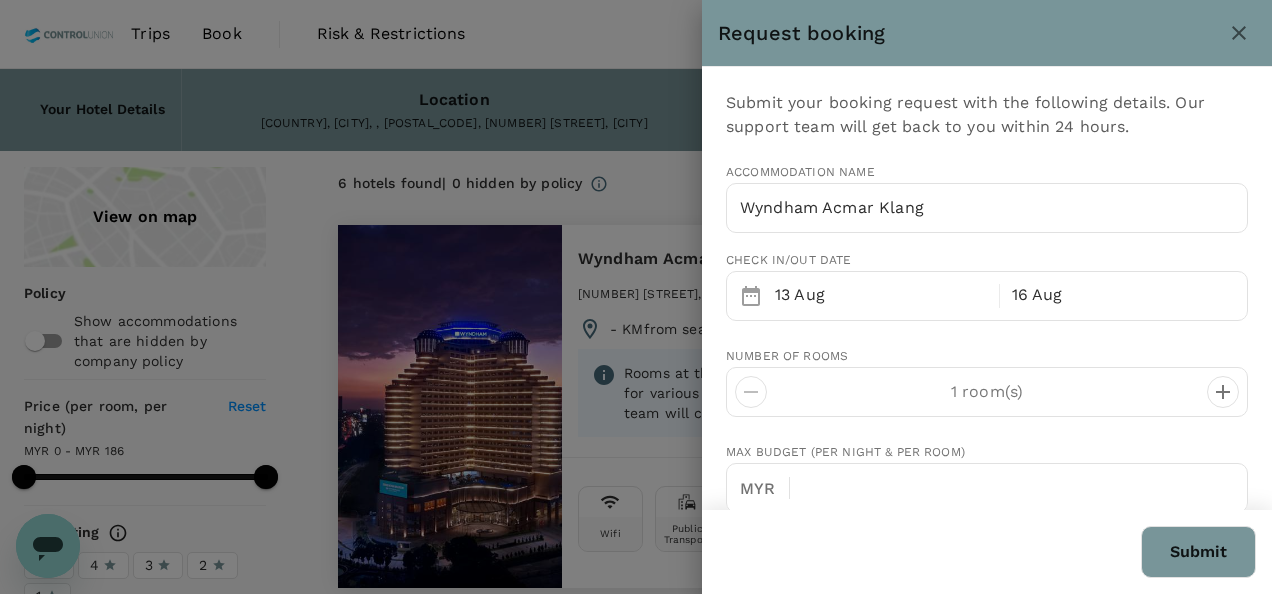type on "anurathamariappan@controlunion.com" 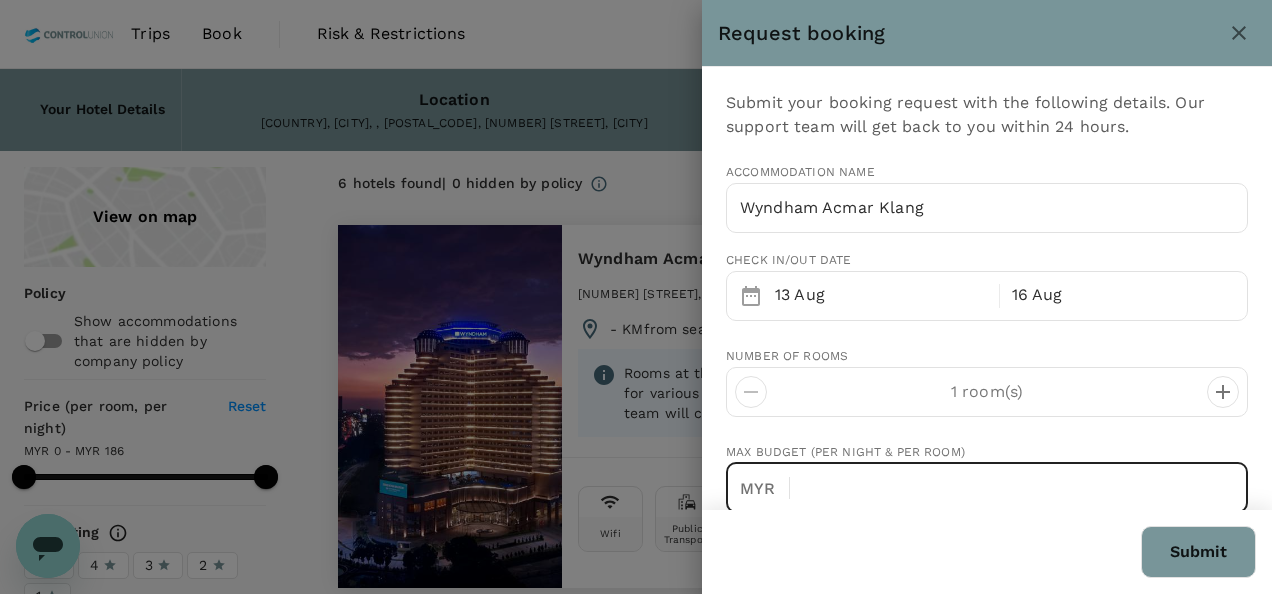 click at bounding box center (1027, 488) 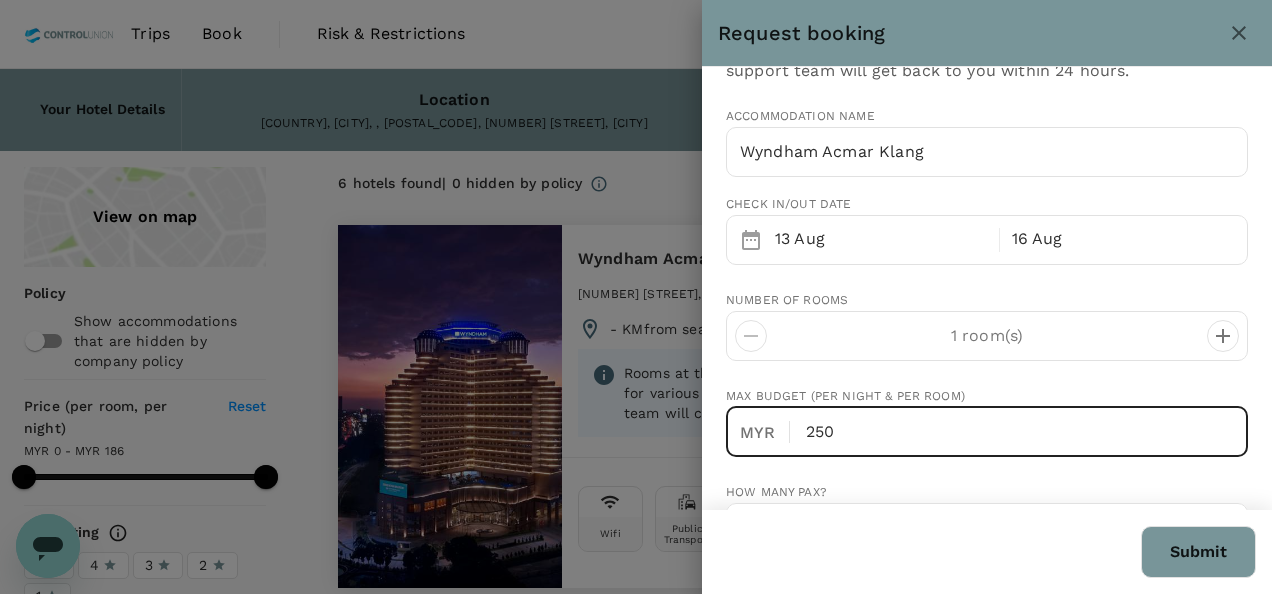 scroll, scrollTop: 100, scrollLeft: 0, axis: vertical 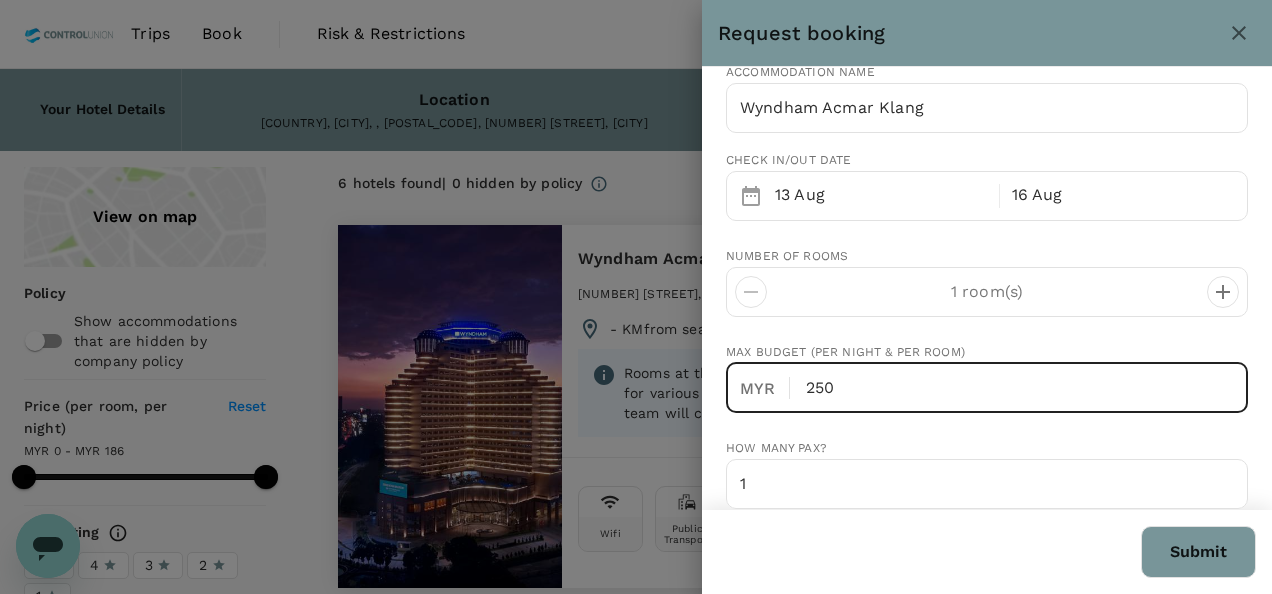 type on "250" 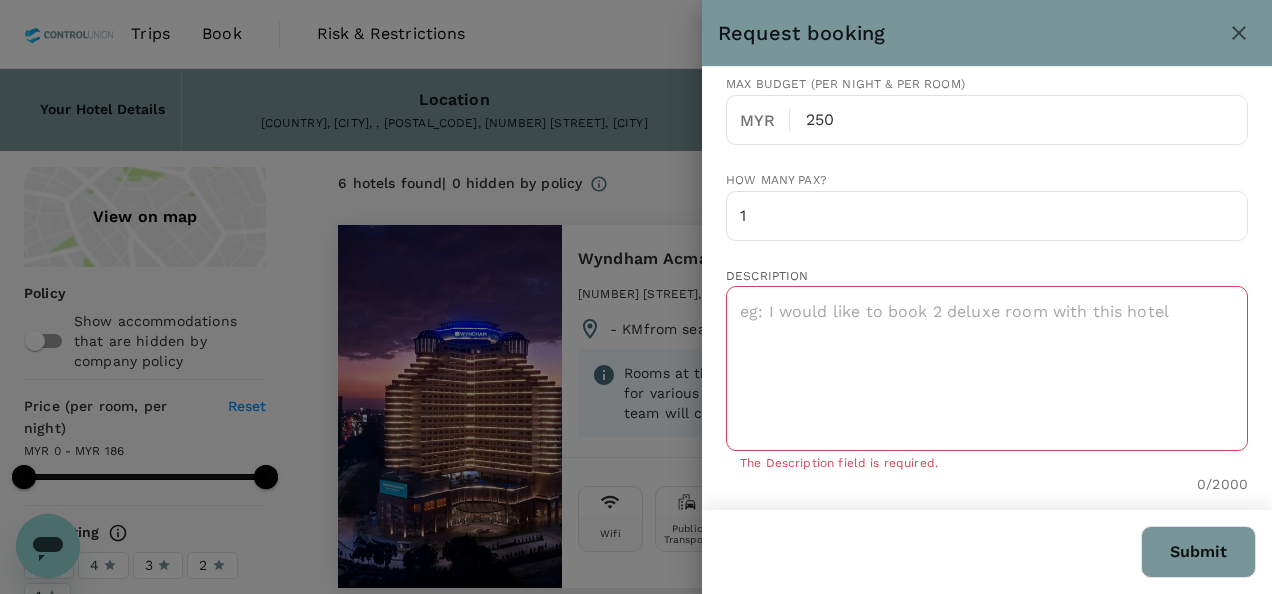scroll, scrollTop: 400, scrollLeft: 0, axis: vertical 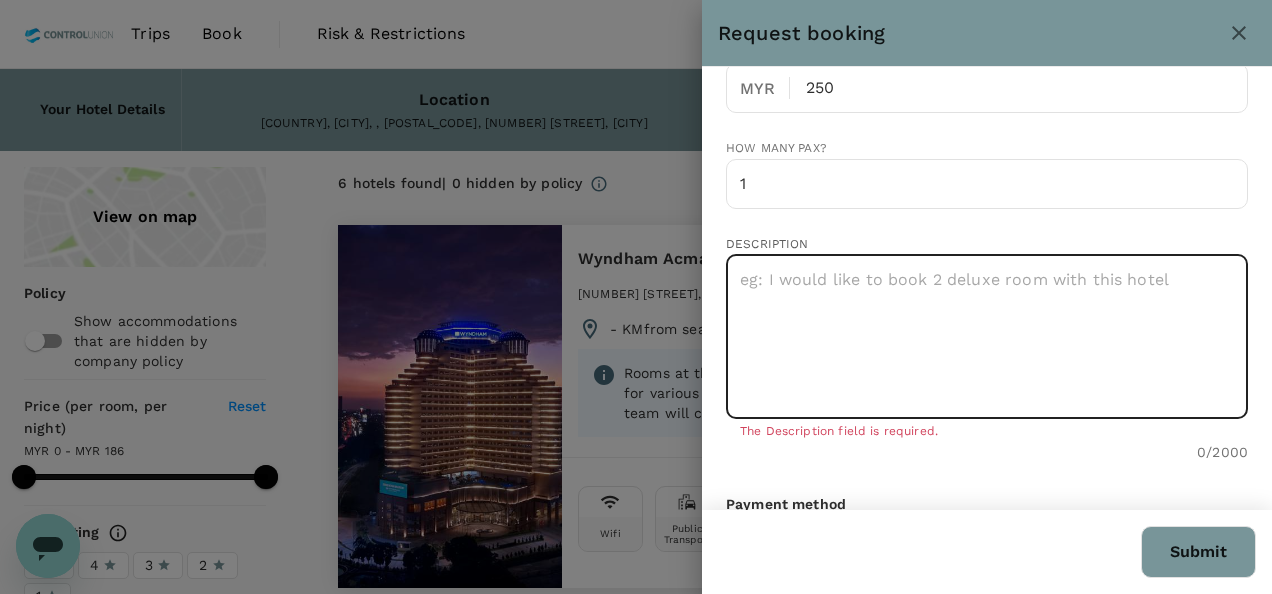 click at bounding box center (987, 336) 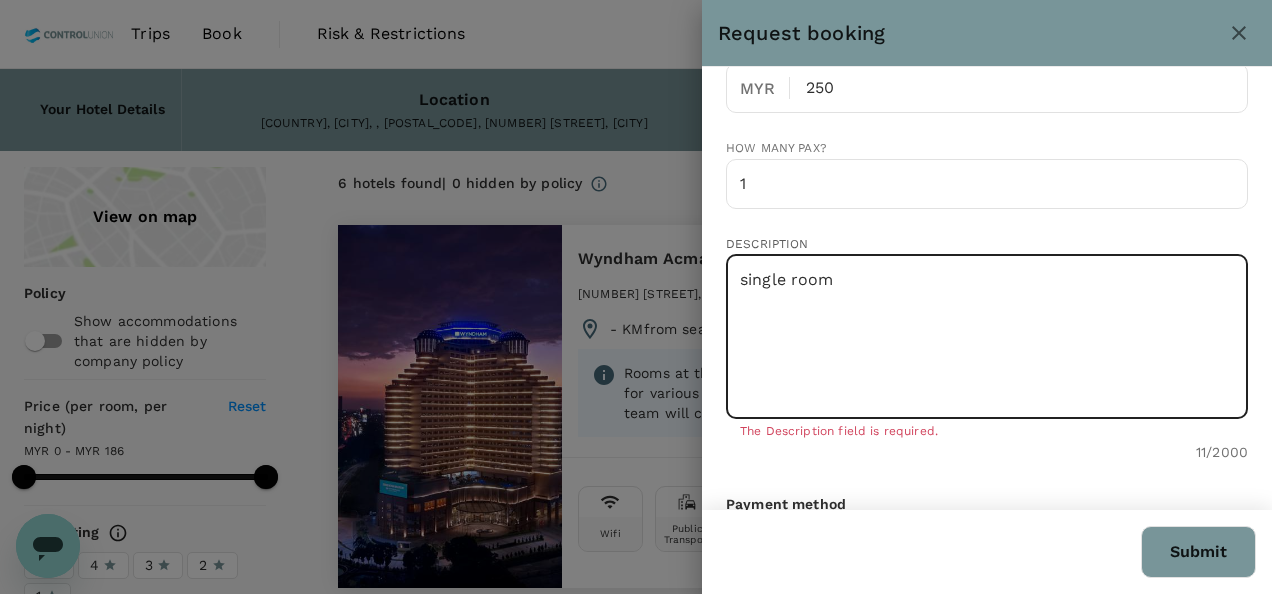 type on "single room" 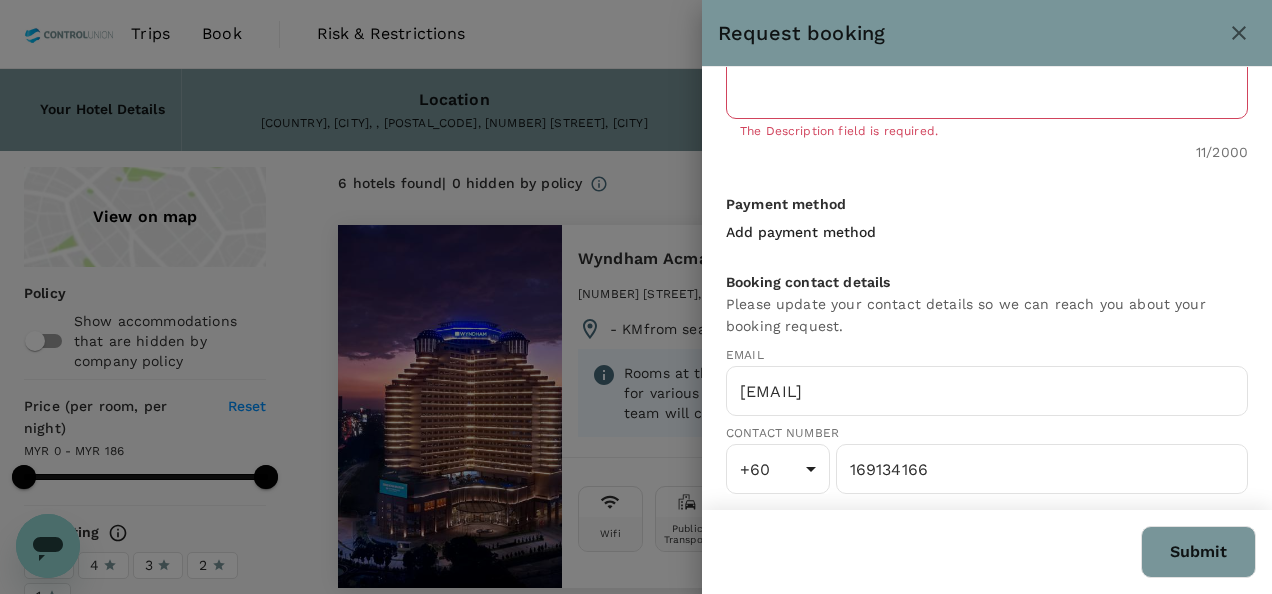 click on "Submit" at bounding box center [1198, 552] 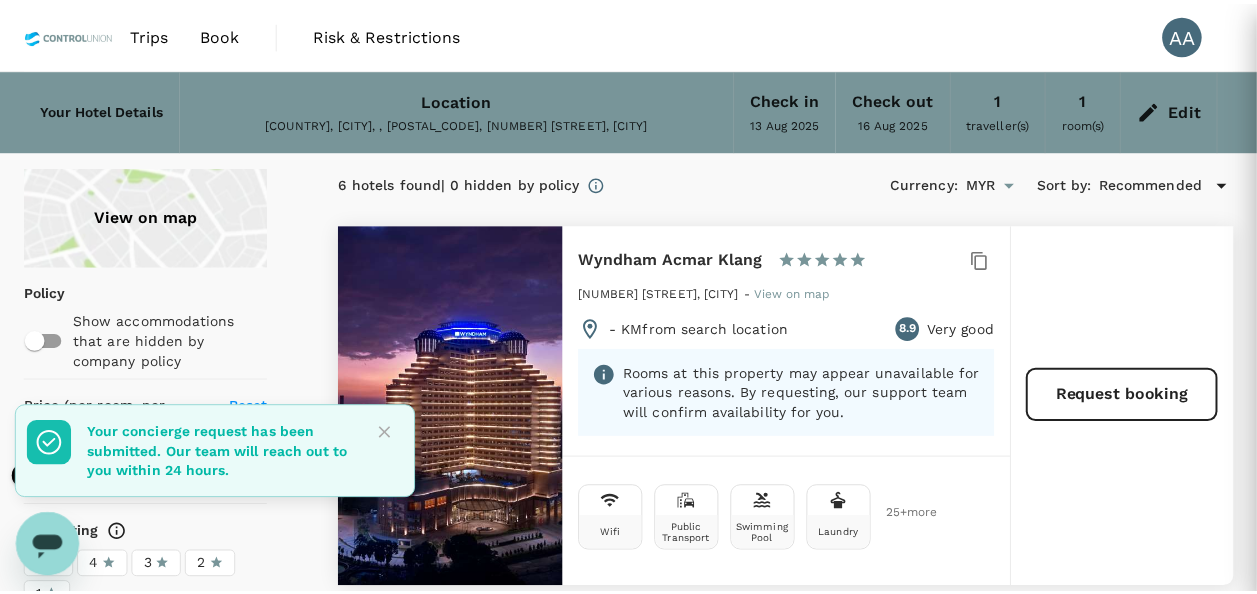 scroll, scrollTop: 677, scrollLeft: 0, axis: vertical 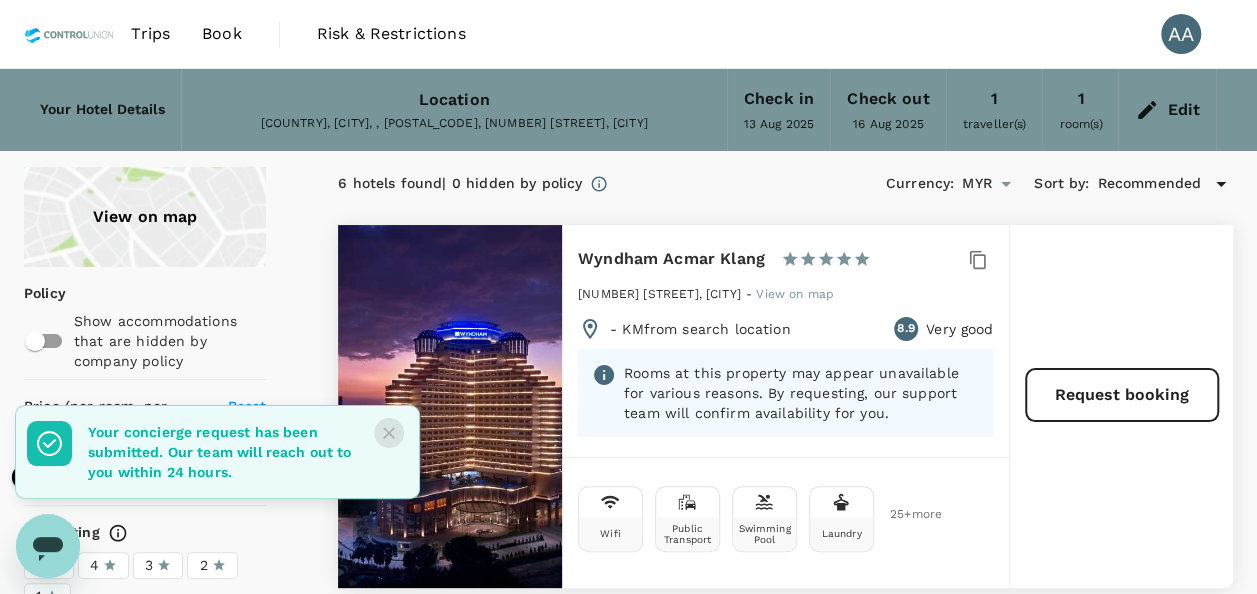 click 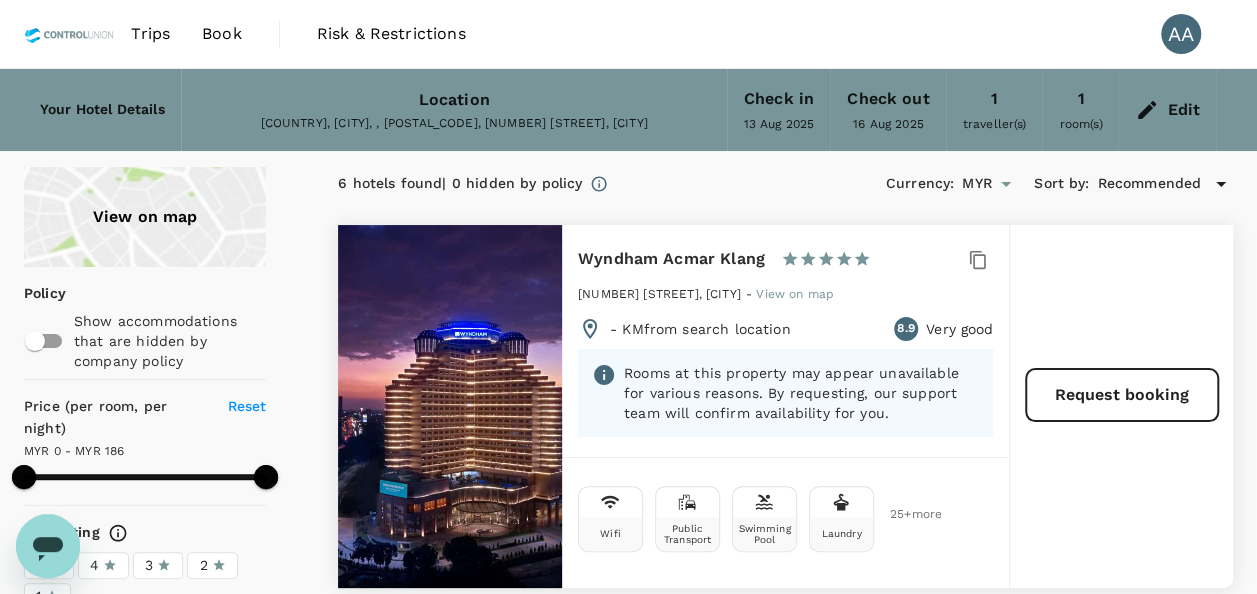 type on "186" 